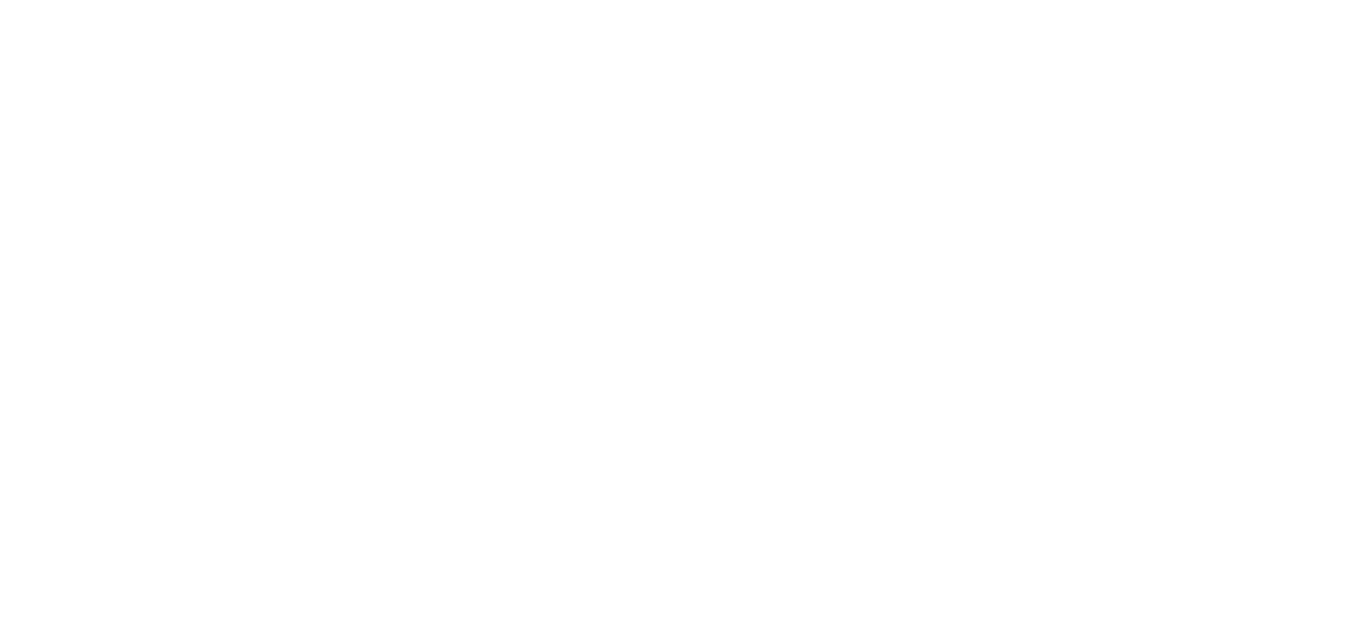 scroll, scrollTop: 0, scrollLeft: 0, axis: both 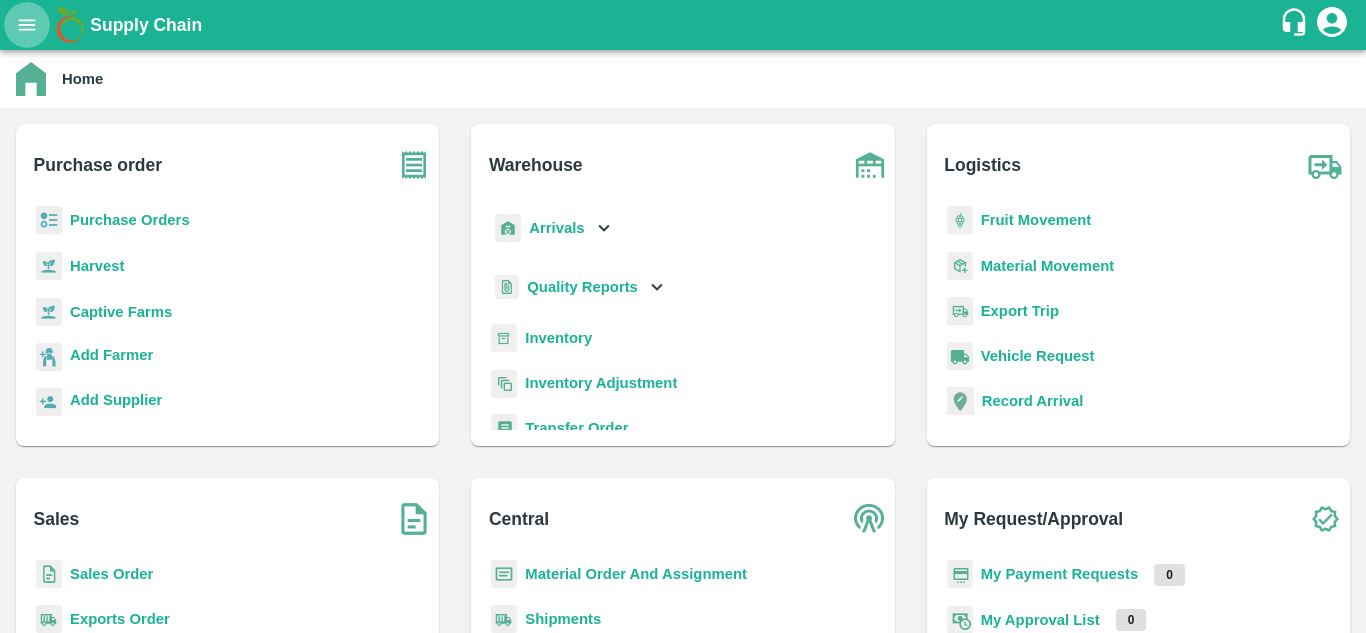 click 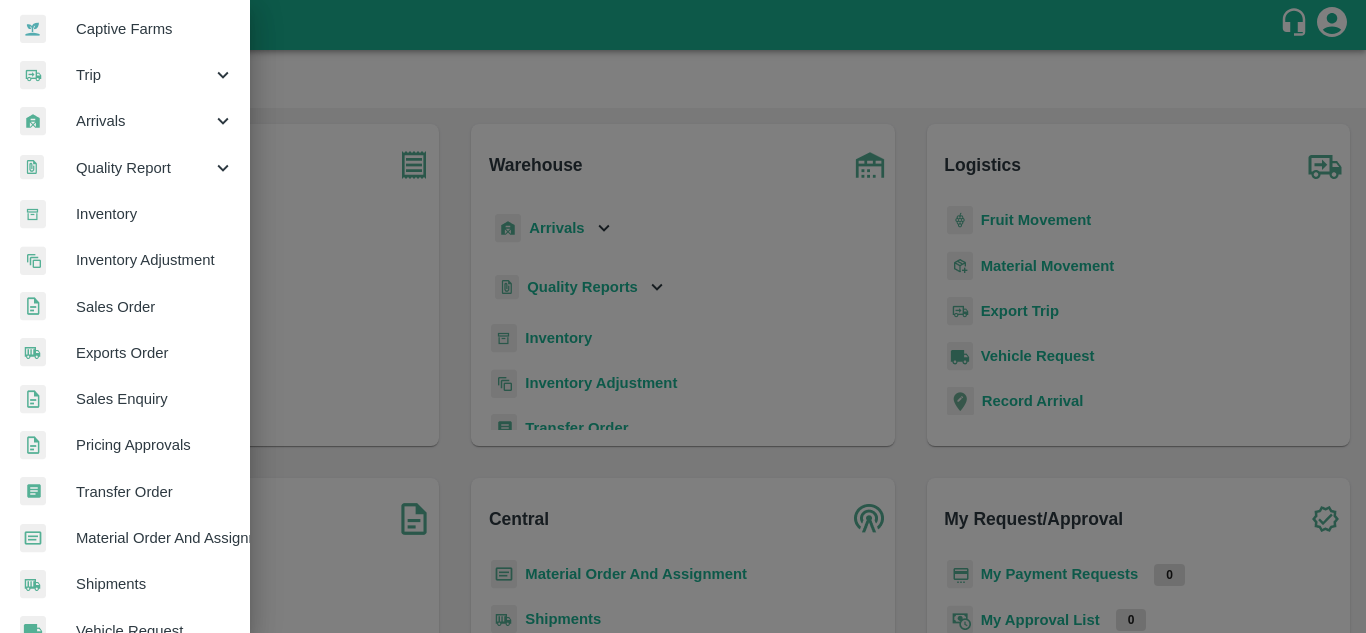 scroll, scrollTop: 193, scrollLeft: 0, axis: vertical 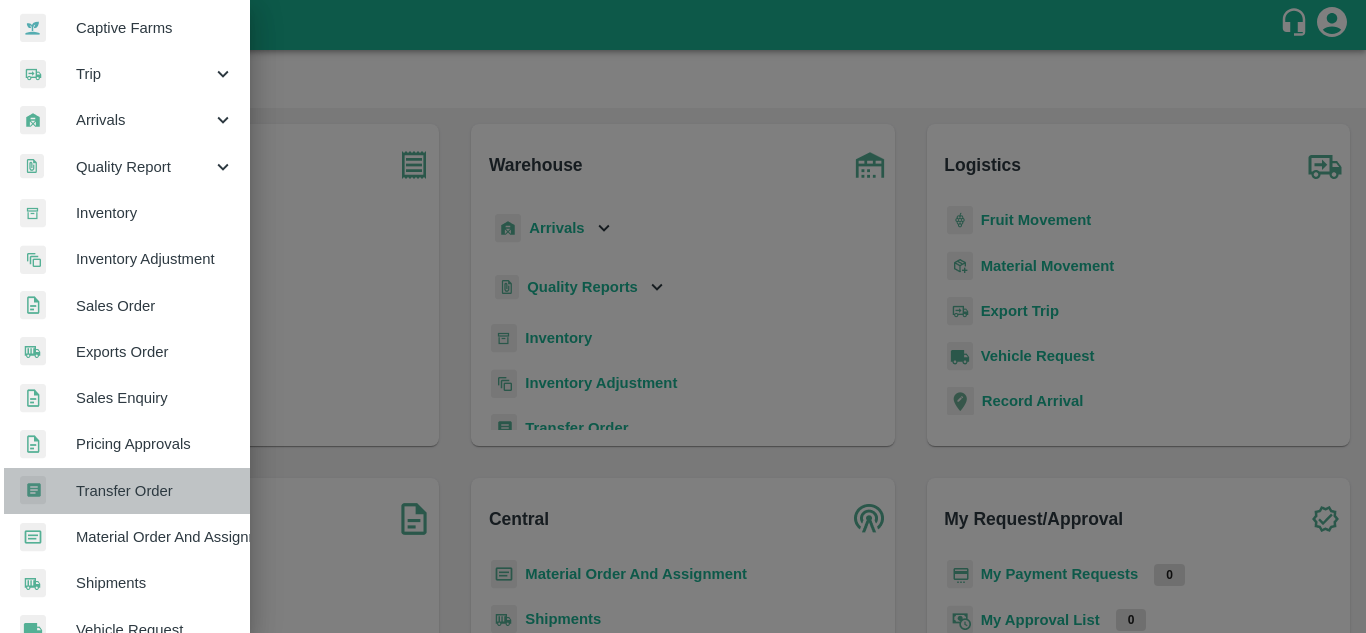click on "Transfer Order" at bounding box center [155, 491] 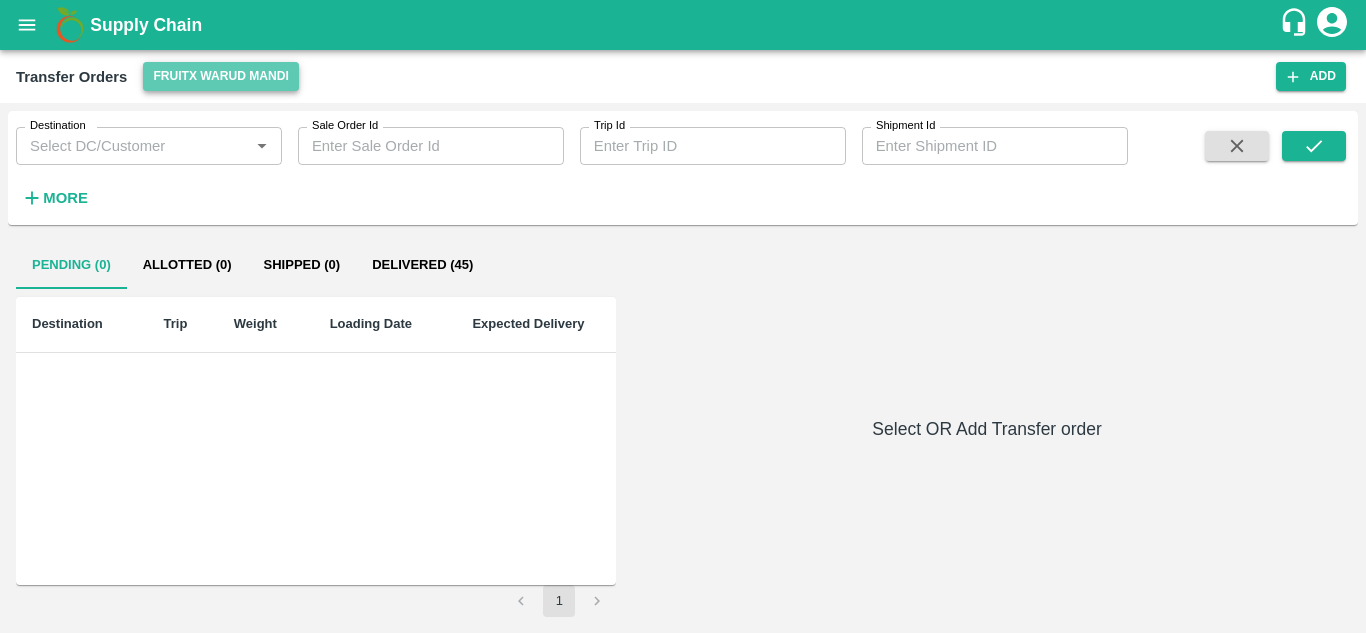 click on "FruitX Warud Mandi" at bounding box center (220, 76) 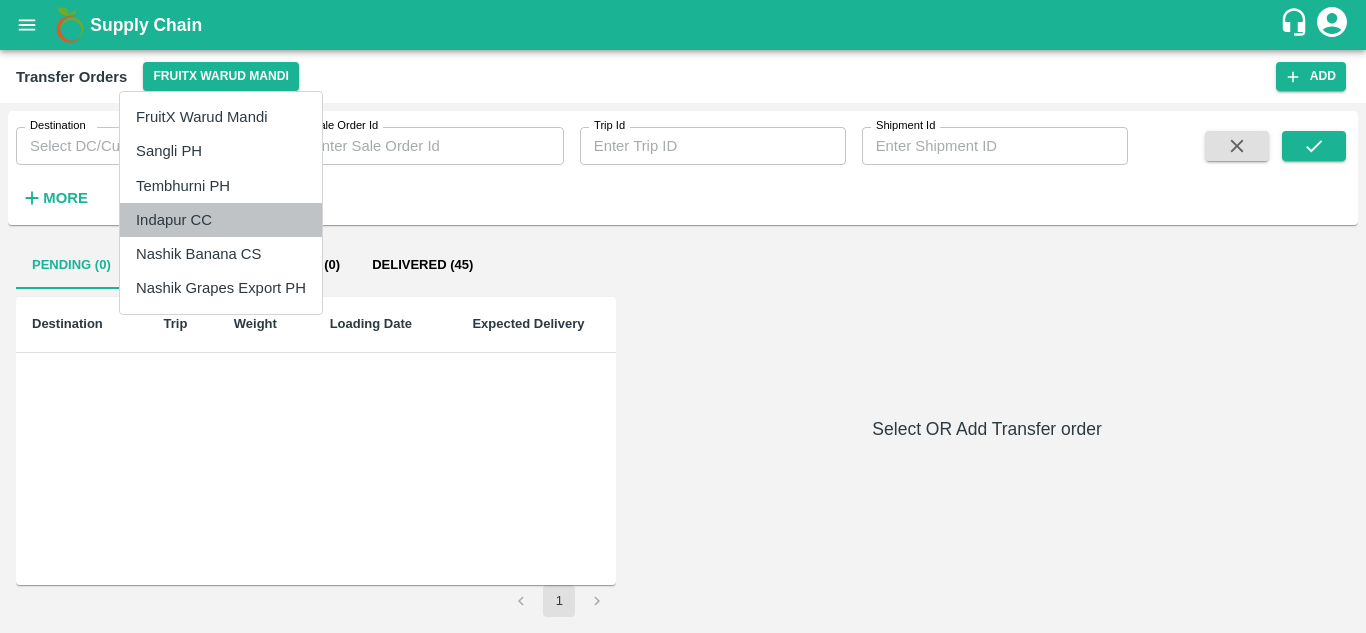 click on "Indapur CC" at bounding box center [221, 220] 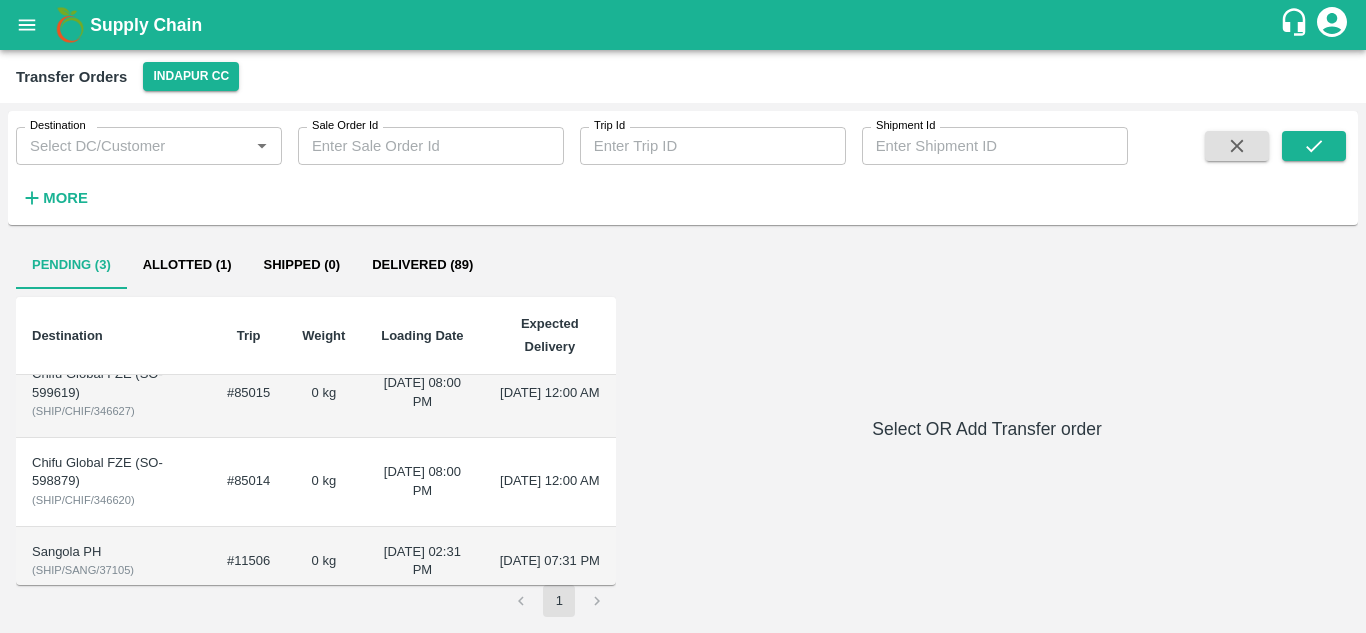 scroll, scrollTop: 0, scrollLeft: 0, axis: both 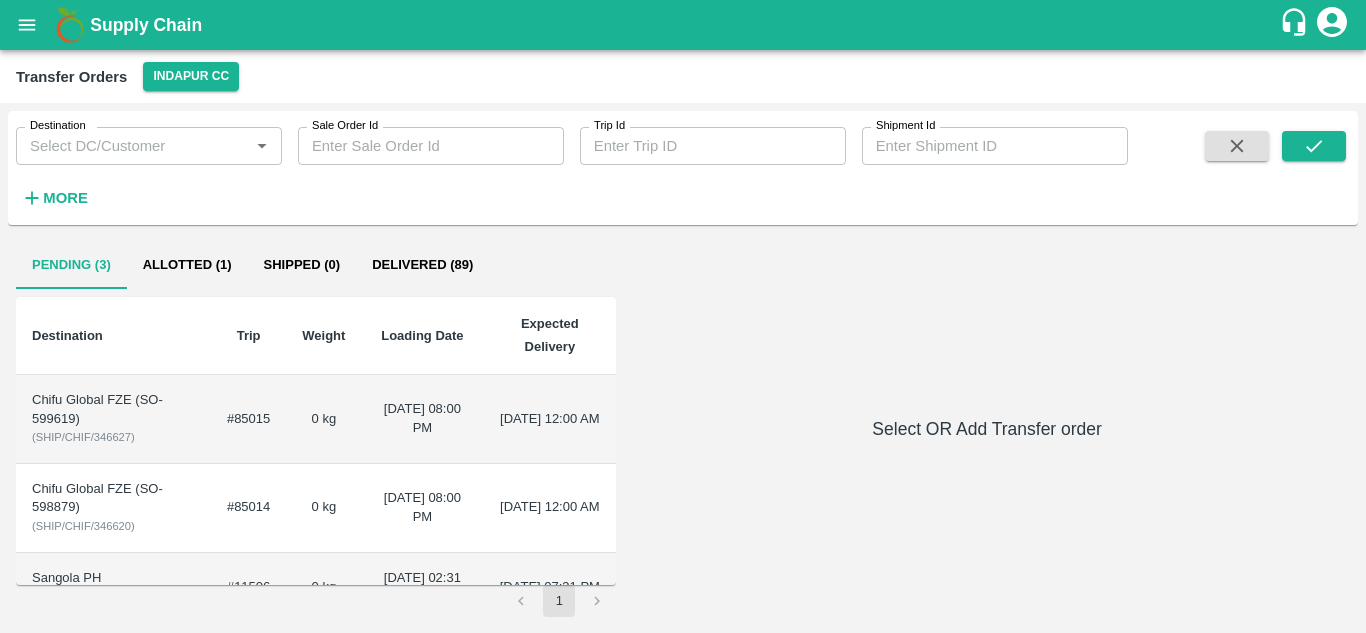 click on "0 kg" at bounding box center [323, 419] 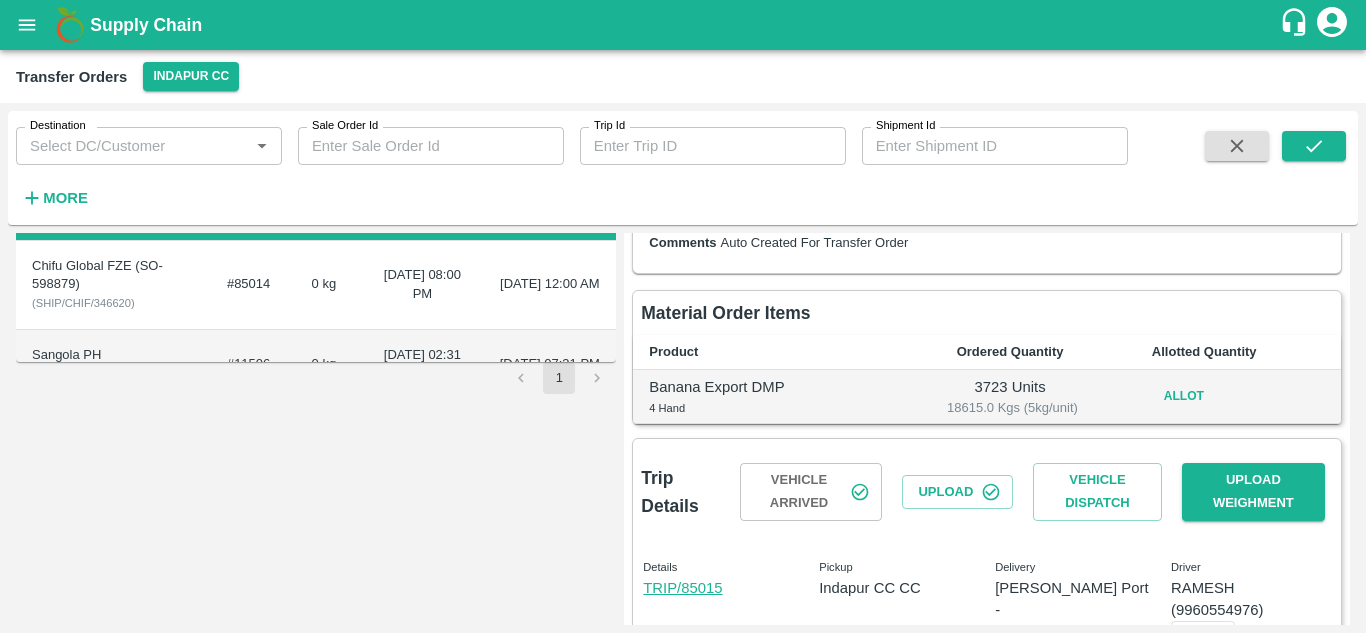 scroll, scrollTop: 222, scrollLeft: 0, axis: vertical 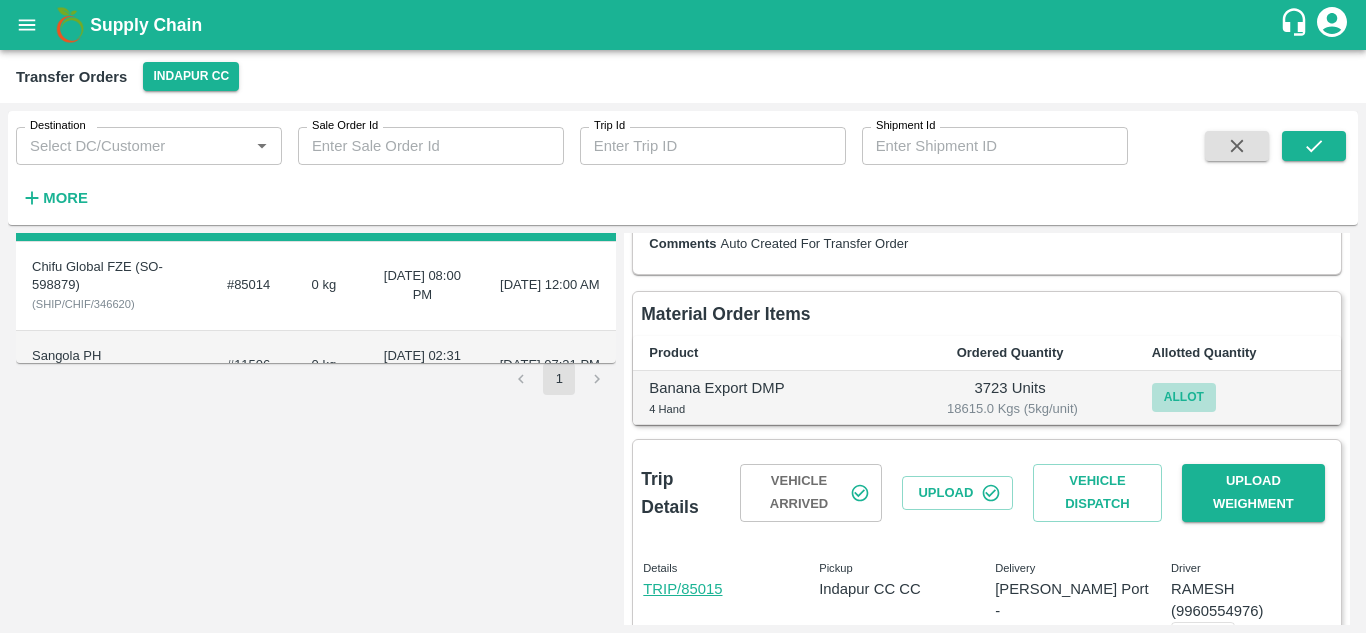 click on "Allot" at bounding box center (1184, 397) 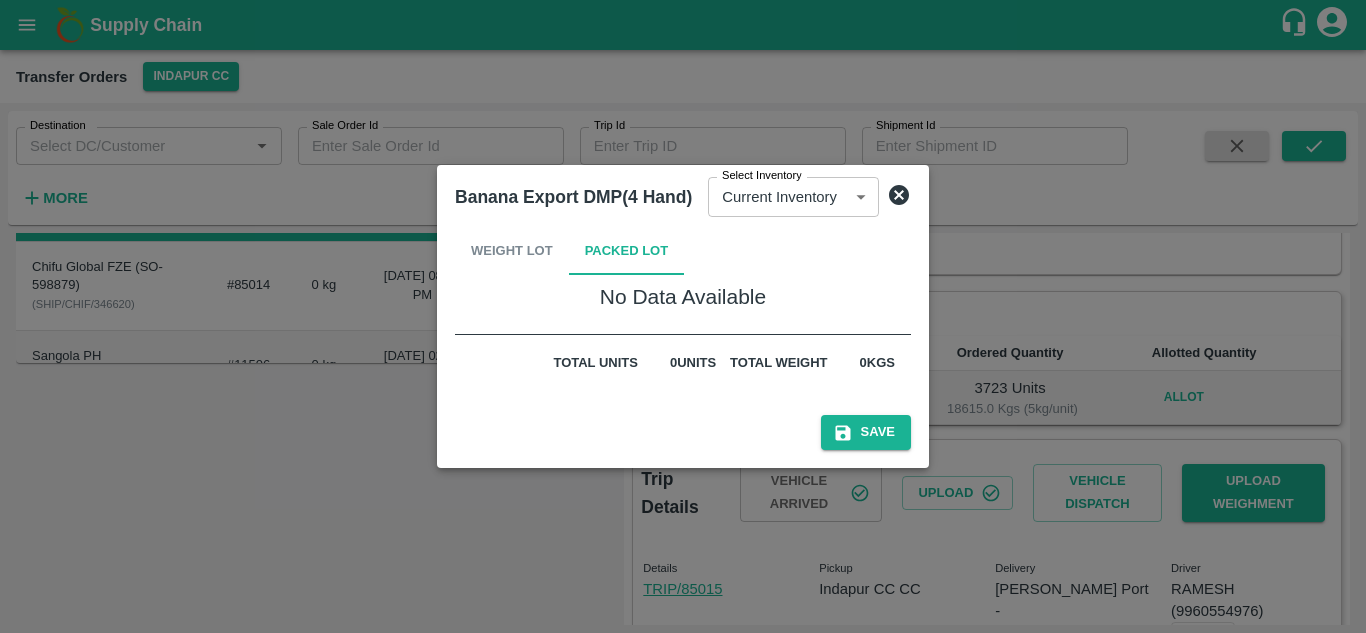 click on "Weight Lot Packed Lot" at bounding box center [683, 251] 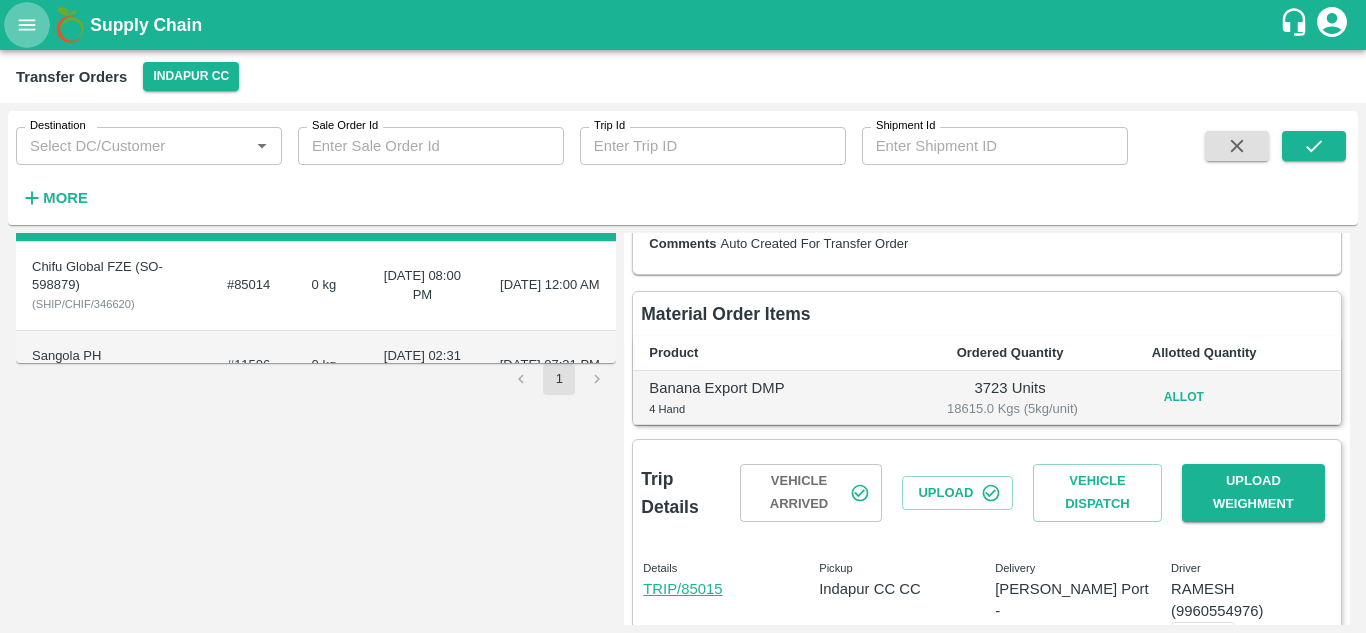 click 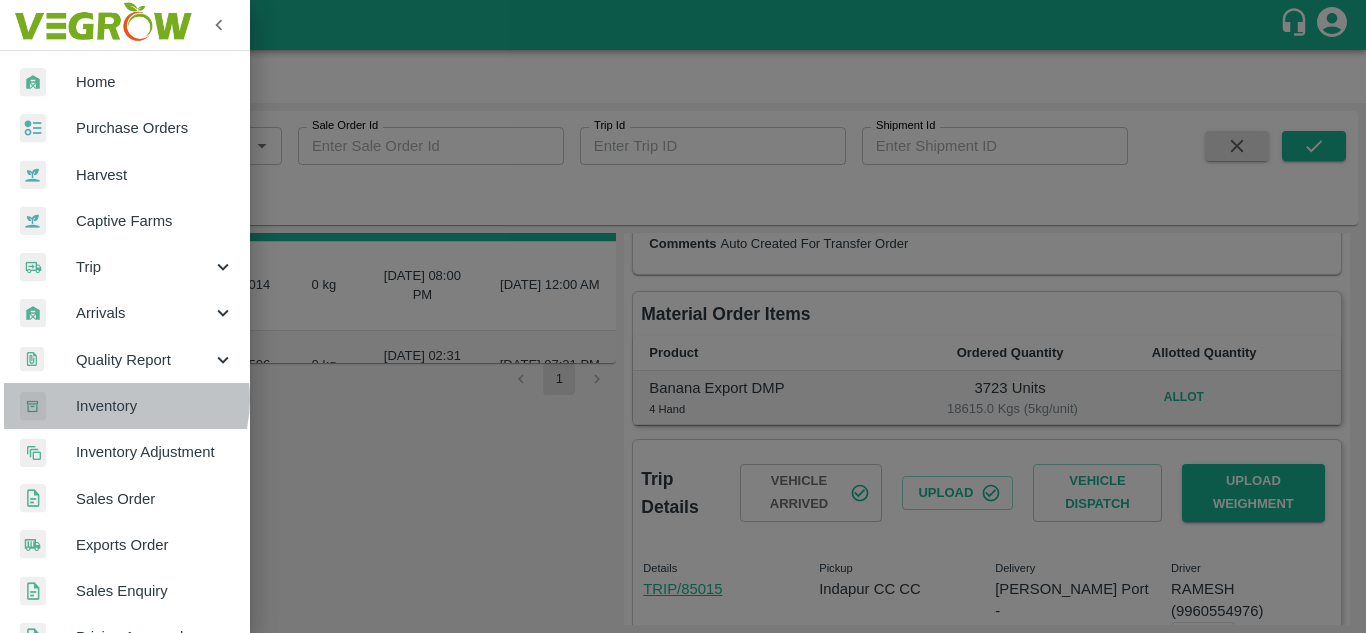 click on "Inventory" at bounding box center [155, 406] 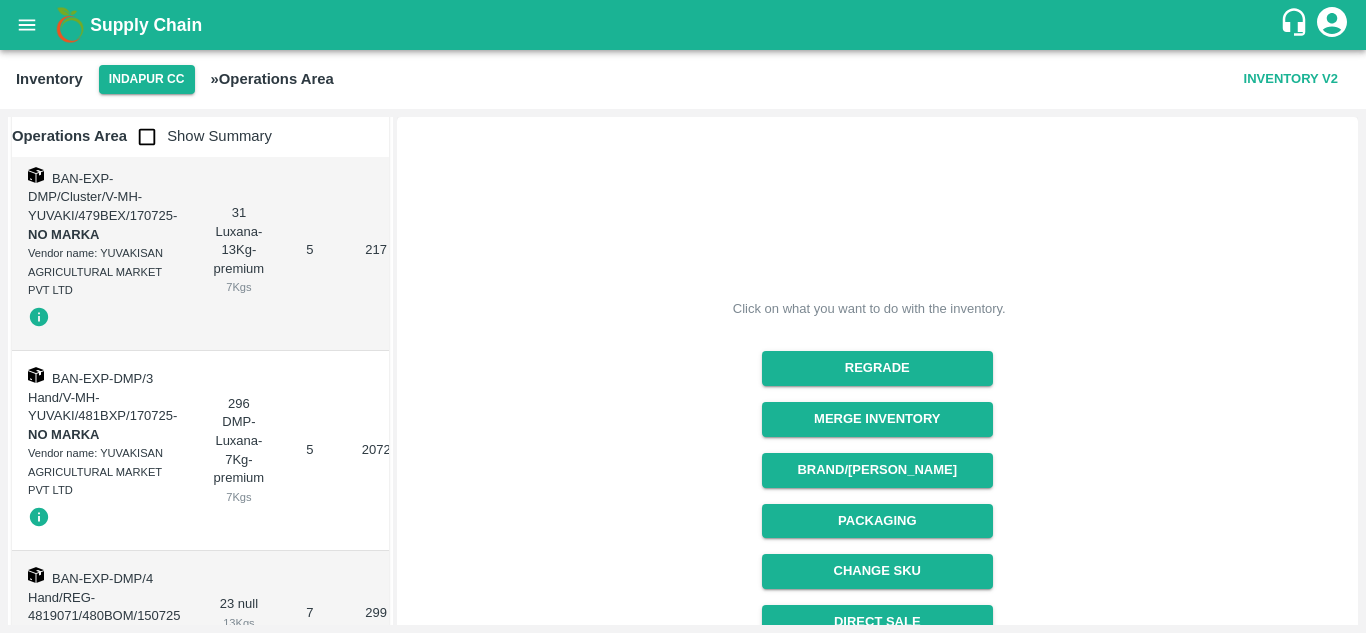 scroll, scrollTop: 0, scrollLeft: 0, axis: both 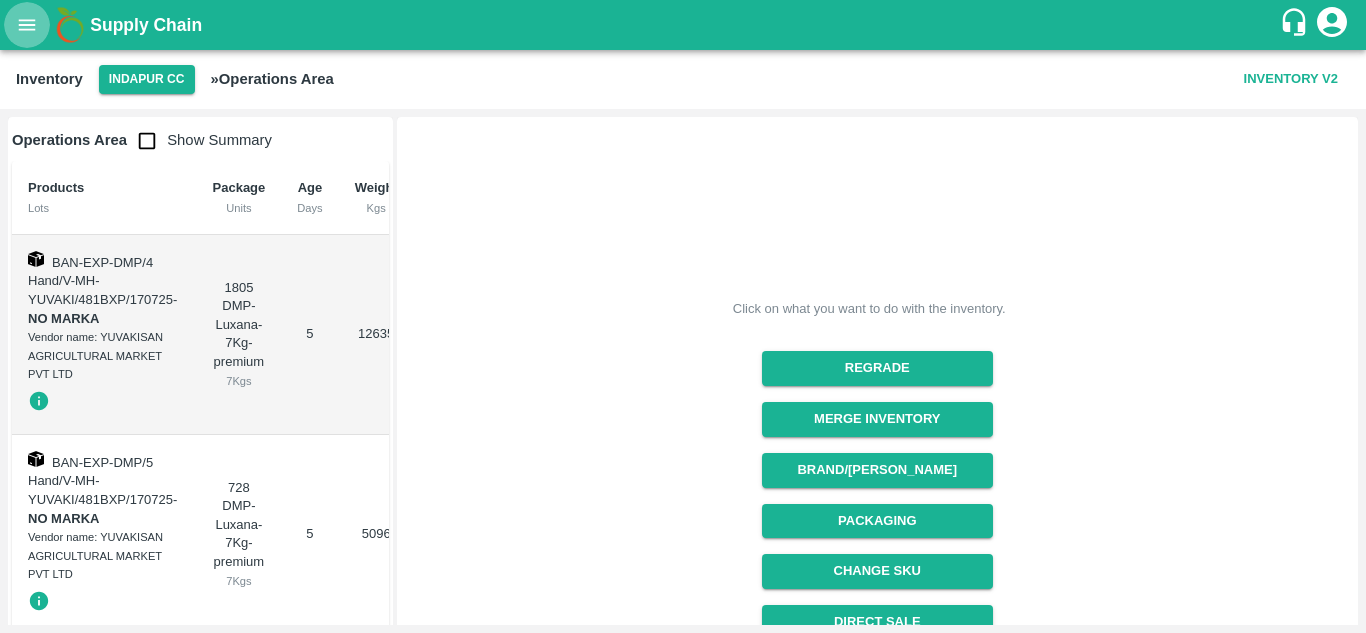 click 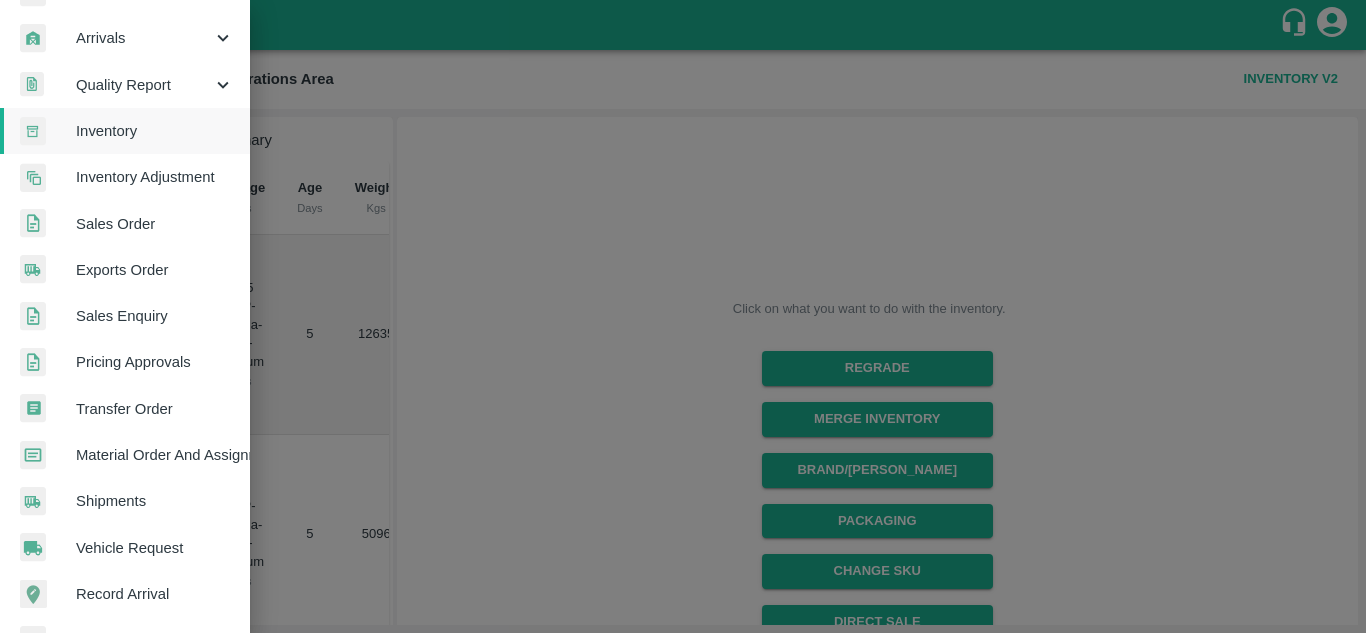 scroll, scrollTop: 276, scrollLeft: 0, axis: vertical 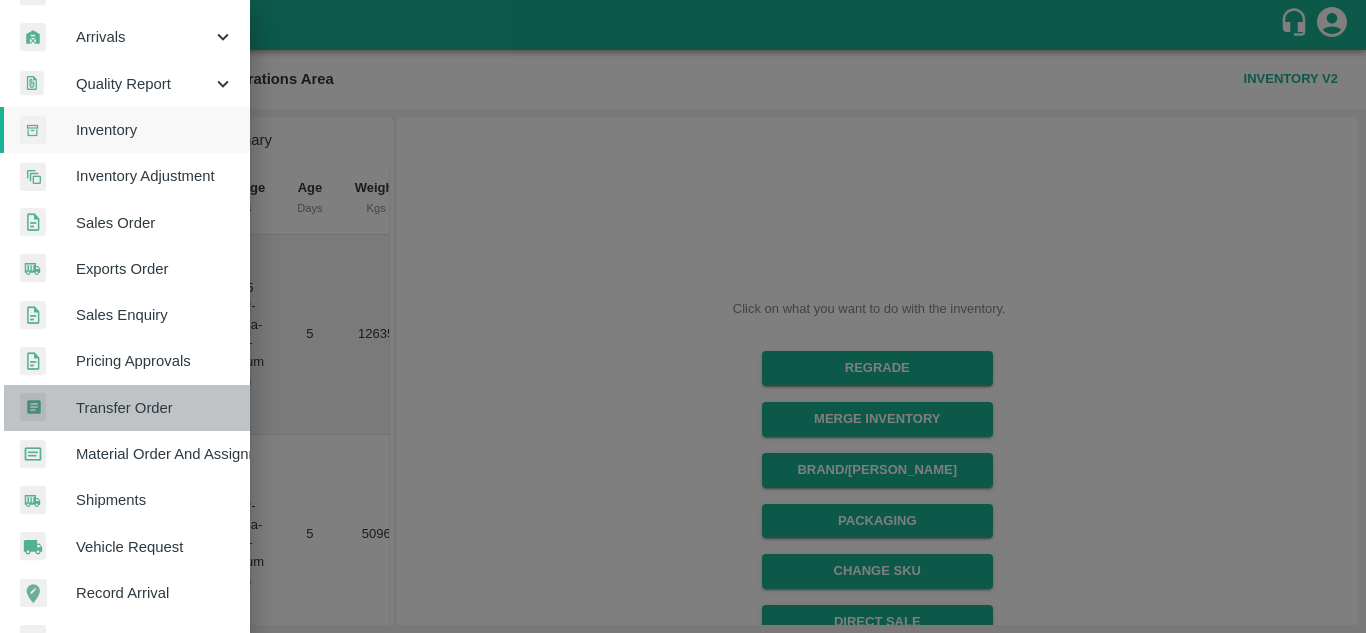 click on "Transfer Order" at bounding box center [155, 408] 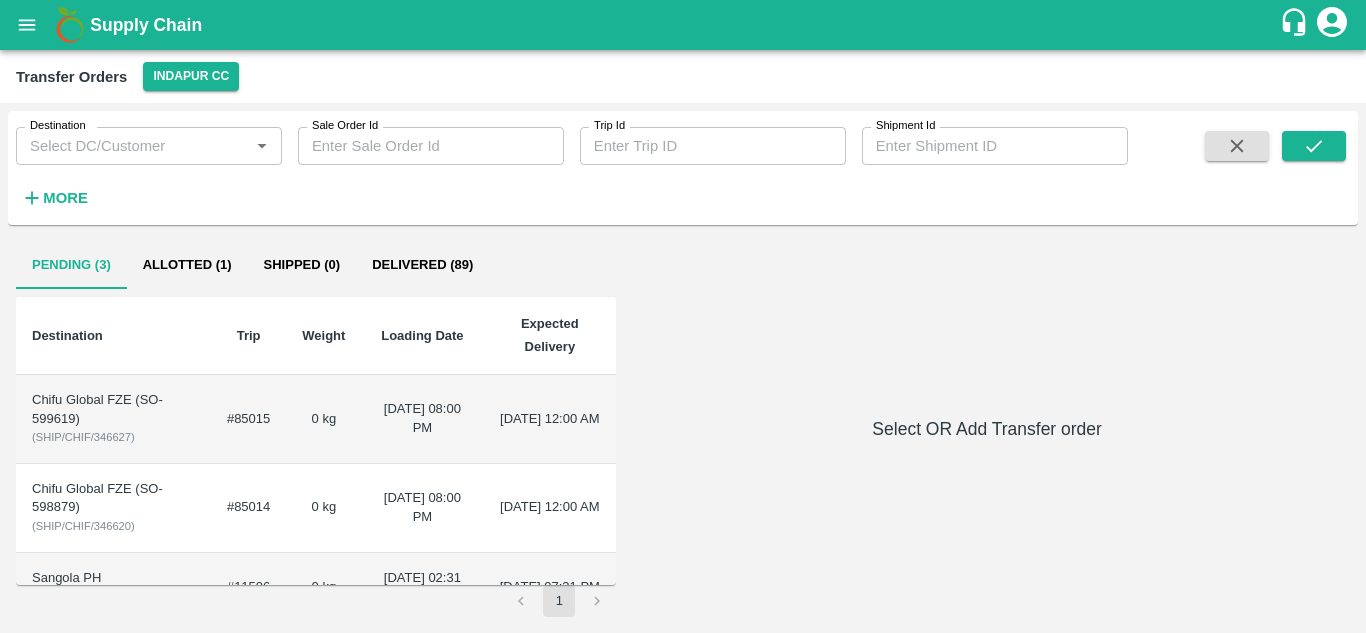 scroll, scrollTop: 37, scrollLeft: 0, axis: vertical 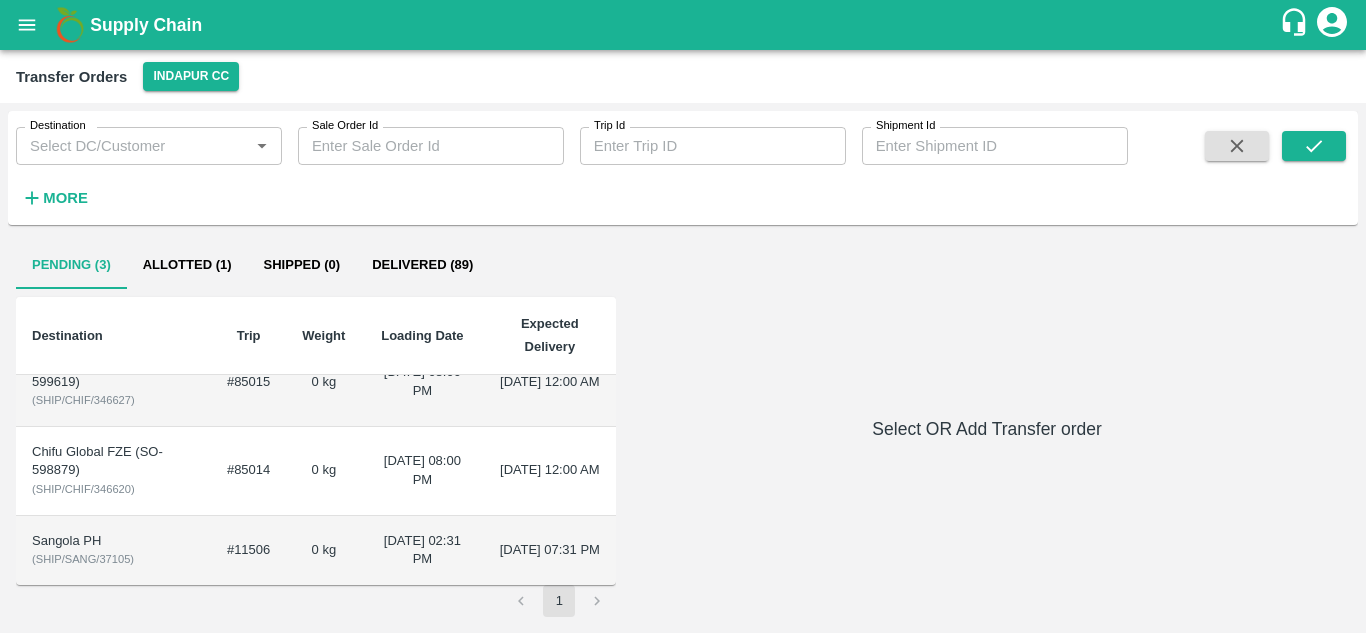 click on "#85014" at bounding box center [248, 471] 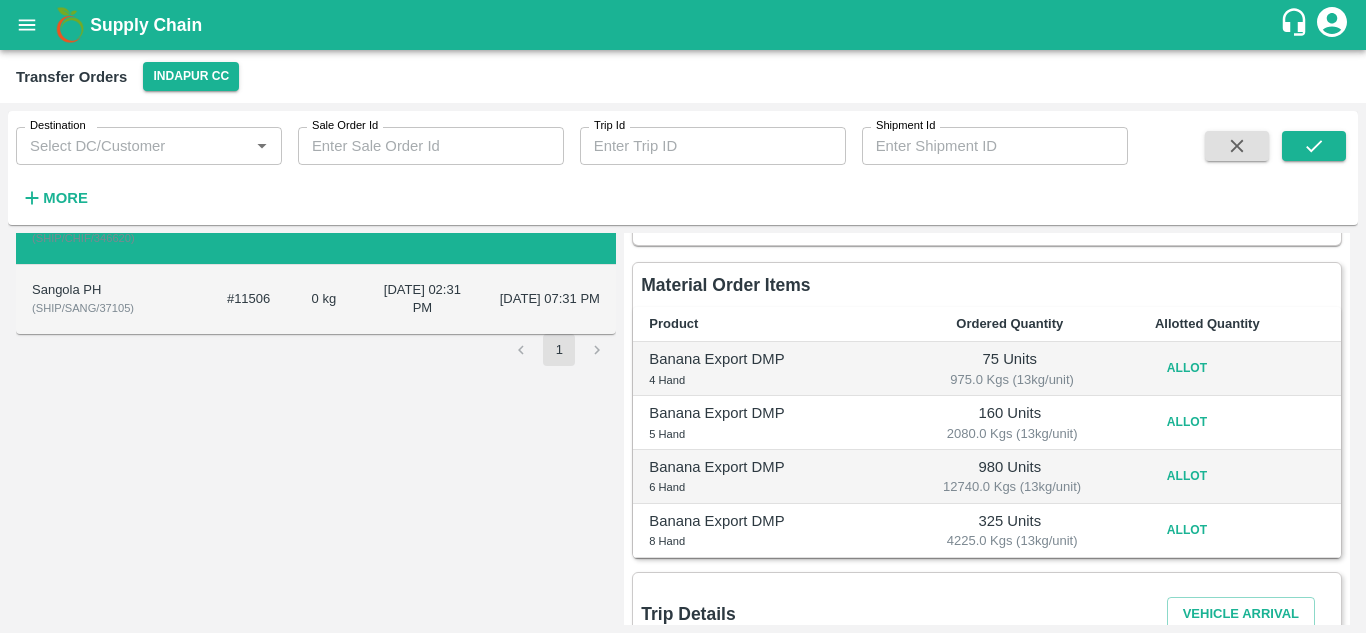 scroll, scrollTop: 252, scrollLeft: 0, axis: vertical 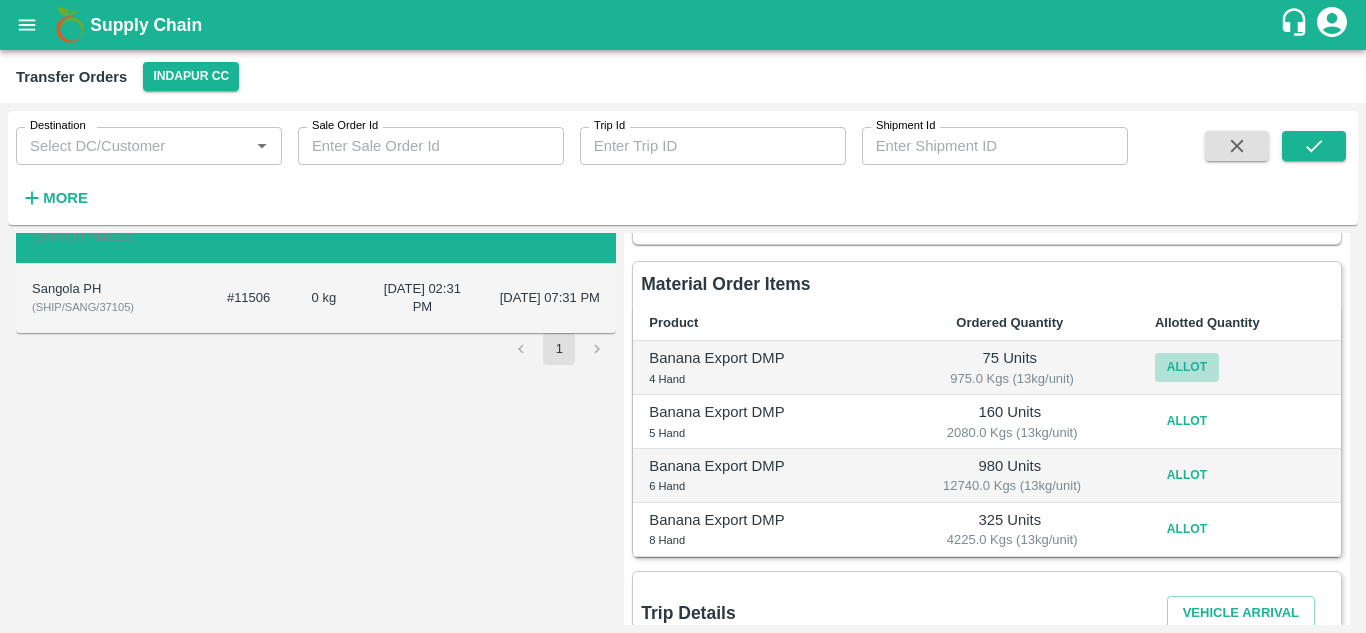 click on "Allot" at bounding box center [1187, 367] 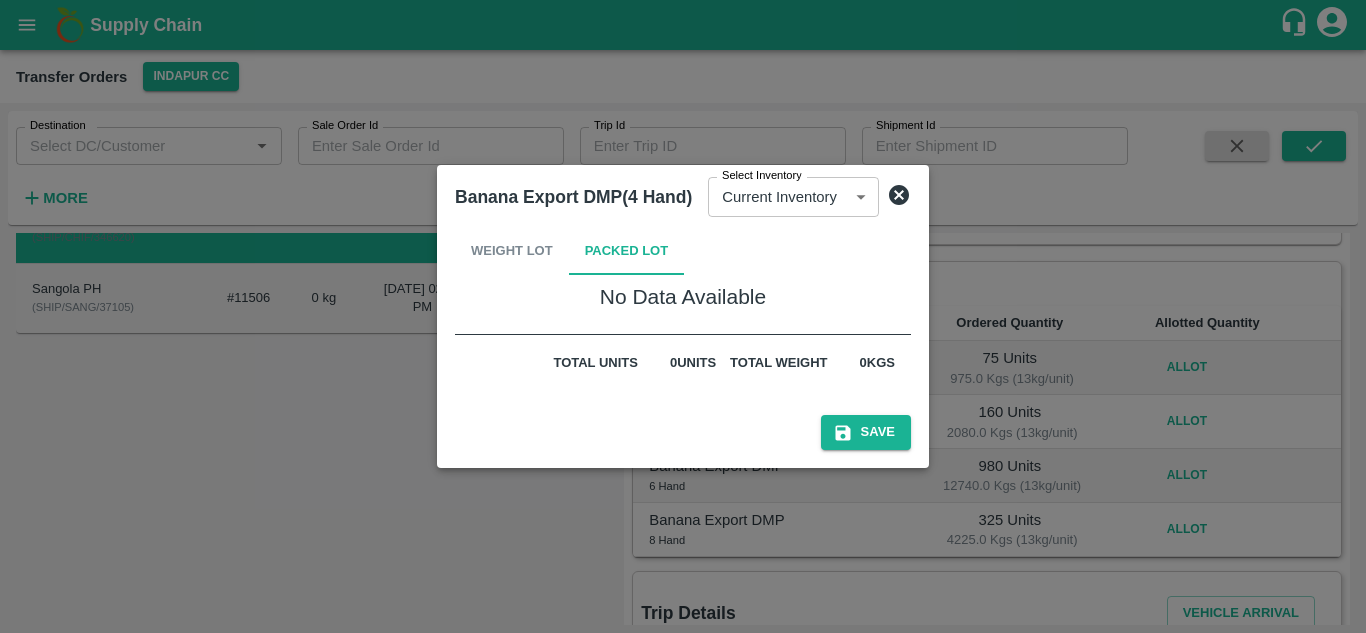 click at bounding box center [683, 316] 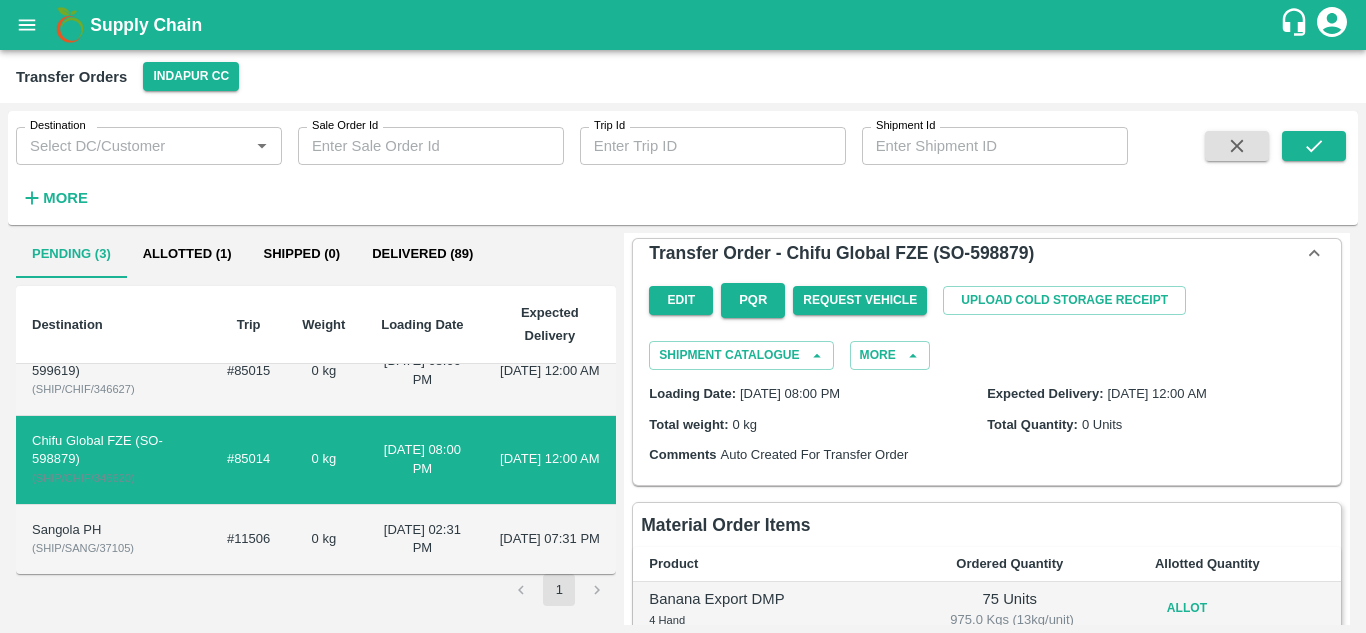 scroll, scrollTop: 0, scrollLeft: 0, axis: both 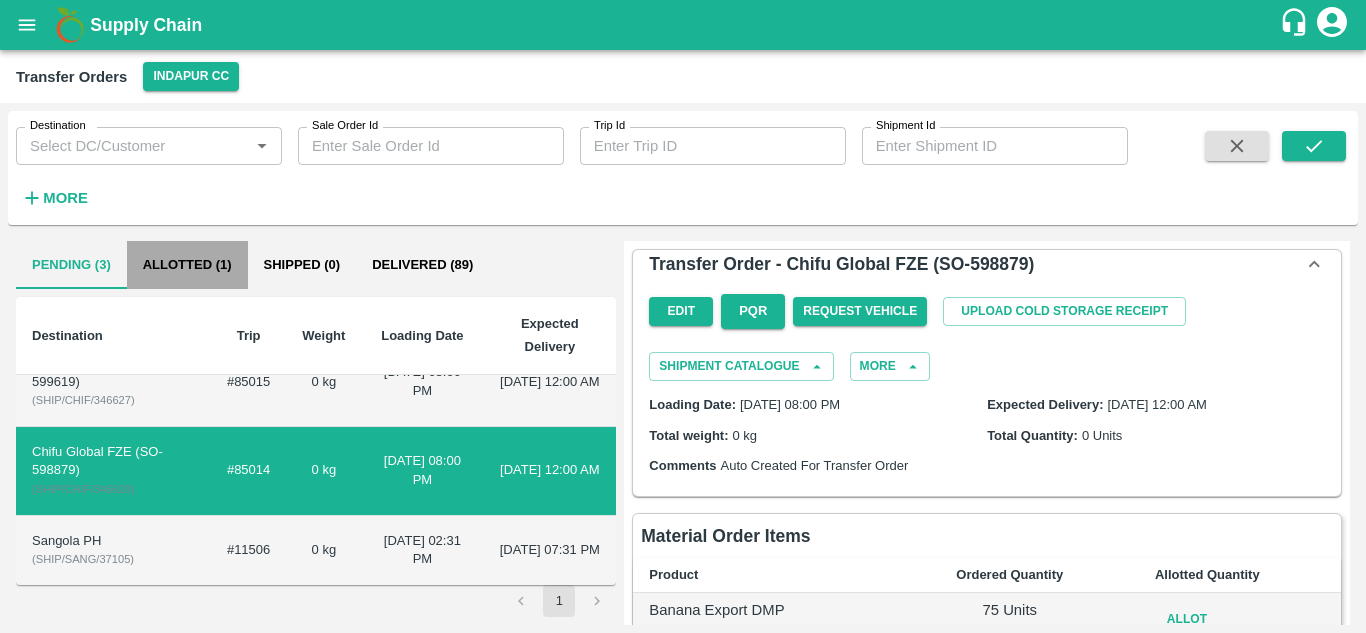click on "Allotted (1)" at bounding box center [187, 265] 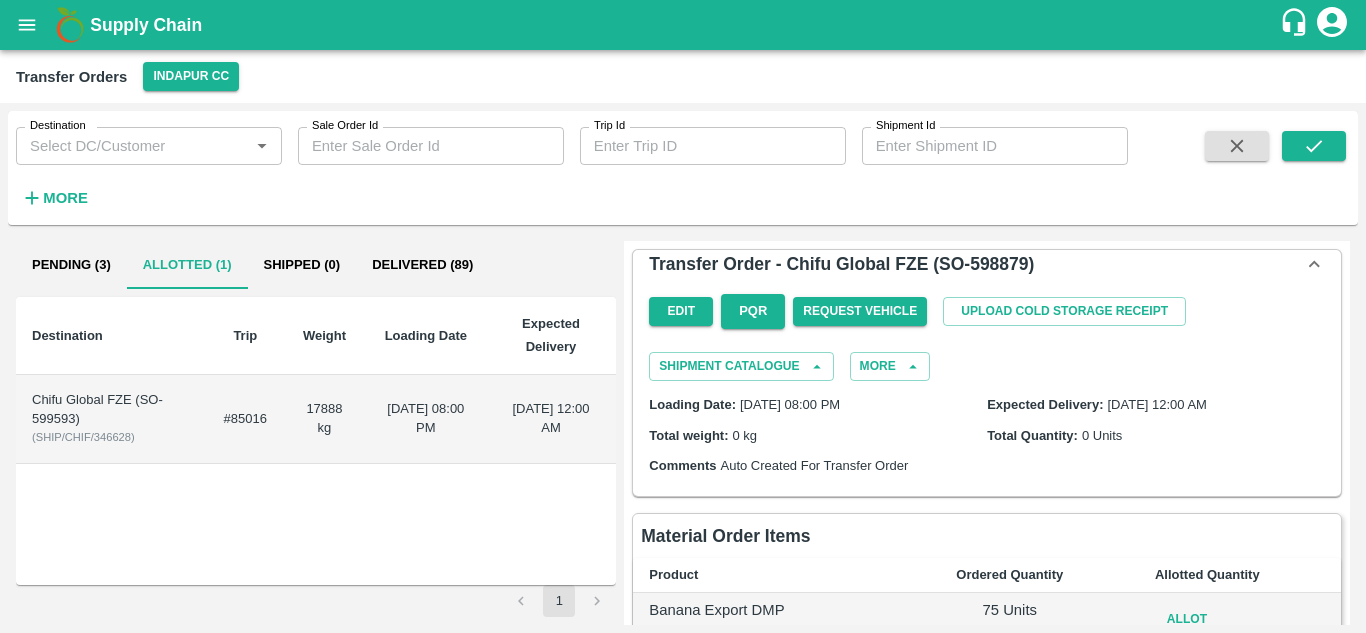 click on "17888 kg" at bounding box center (324, 419) 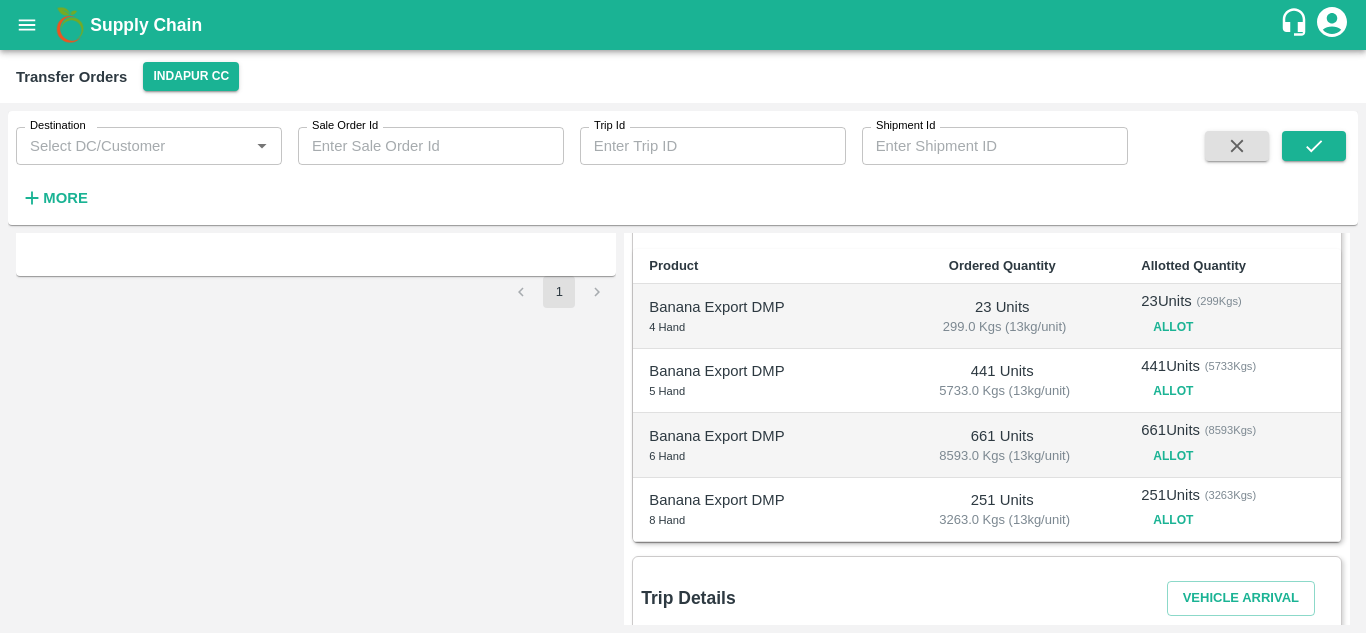 scroll, scrollTop: 0, scrollLeft: 0, axis: both 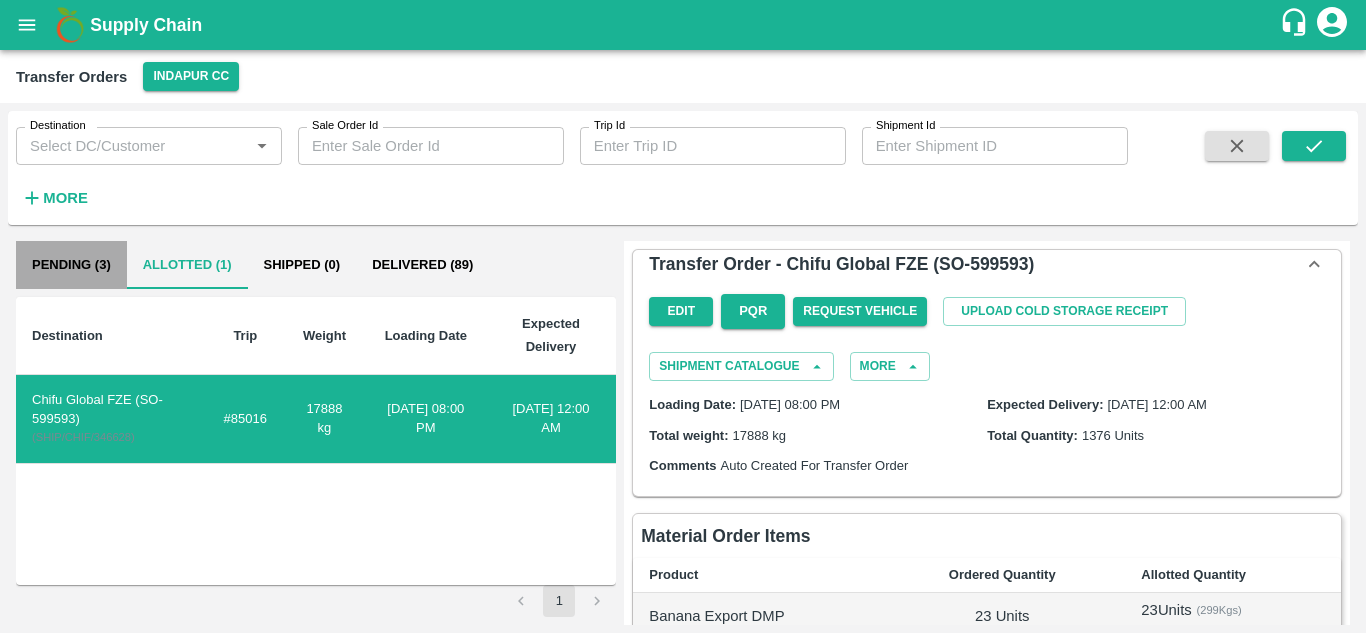 click on "Pending (3)" at bounding box center [71, 265] 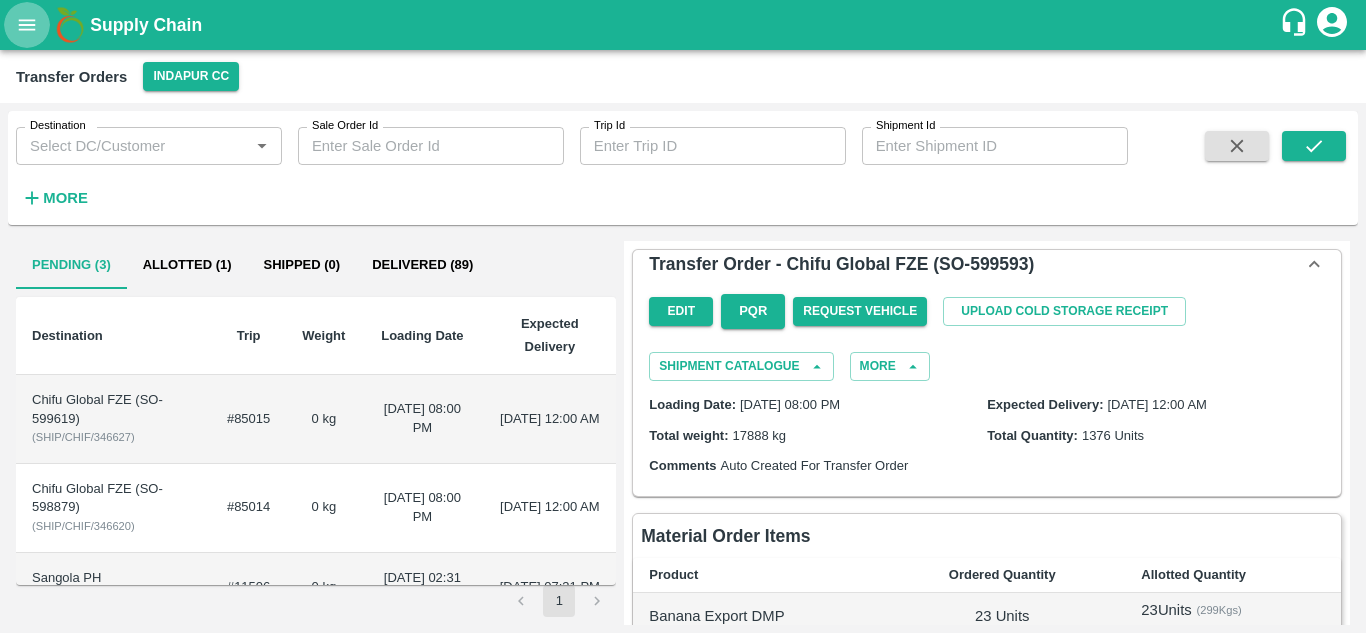 click 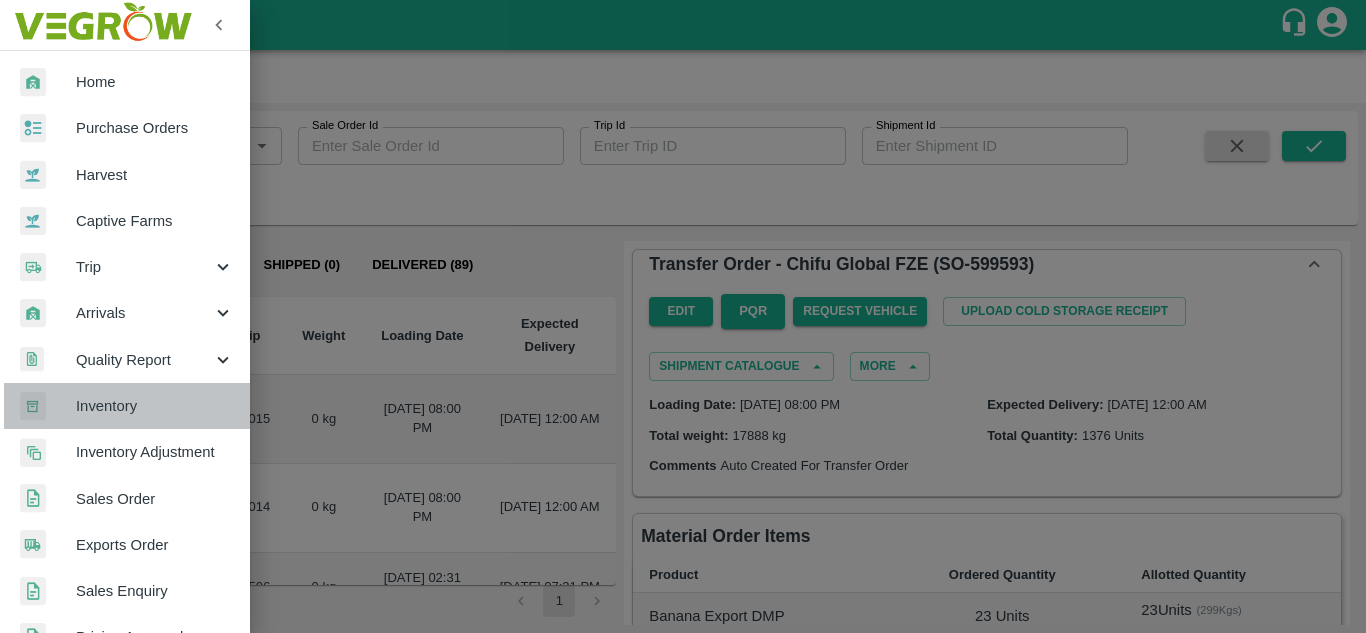 click on "Inventory" at bounding box center [155, 406] 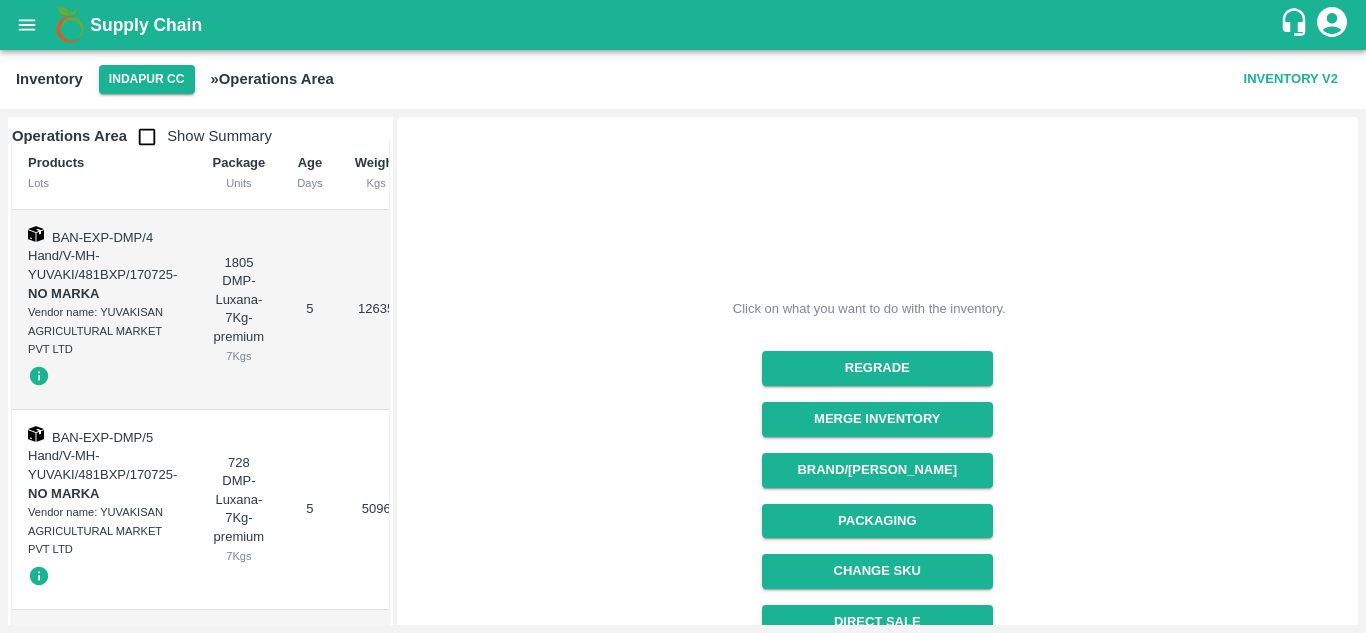 scroll, scrollTop: 0, scrollLeft: 0, axis: both 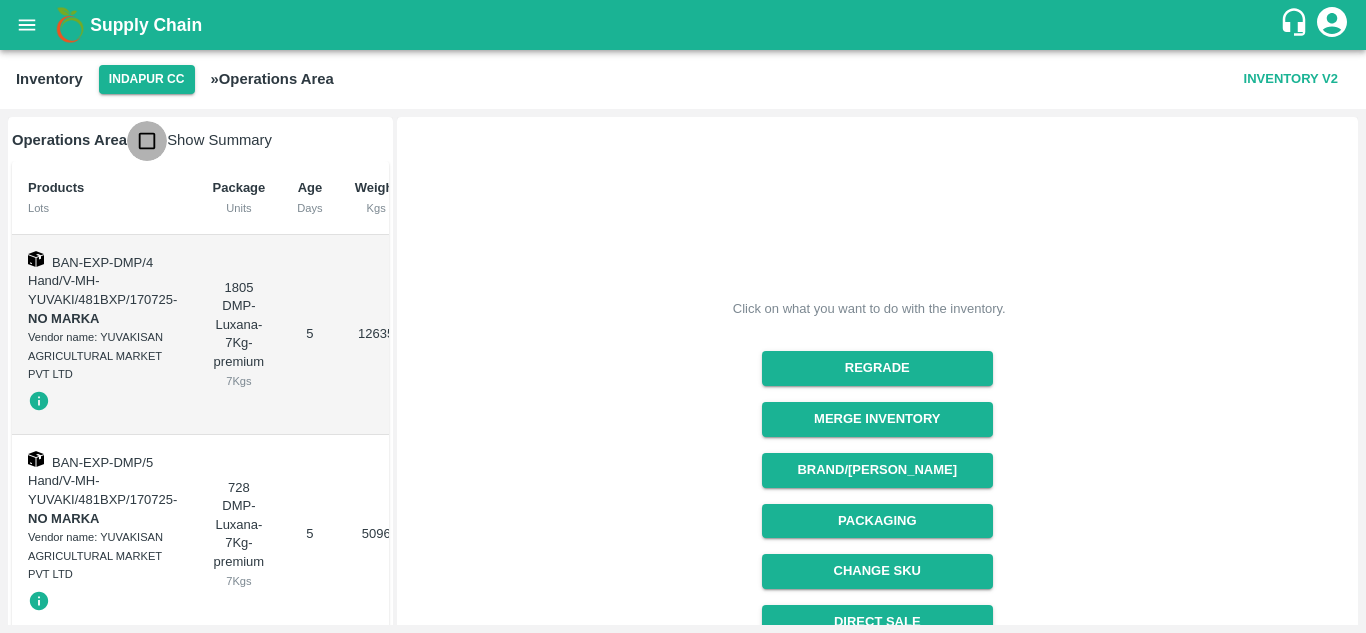 click at bounding box center [147, 141] 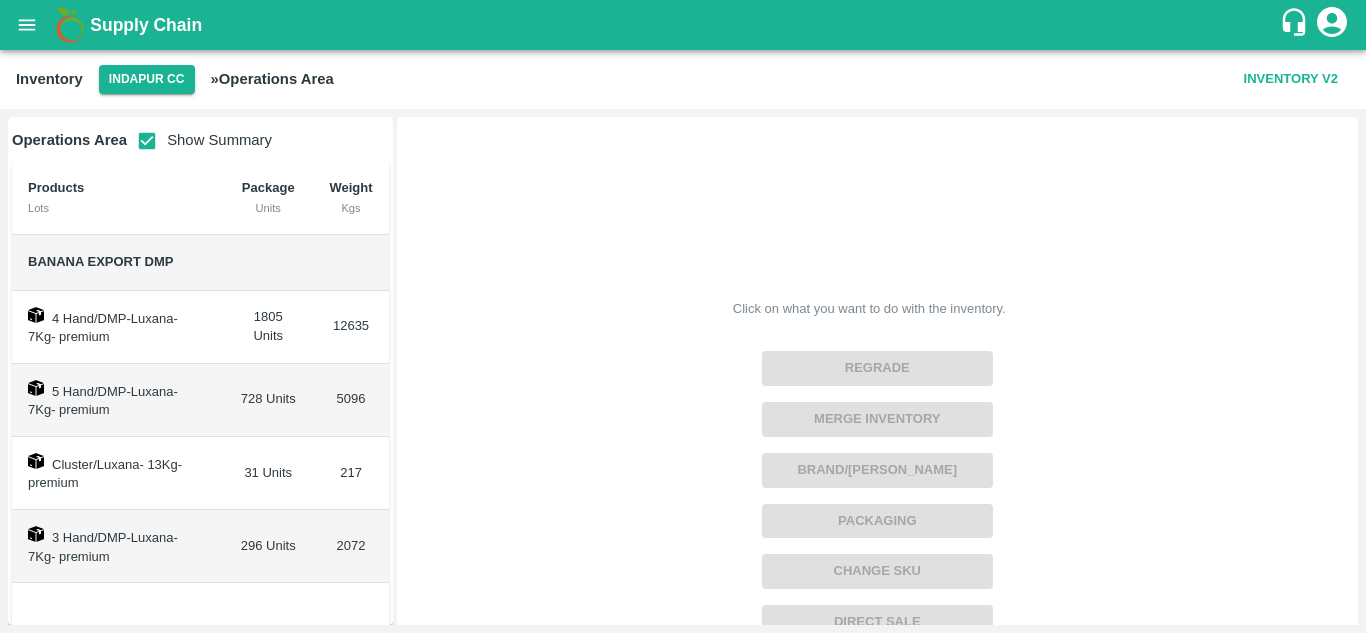 scroll, scrollTop: 36, scrollLeft: 0, axis: vertical 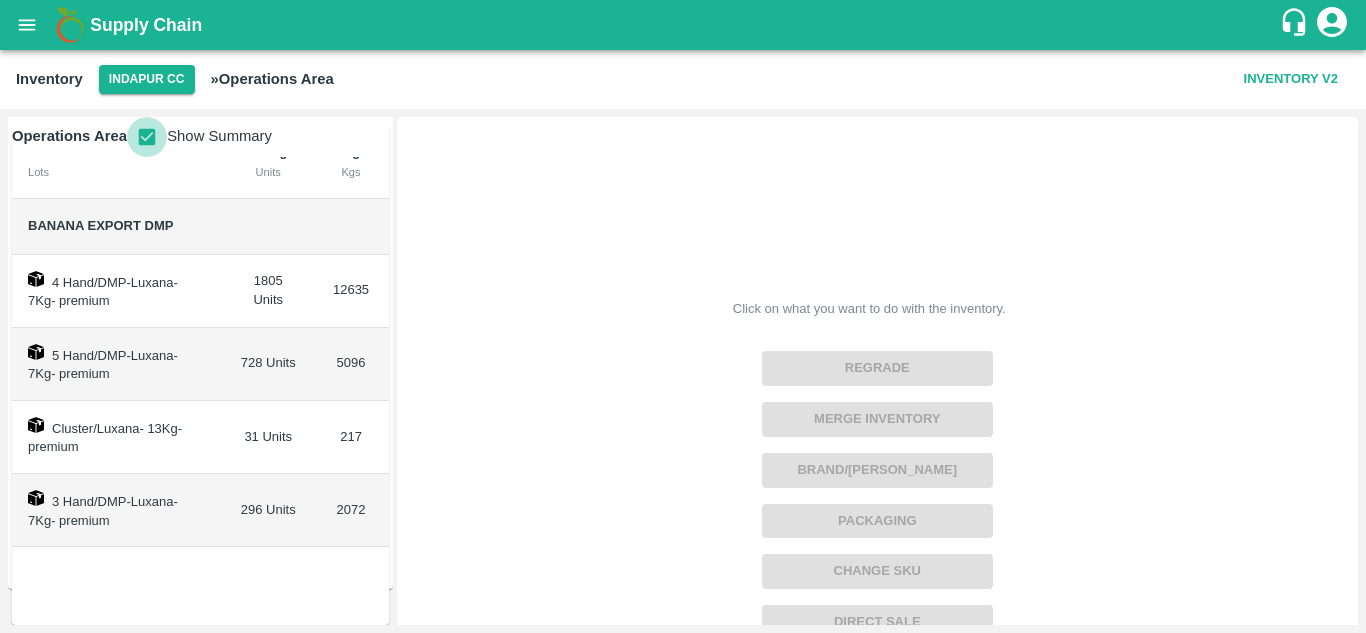 click at bounding box center [147, 137] 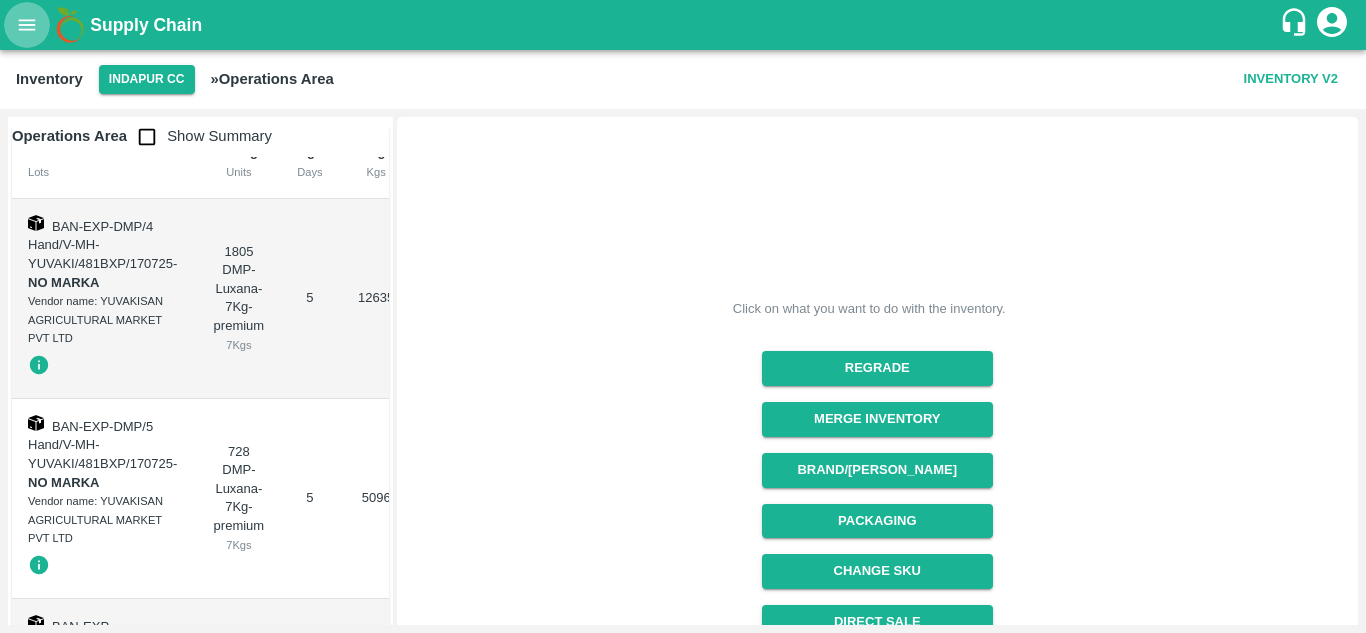 click 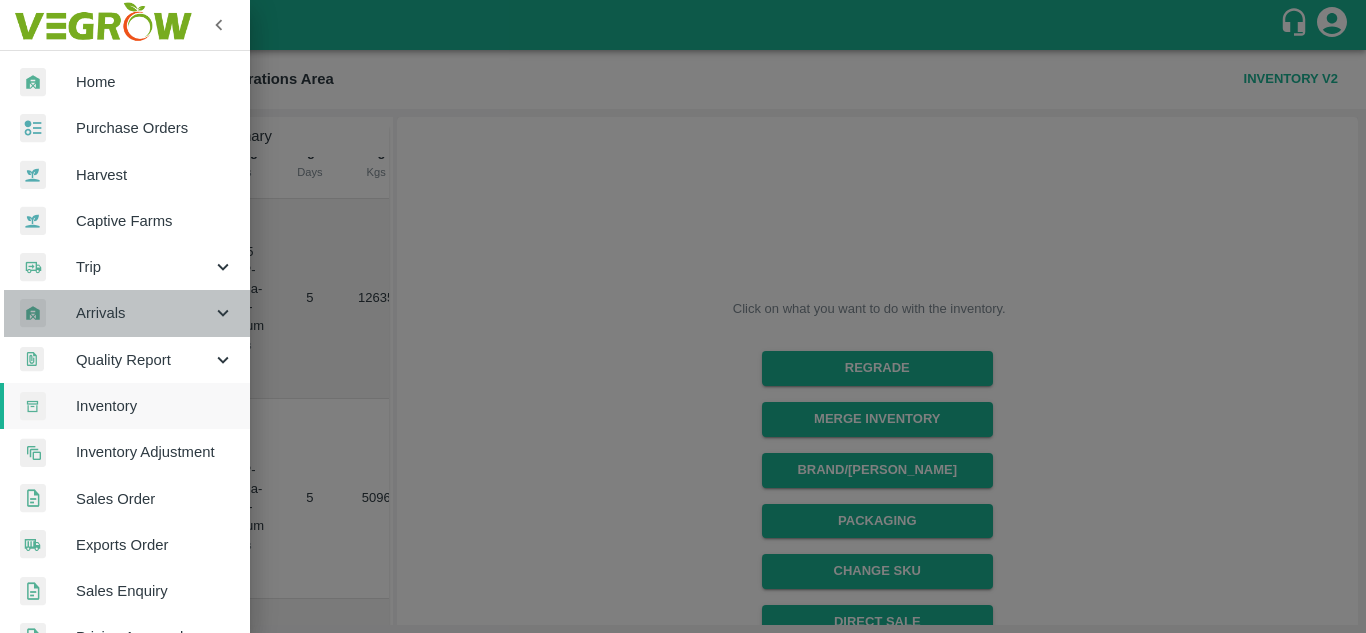 click on "Arrivals" at bounding box center [144, 313] 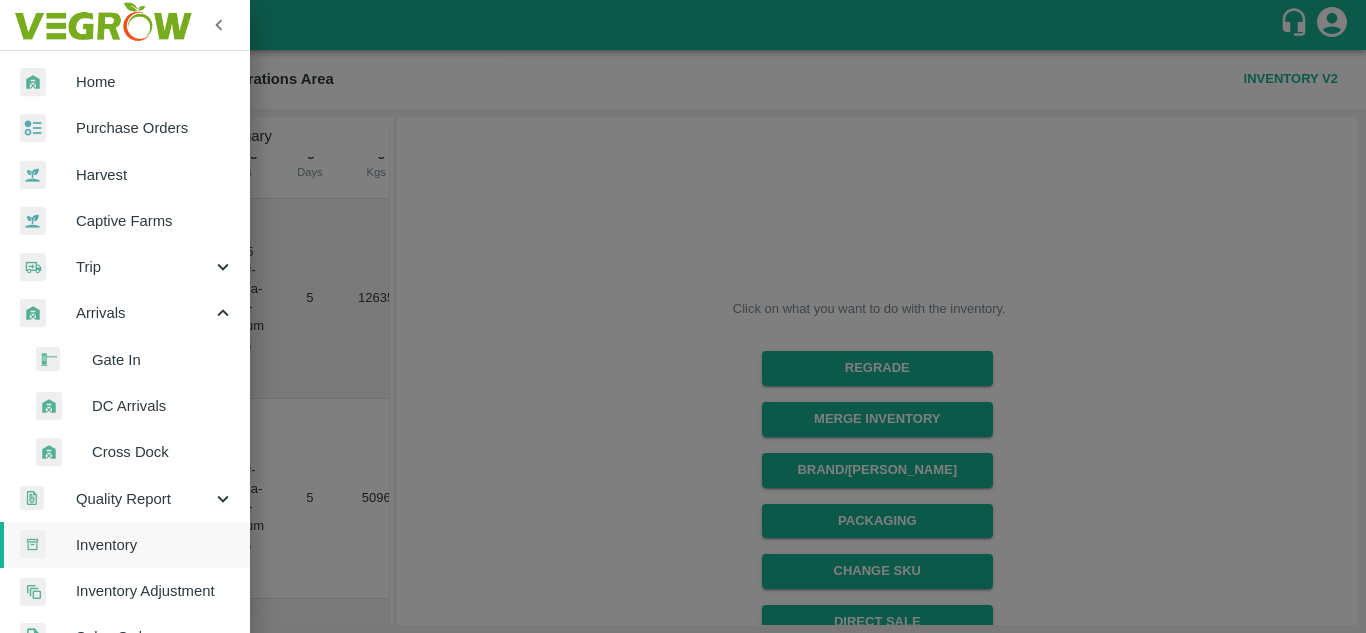 click on "DC Arrivals" at bounding box center [163, 406] 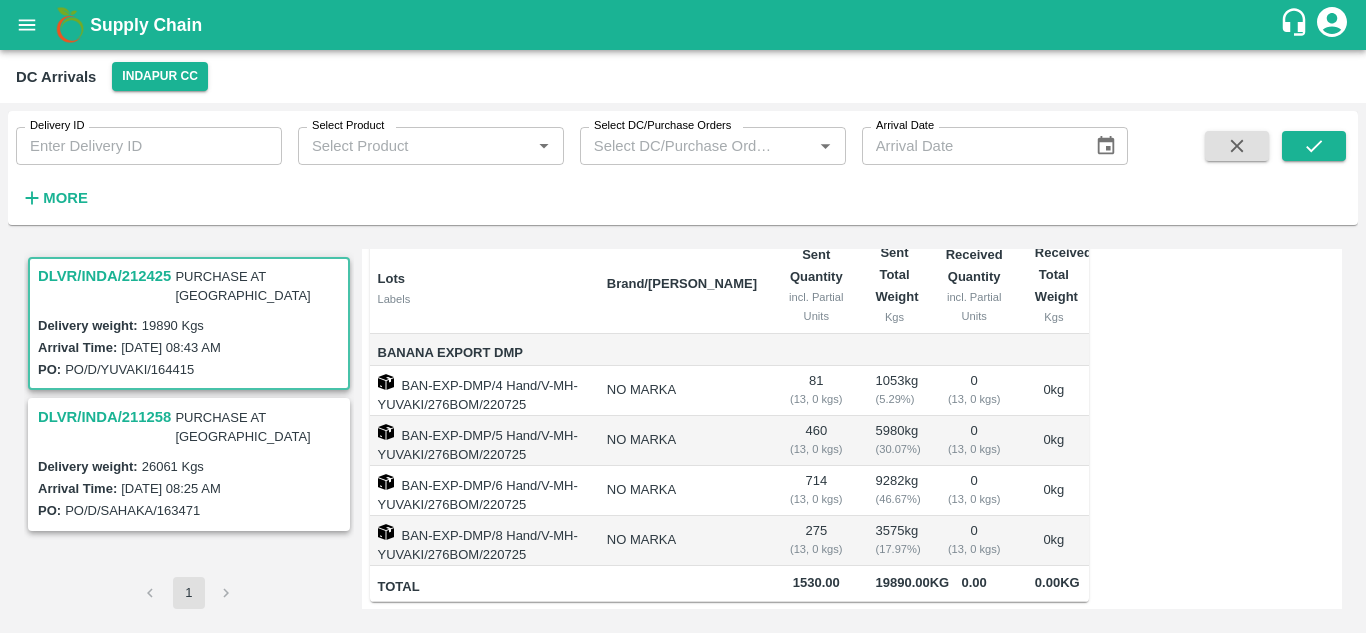 scroll, scrollTop: 220, scrollLeft: 0, axis: vertical 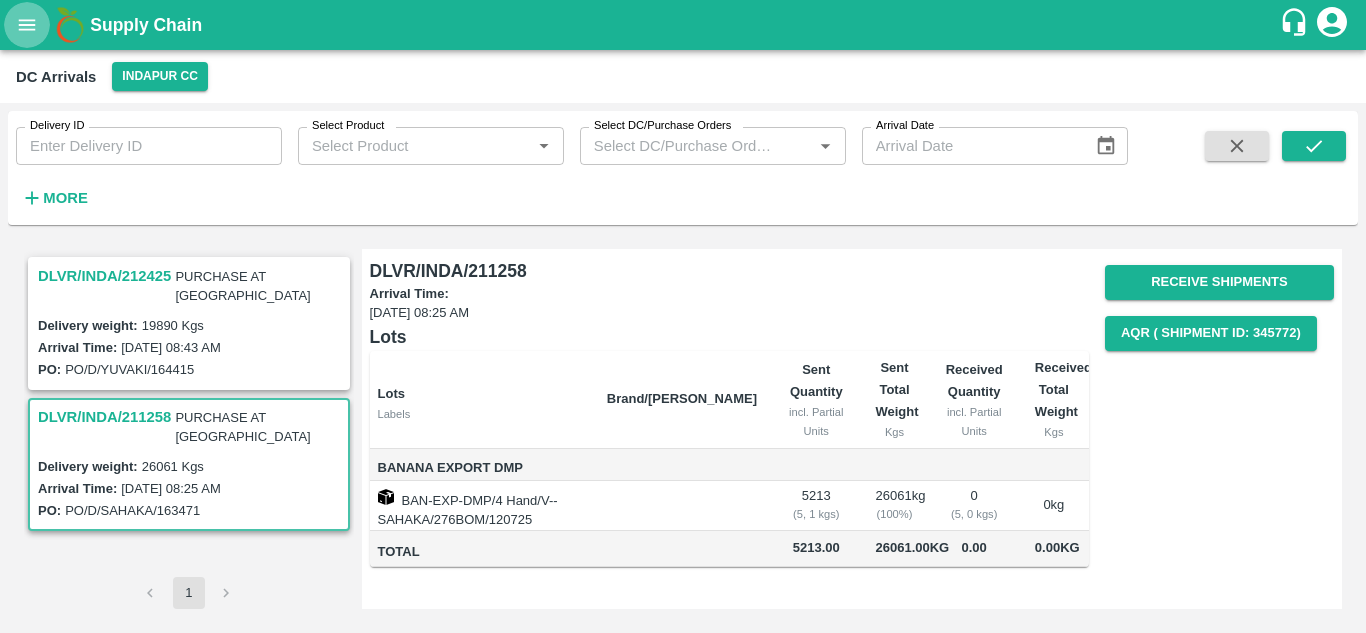click 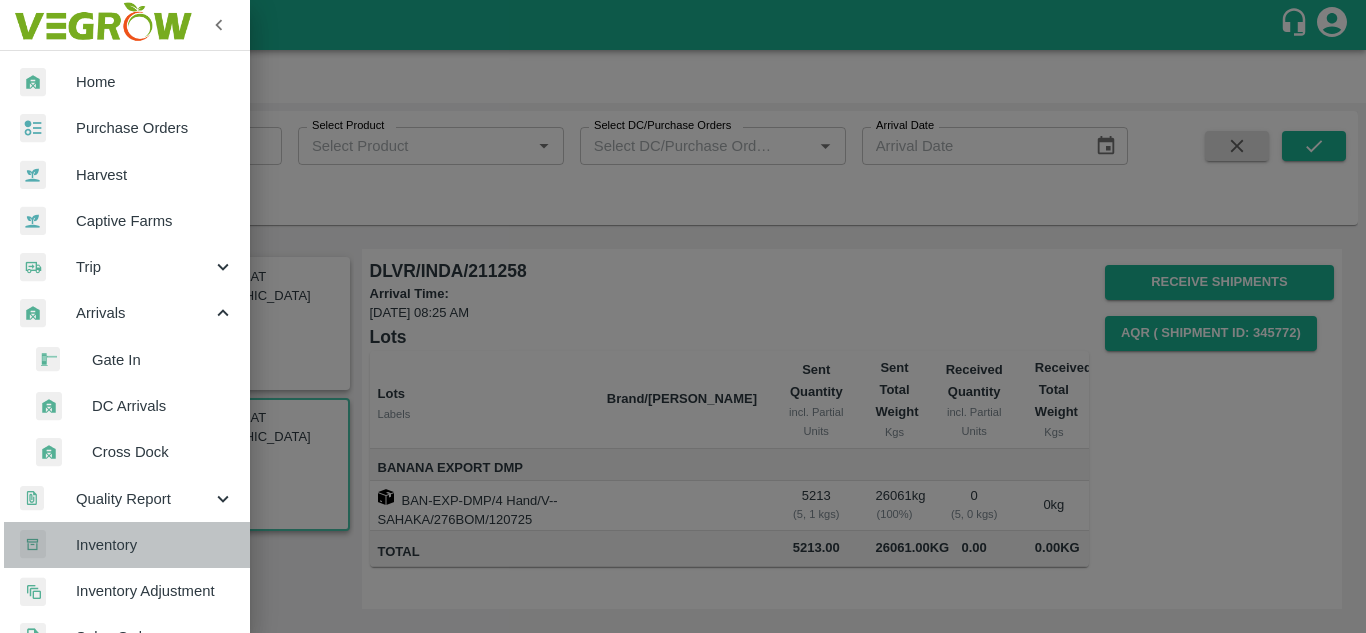 click on "Inventory" at bounding box center [155, 545] 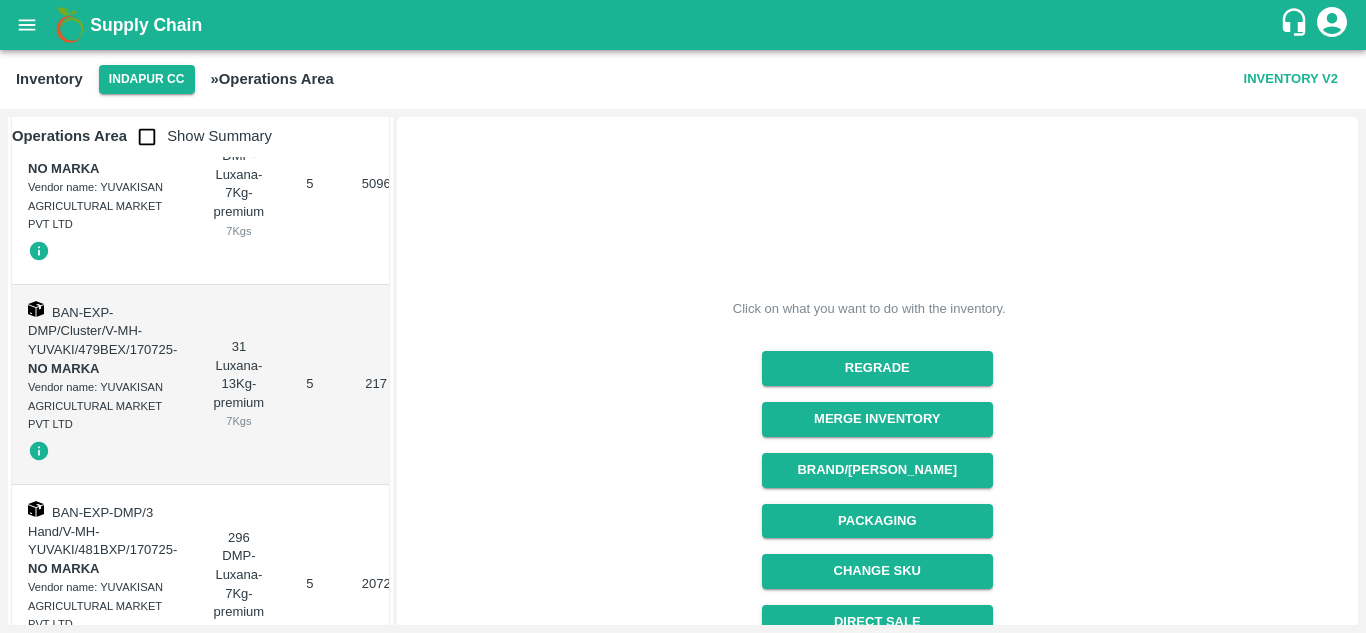 scroll, scrollTop: 349, scrollLeft: 0, axis: vertical 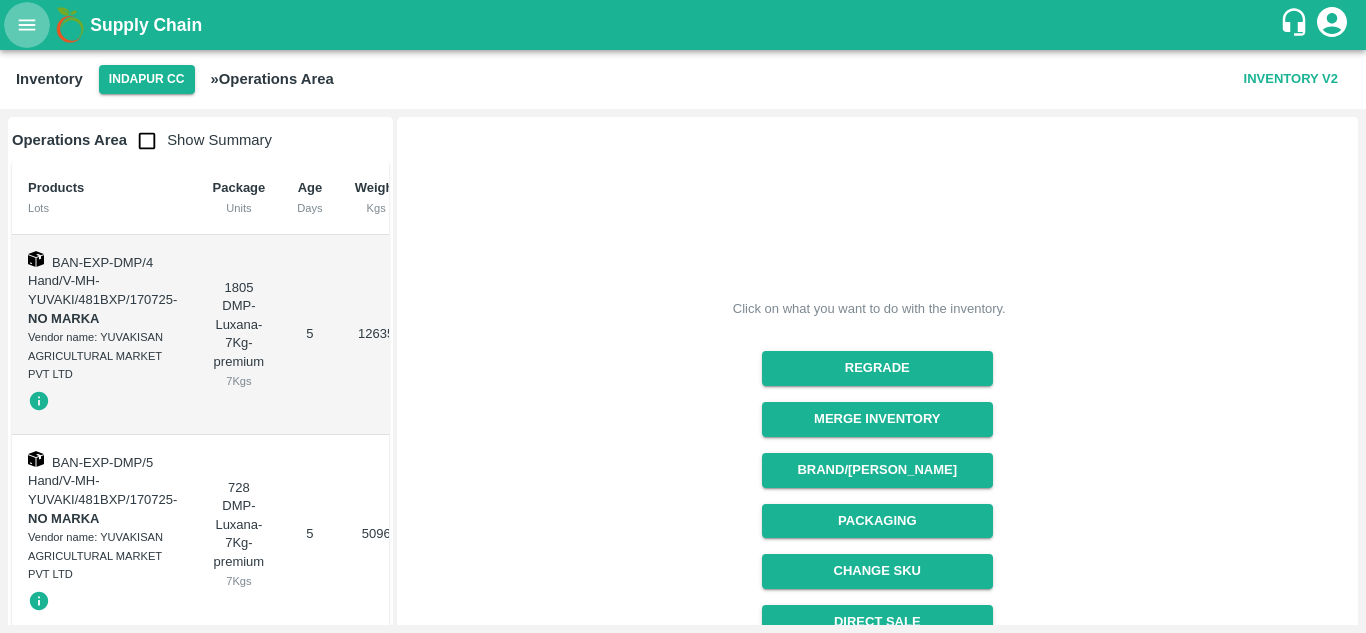 click 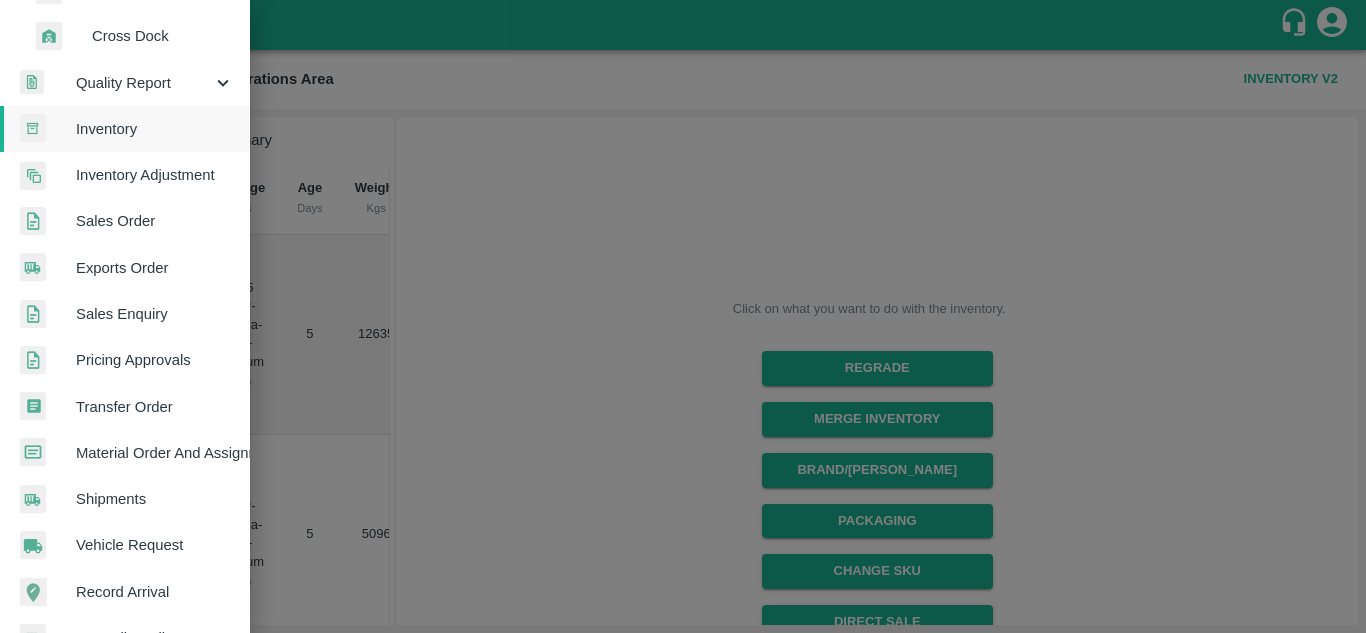 scroll, scrollTop: 414, scrollLeft: 0, axis: vertical 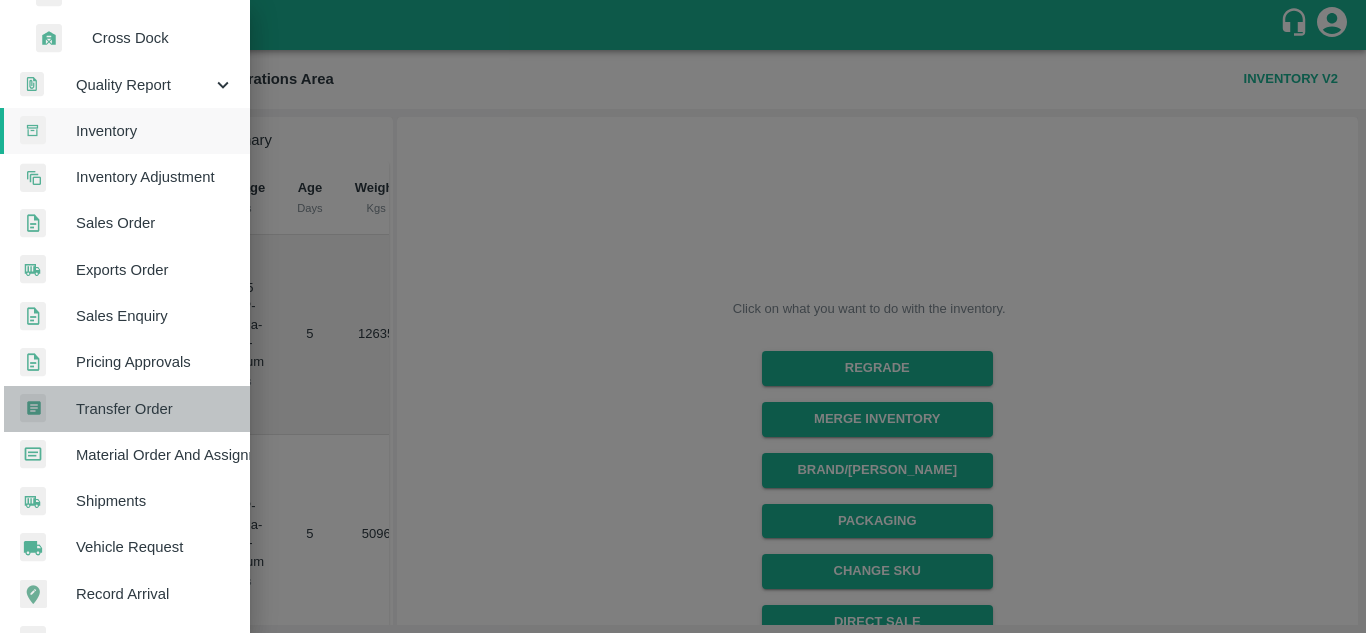 click on "Transfer Order" at bounding box center (155, 409) 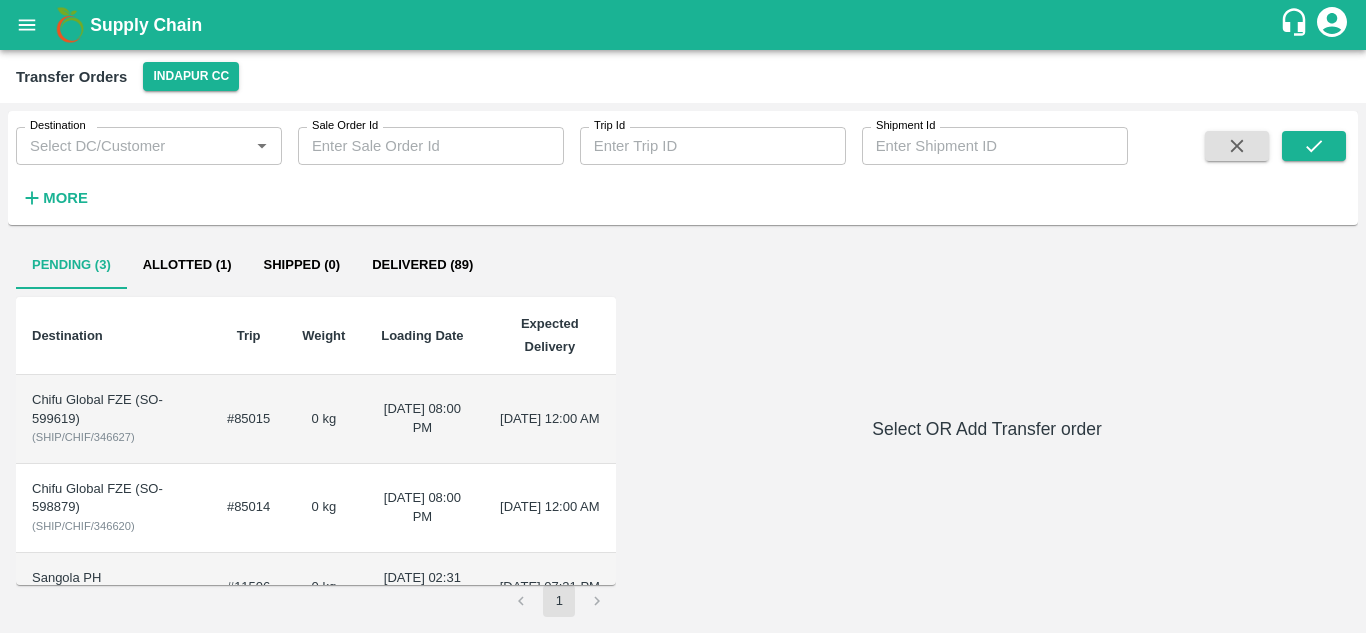 scroll, scrollTop: 37, scrollLeft: 0, axis: vertical 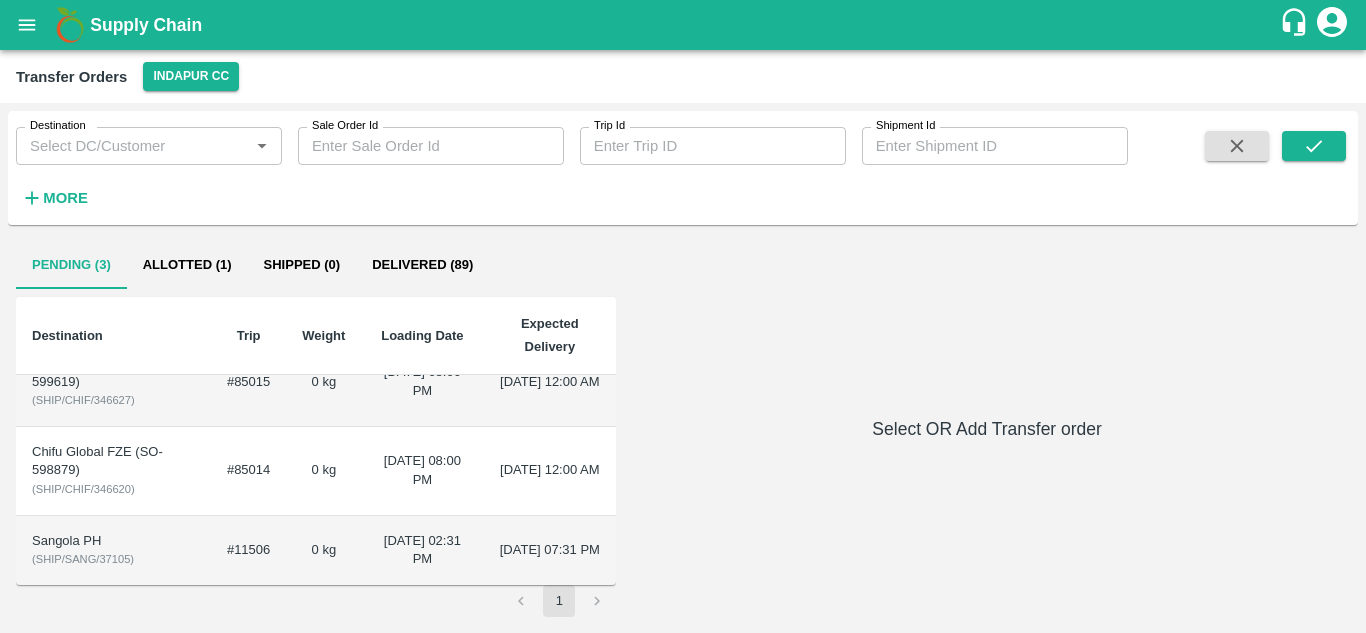 click on "0 kg" at bounding box center [323, 471] 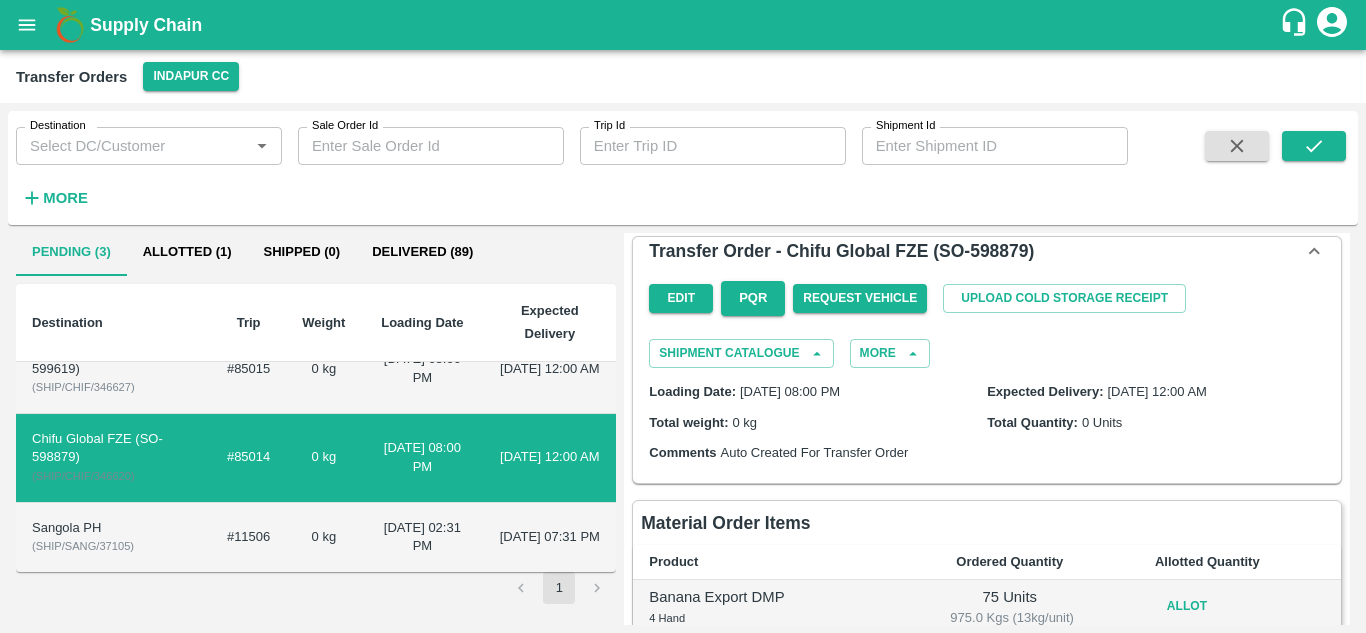 scroll, scrollTop: 0, scrollLeft: 0, axis: both 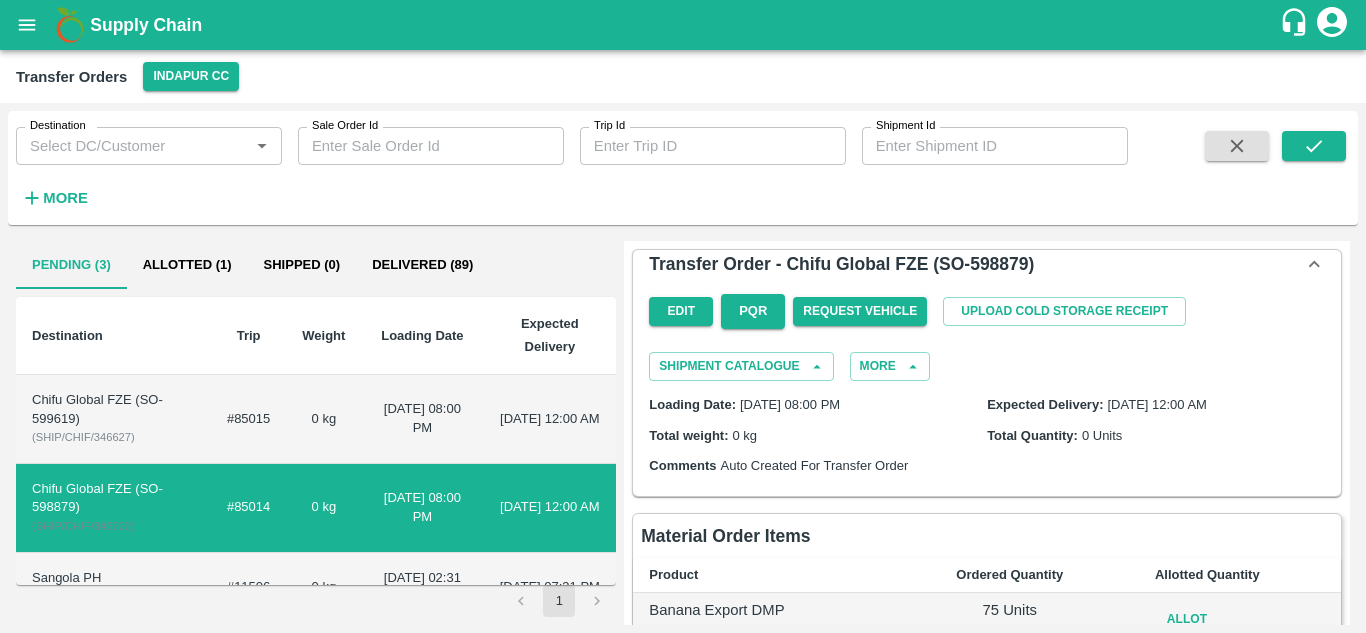click on "[DATE] 08:00 PM" at bounding box center (422, 419) 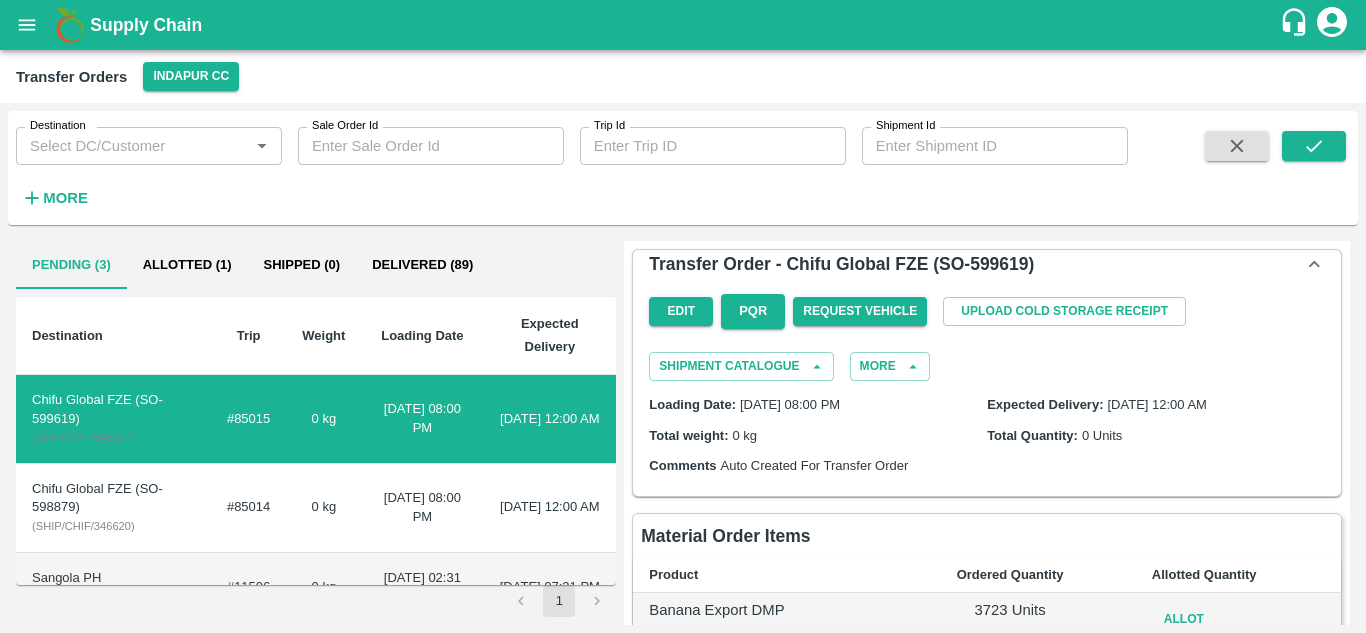 scroll, scrollTop: 37, scrollLeft: 0, axis: vertical 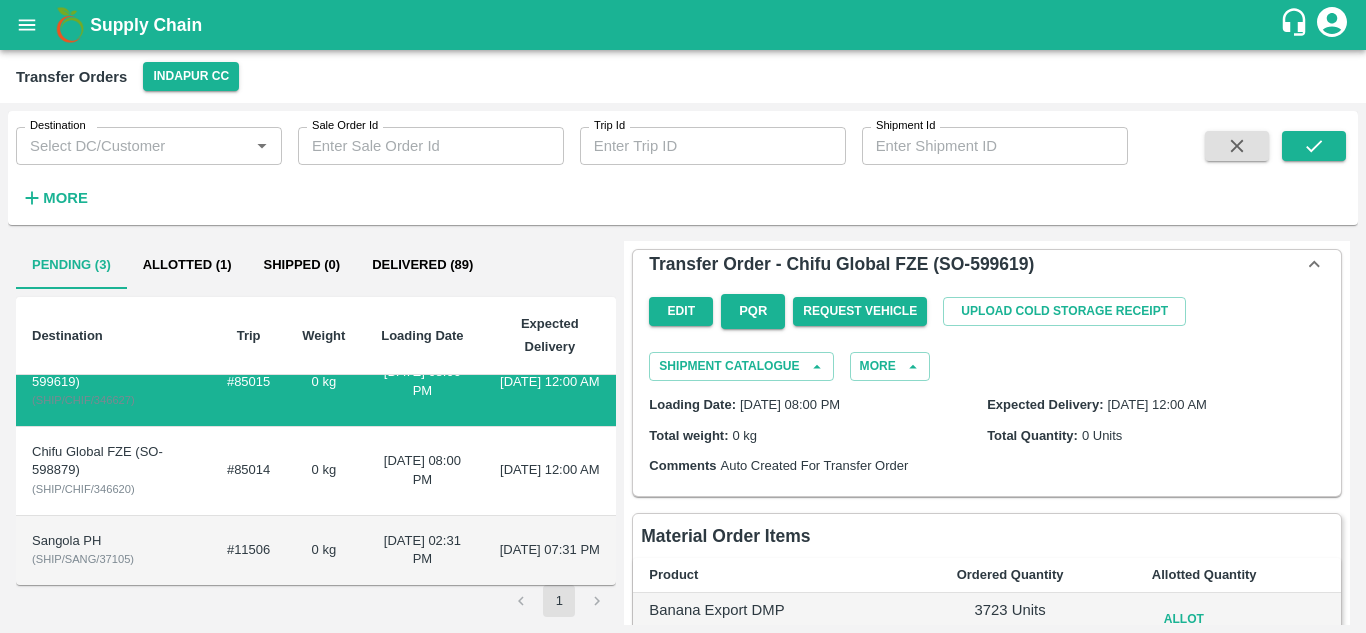 click on "12 Jul 2025, 08:00 PM" at bounding box center [422, 471] 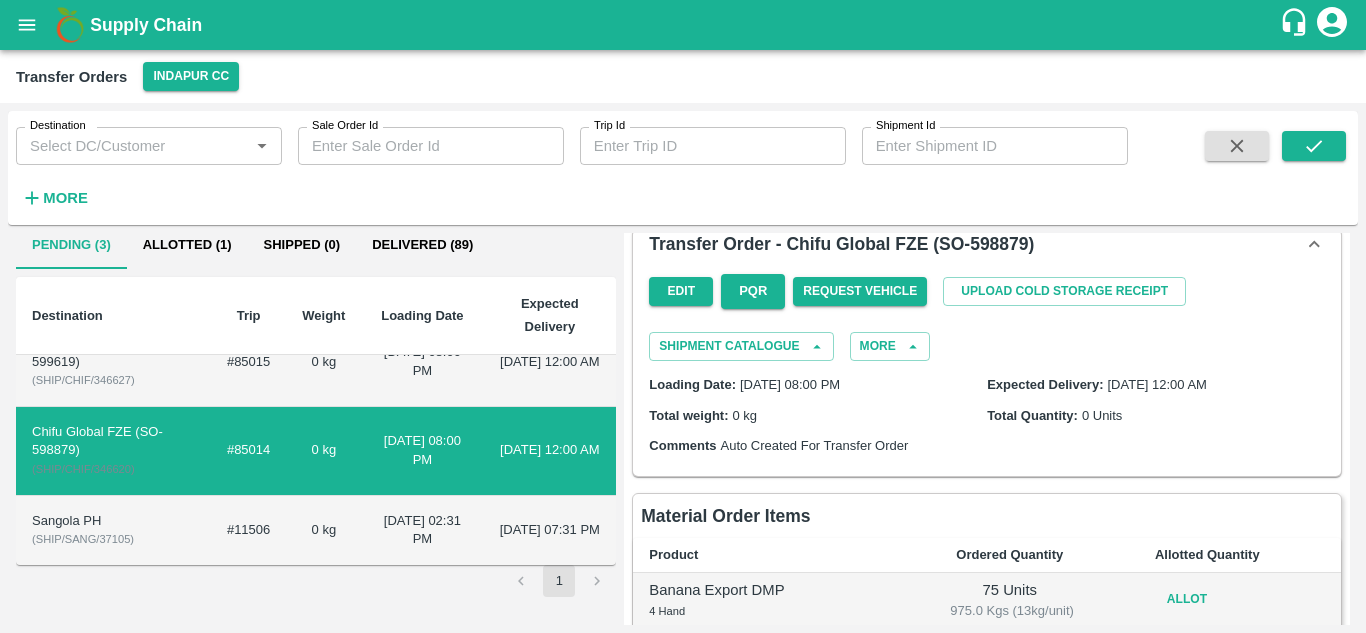 scroll, scrollTop: 19, scrollLeft: 0, axis: vertical 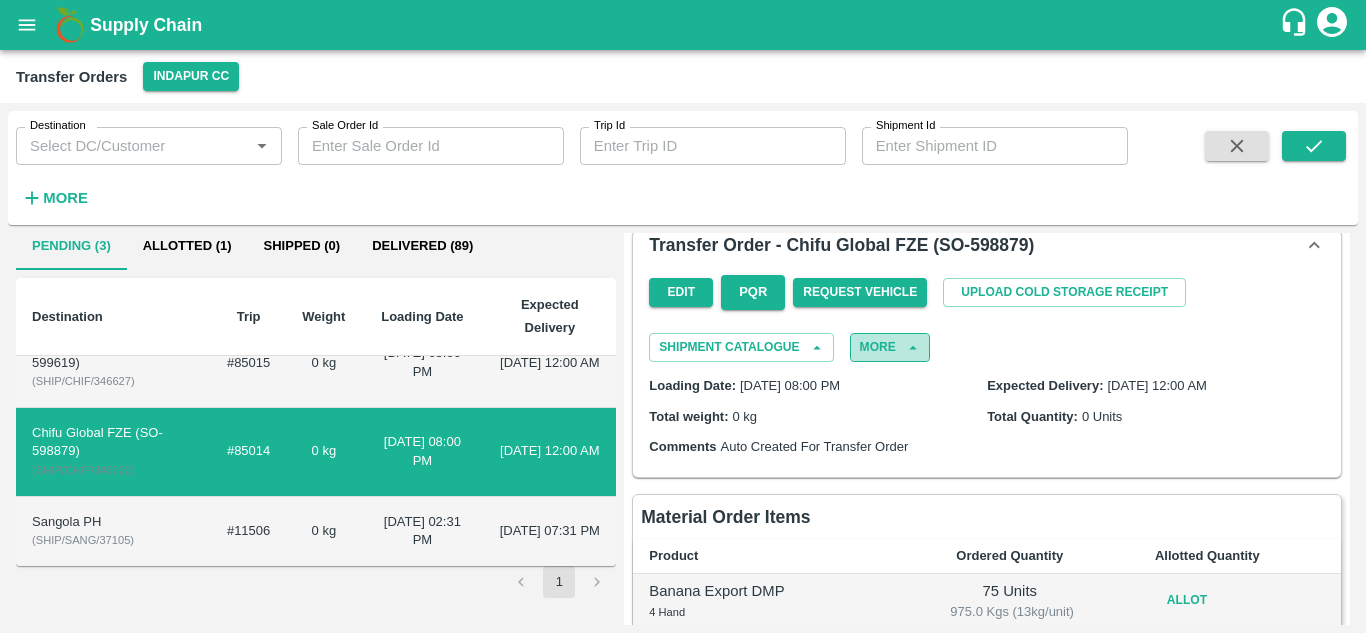 click on "More" at bounding box center (890, 347) 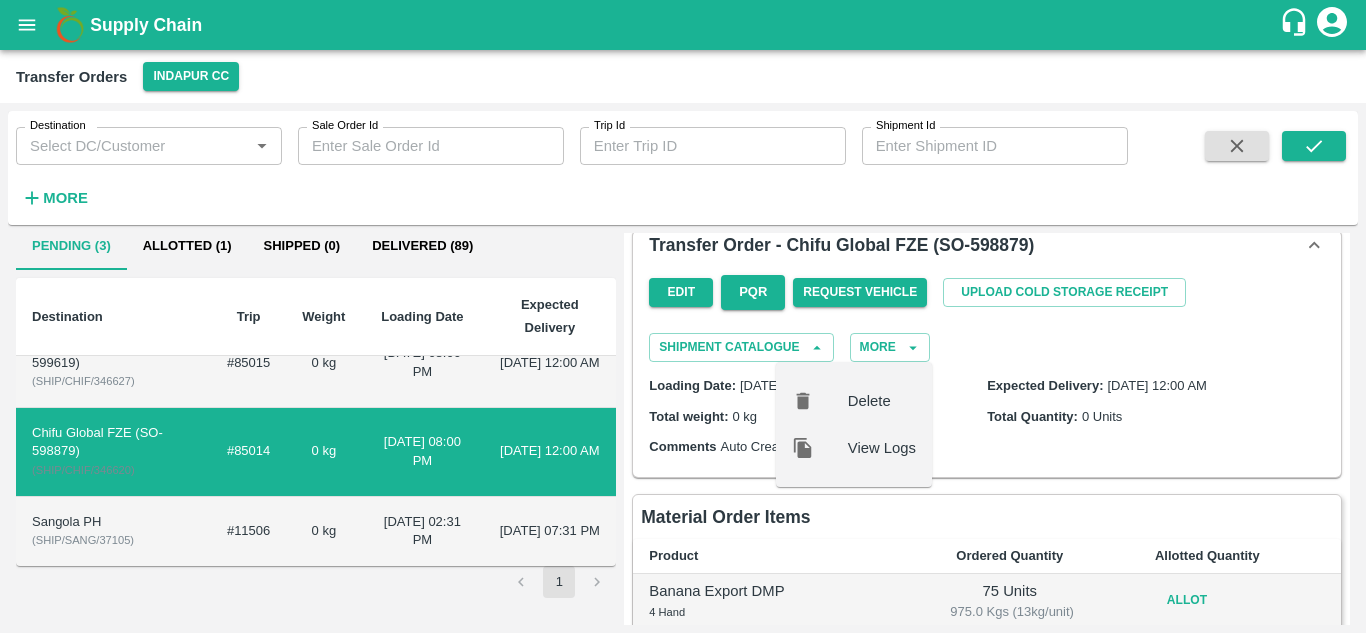 click on "Loading Date: 12 Jul 2025, 08:00 PM Expected Delivery: 13 Jul 2025, 12:00 AM Total weight: 0 kg Total Quantity: 0 Units Comments Auto Created For Transfer Order" at bounding box center [987, 415] 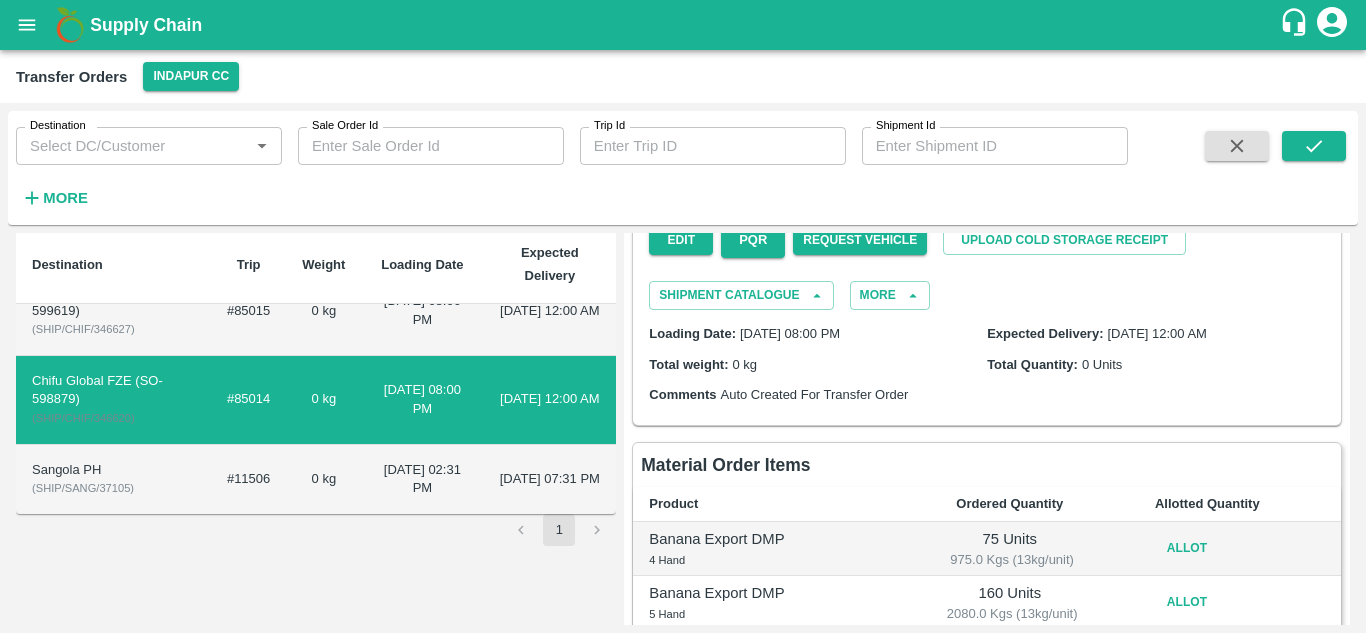 scroll, scrollTop: 64, scrollLeft: 0, axis: vertical 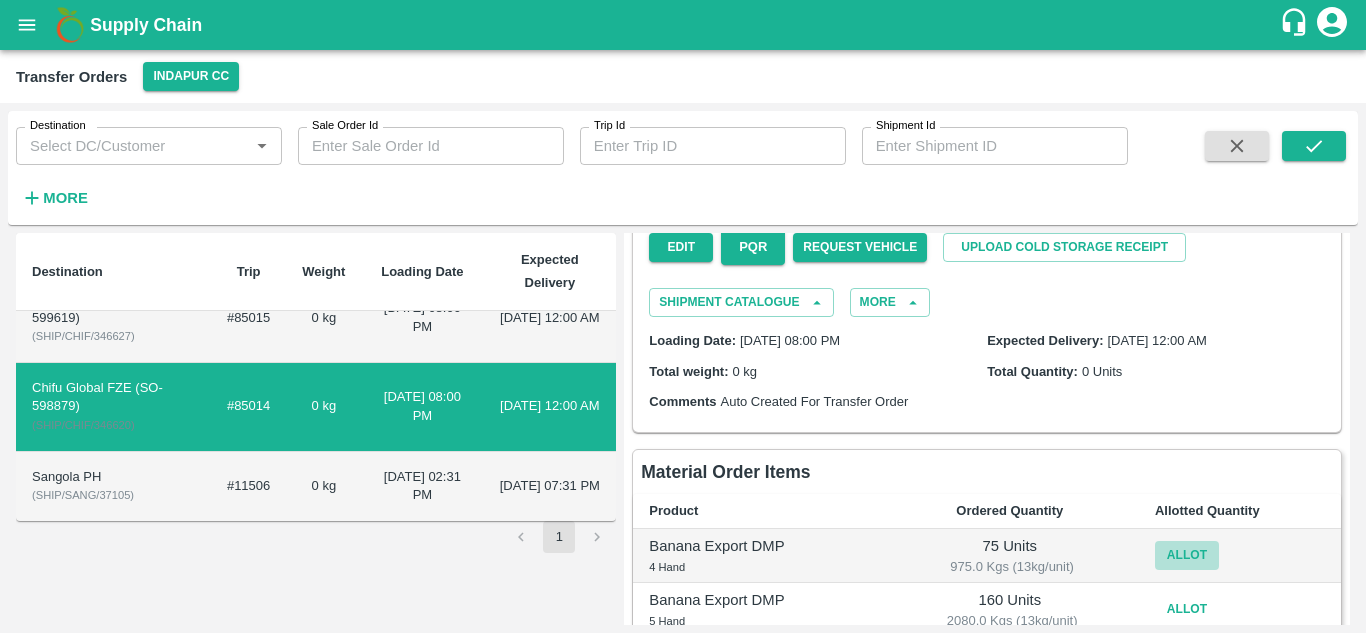 click on "Allot" at bounding box center (1187, 555) 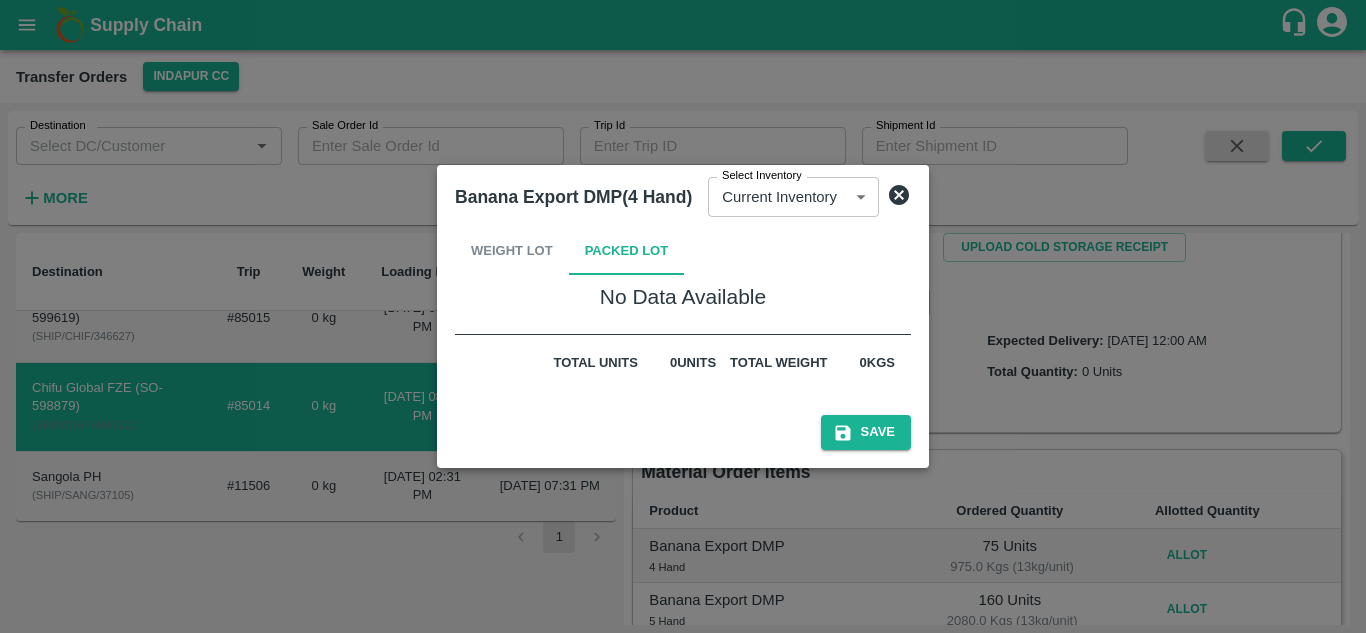 click 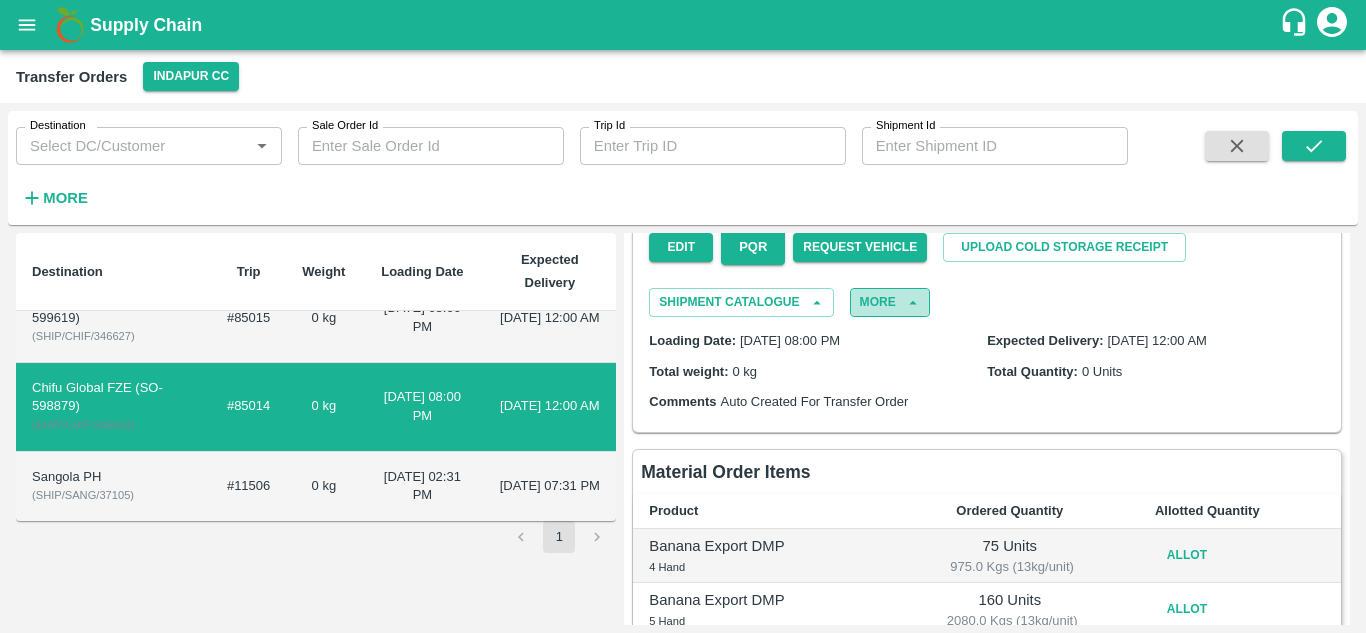 click on "More" at bounding box center (890, 302) 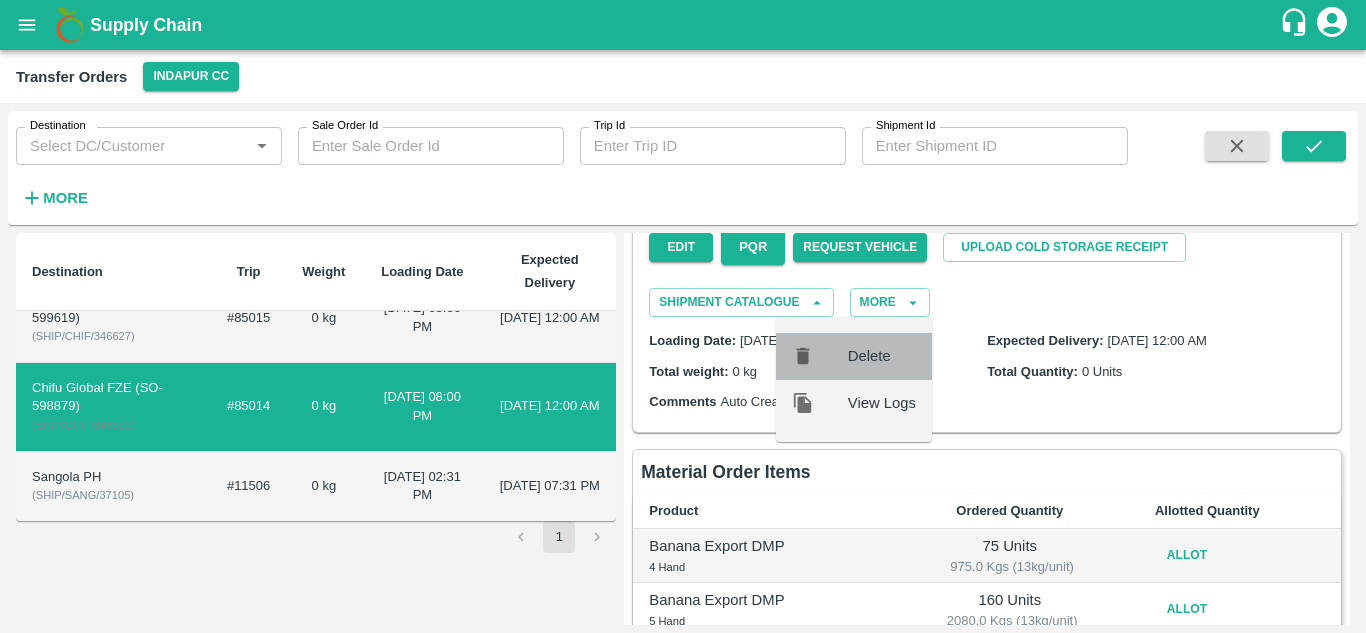 click on "Delete" at bounding box center (882, 356) 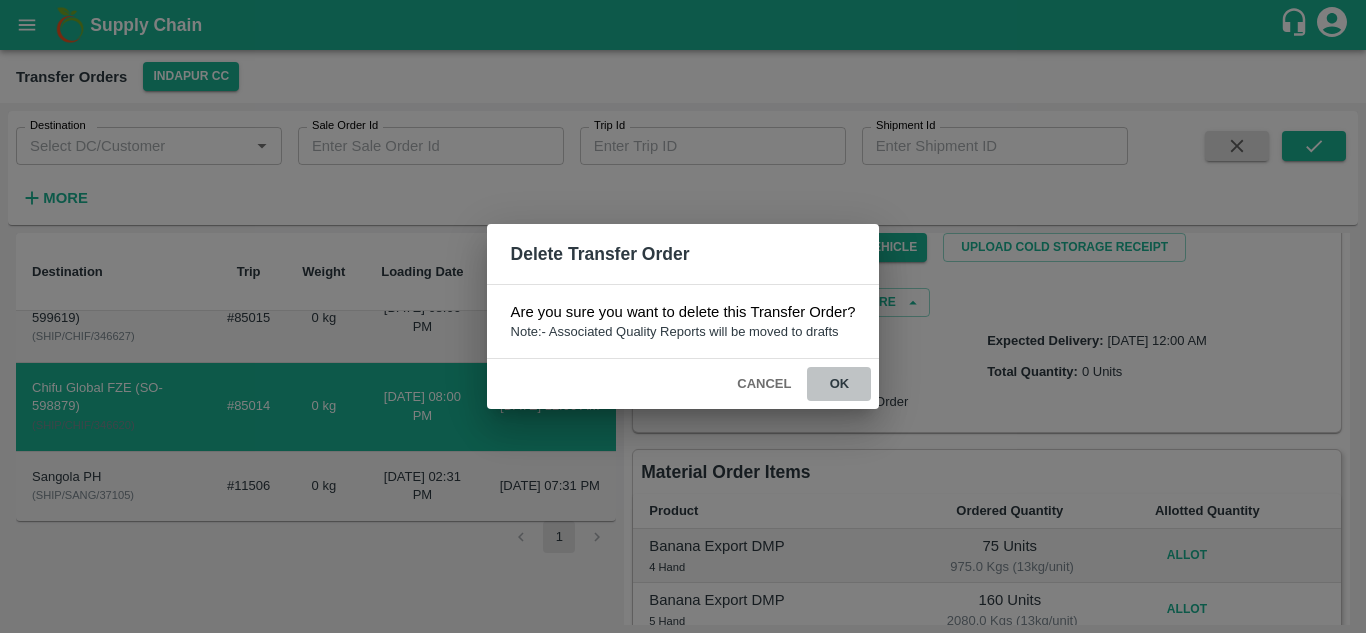 click on "ok" at bounding box center (839, 384) 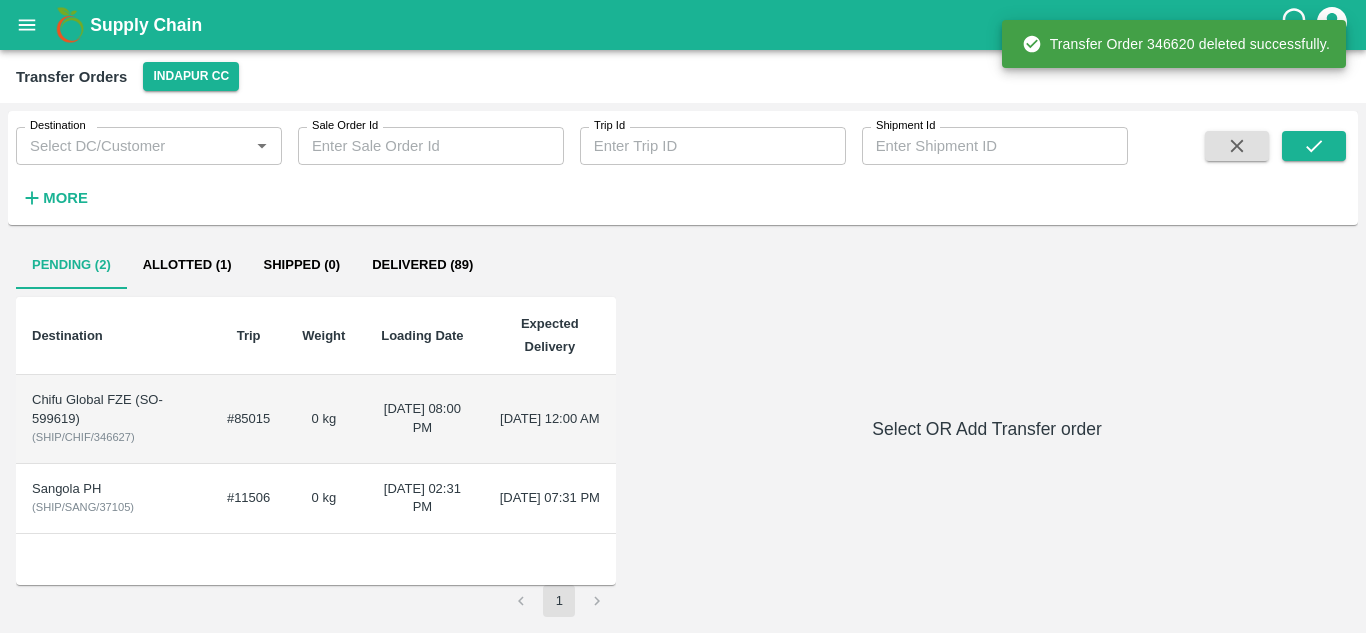 scroll, scrollTop: 0, scrollLeft: 0, axis: both 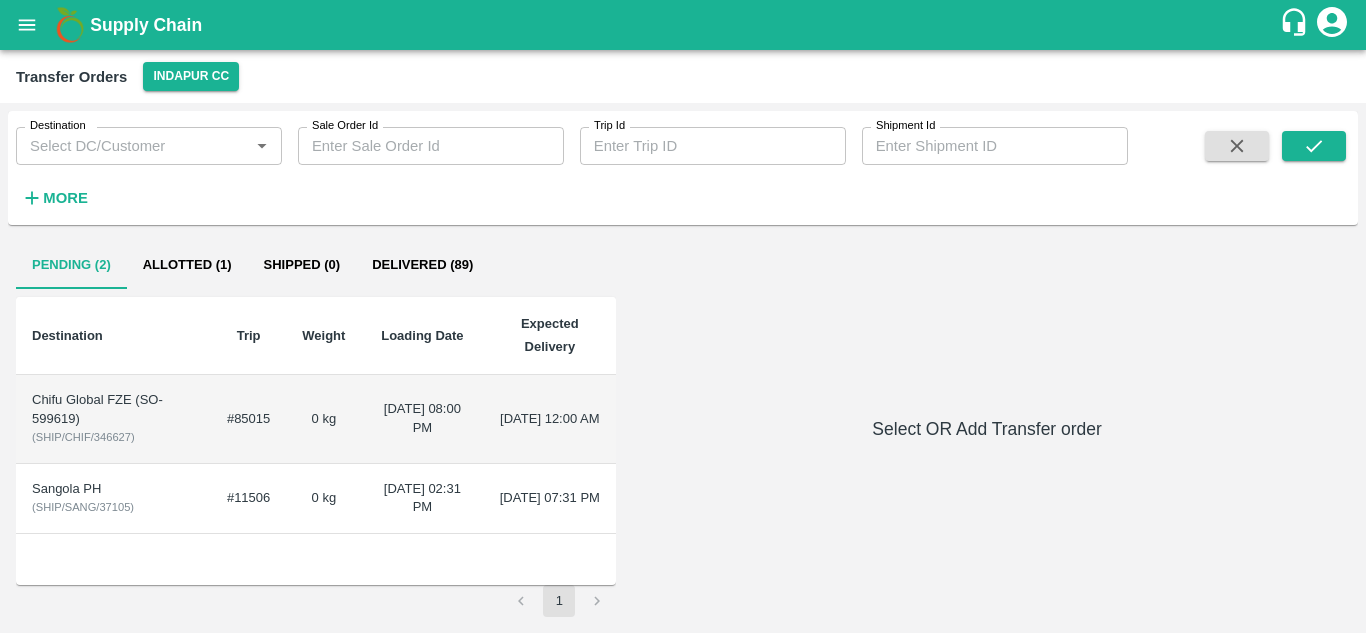 click on "#85015" at bounding box center (248, 419) 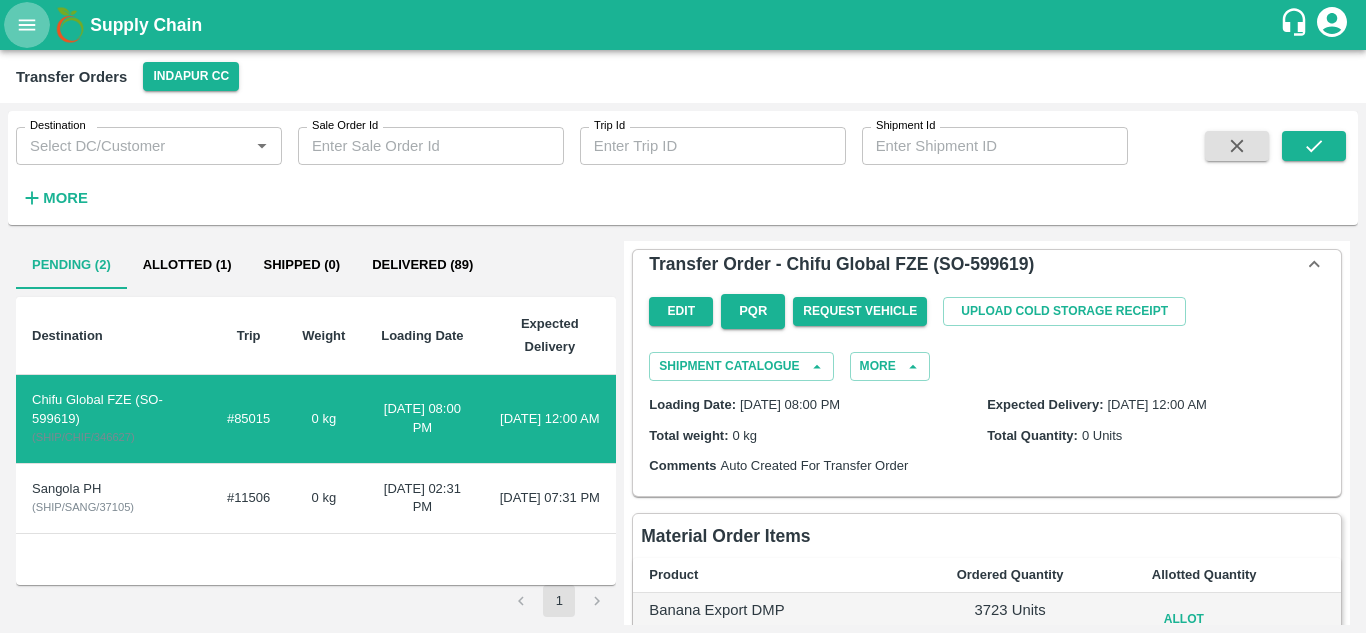 click 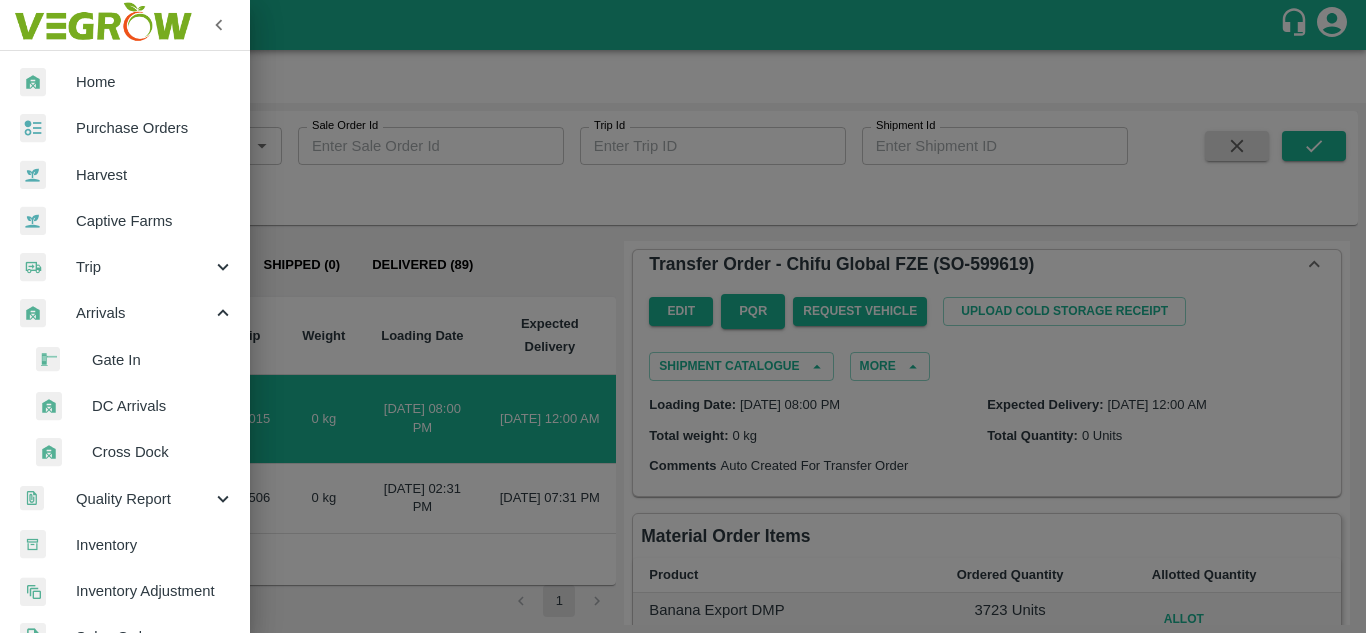 click on "Arrivals" at bounding box center [144, 313] 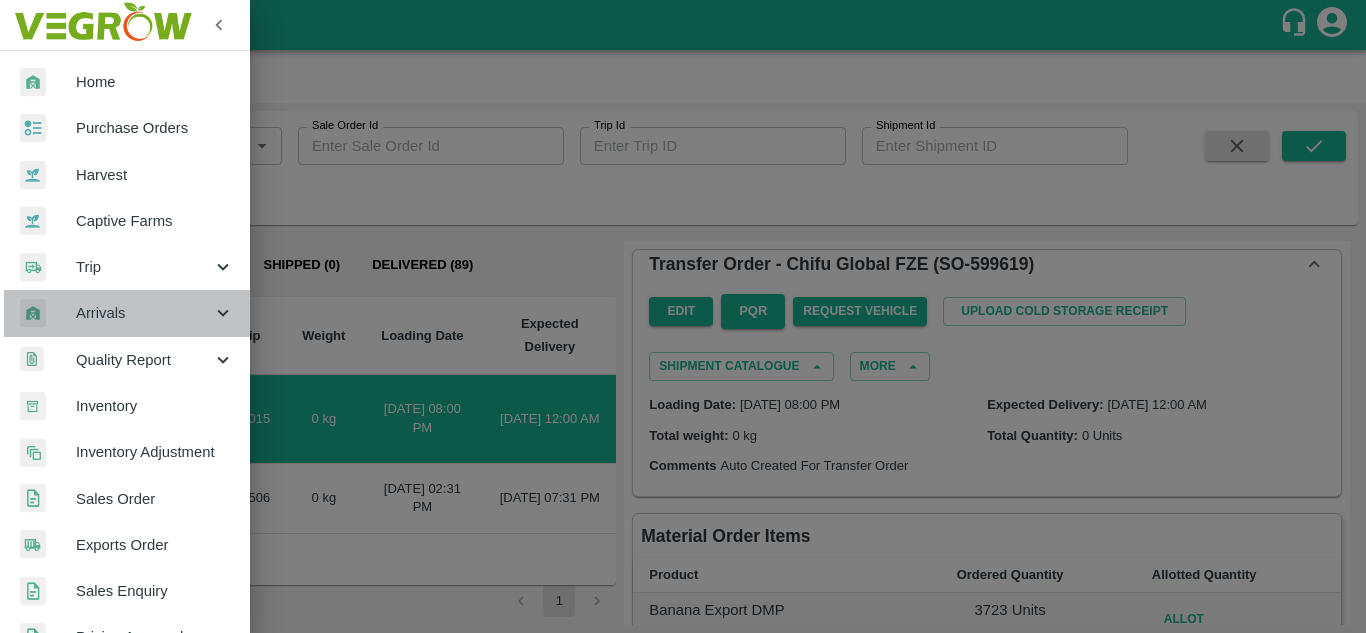 click on "Arrivals" at bounding box center [144, 313] 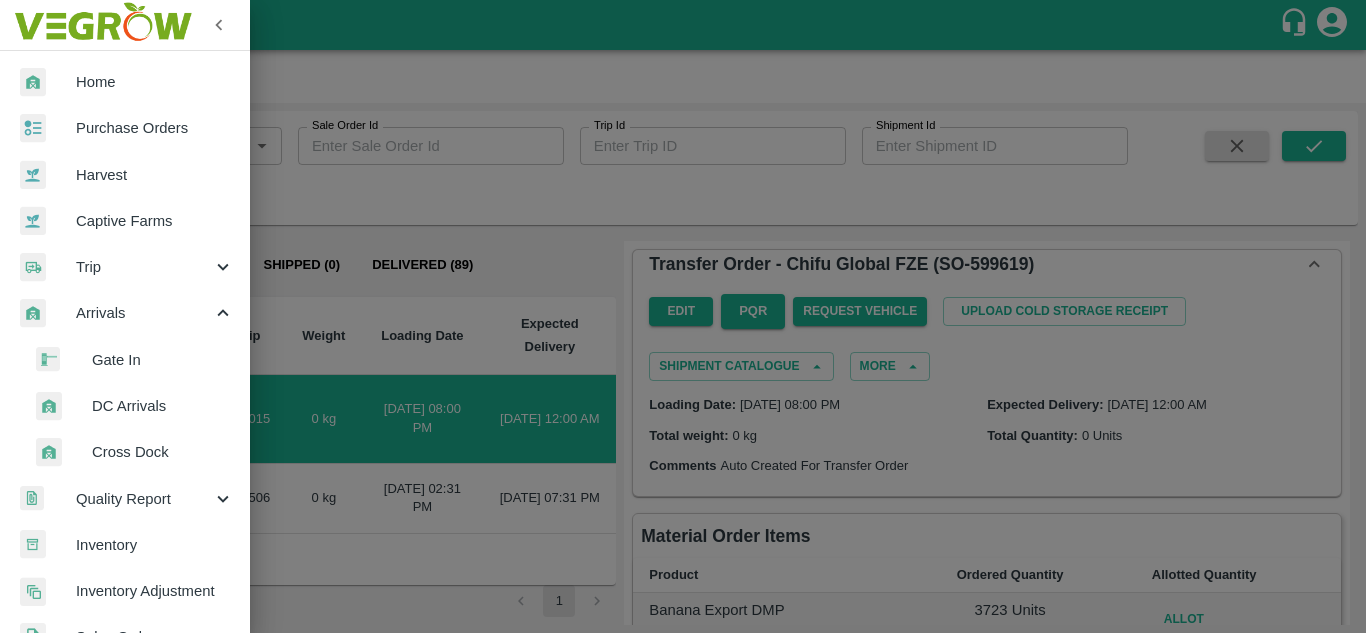 click on "DC Arrivals" at bounding box center (163, 406) 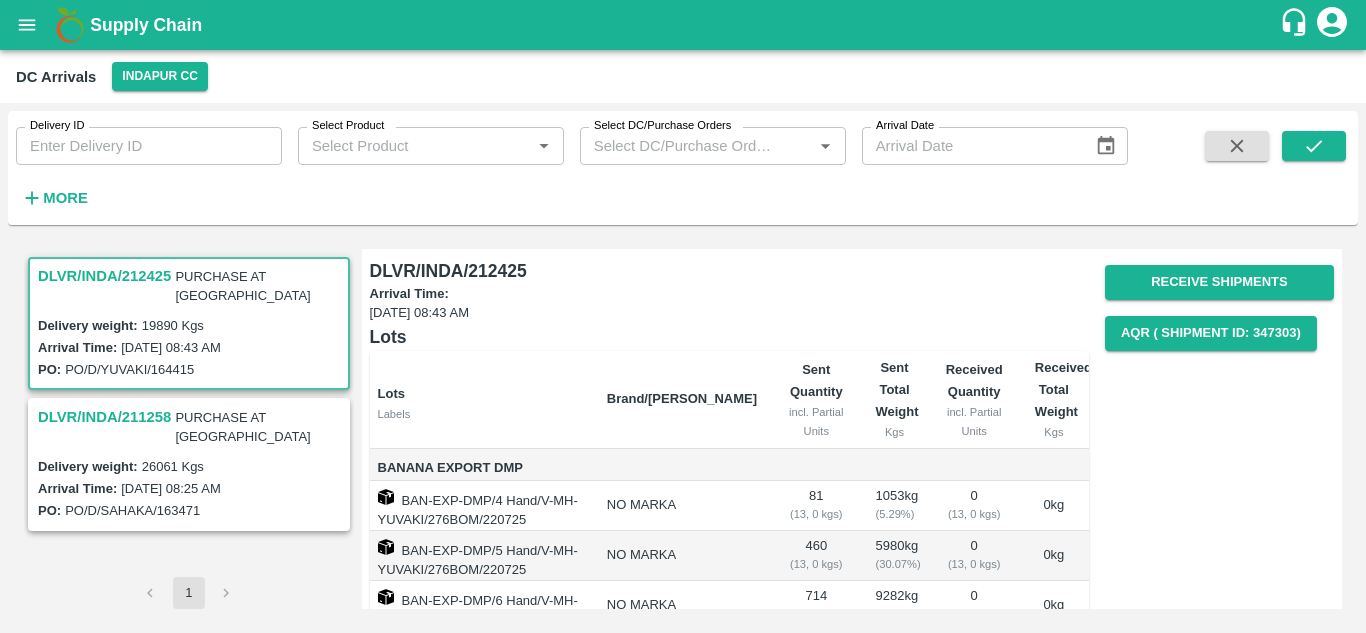 click on "DLVR/INDA/212425" at bounding box center (104, 276) 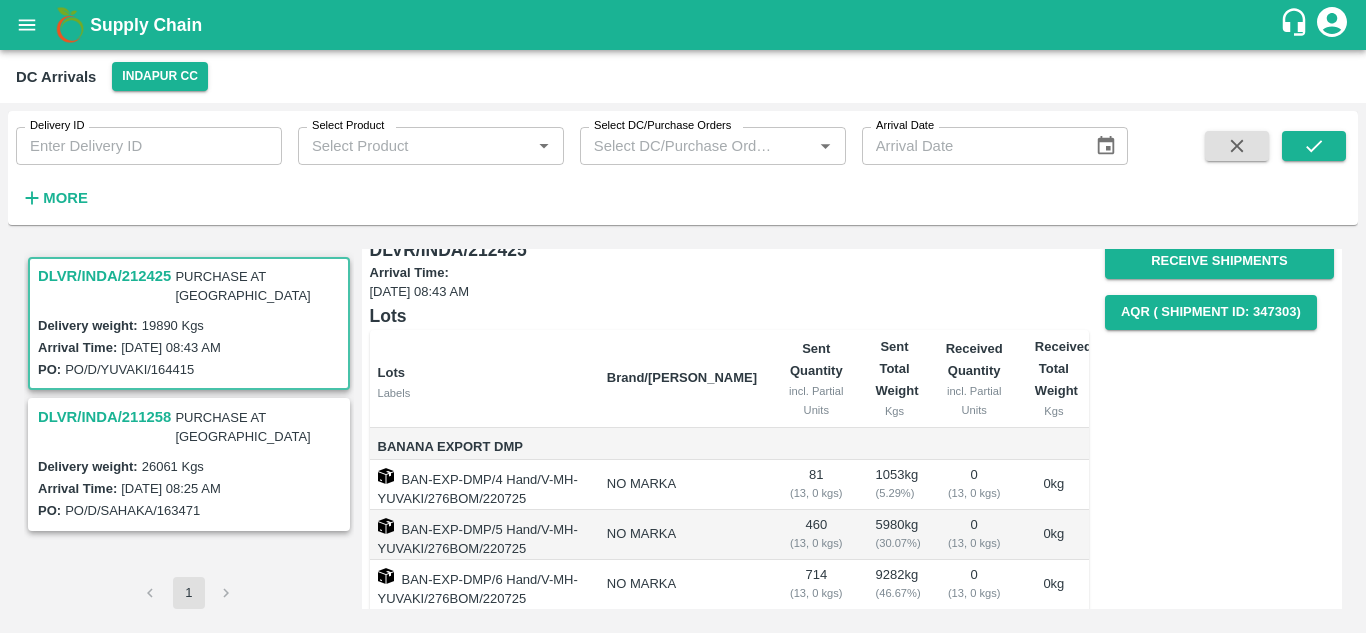scroll, scrollTop: 0, scrollLeft: 0, axis: both 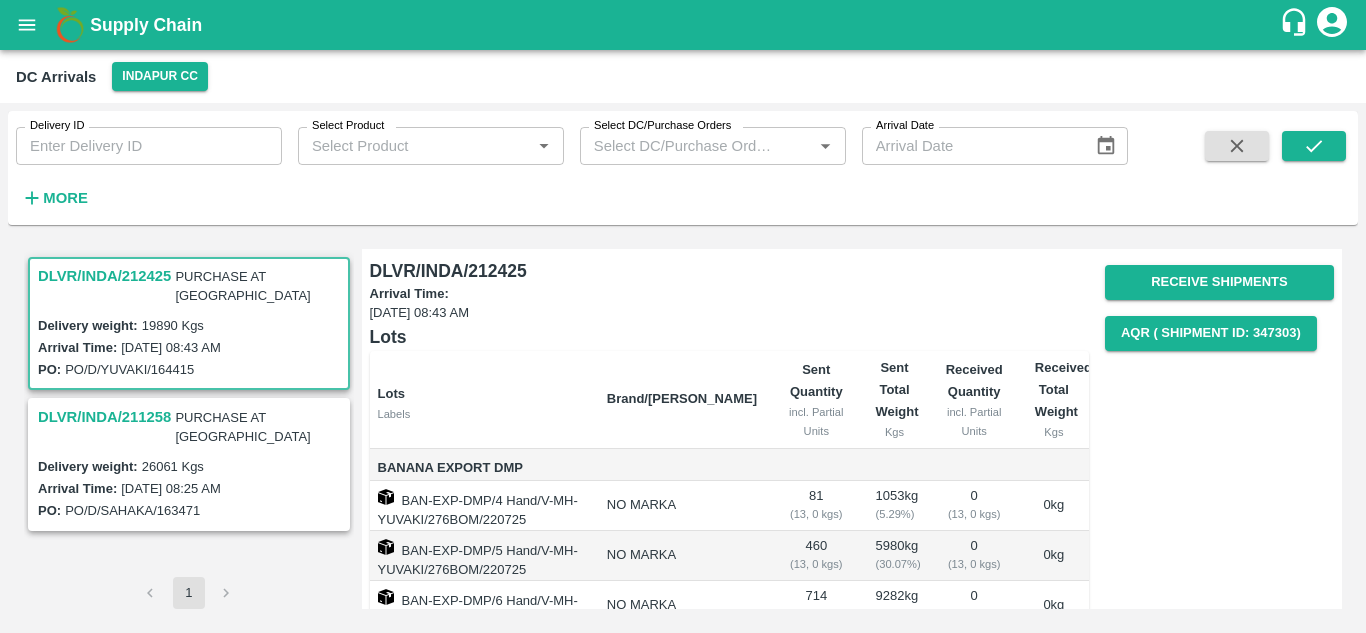 click on "BAN-EXP-DMP/4 Hand/V-MH-YUVAKI/276BOM/220725" at bounding box center [480, 506] 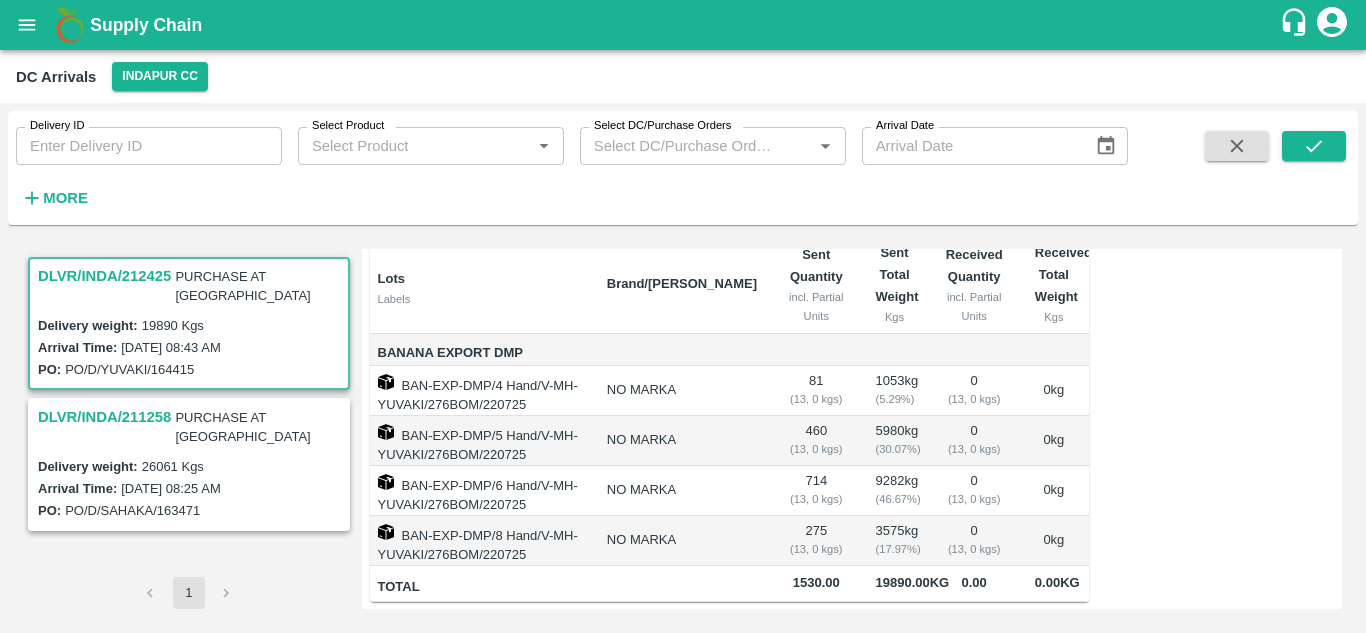 scroll, scrollTop: 0, scrollLeft: 0, axis: both 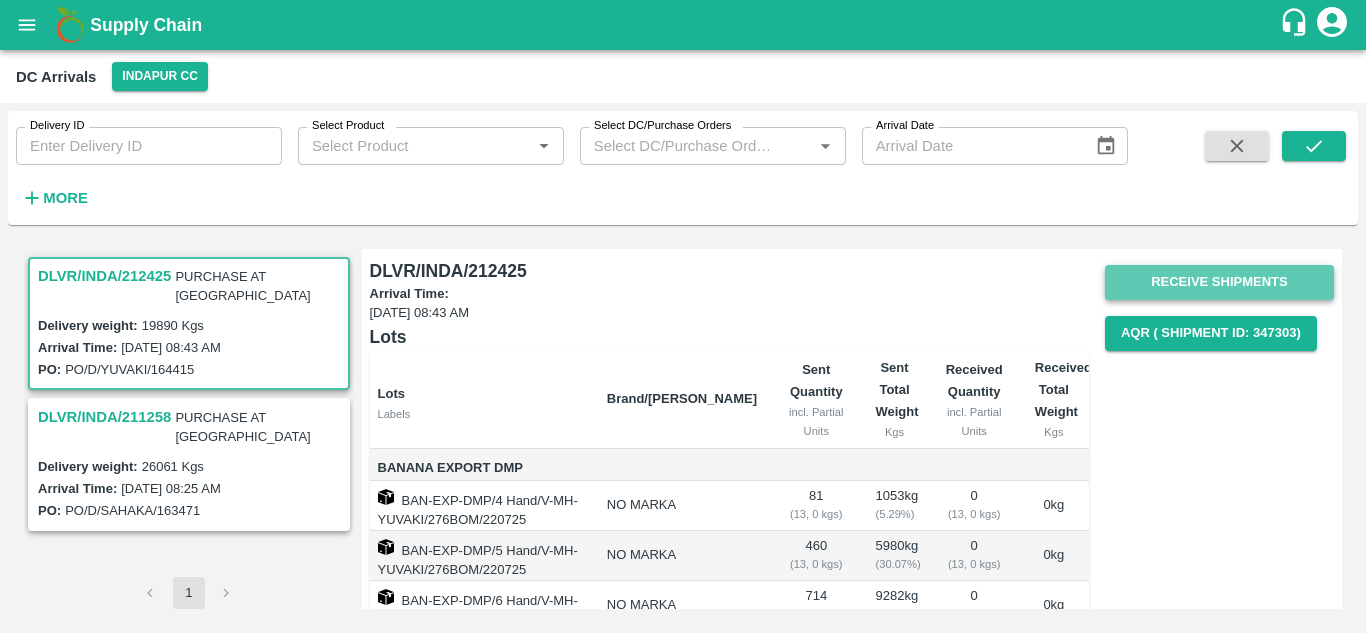 click on "Receive Shipments" at bounding box center [1219, 282] 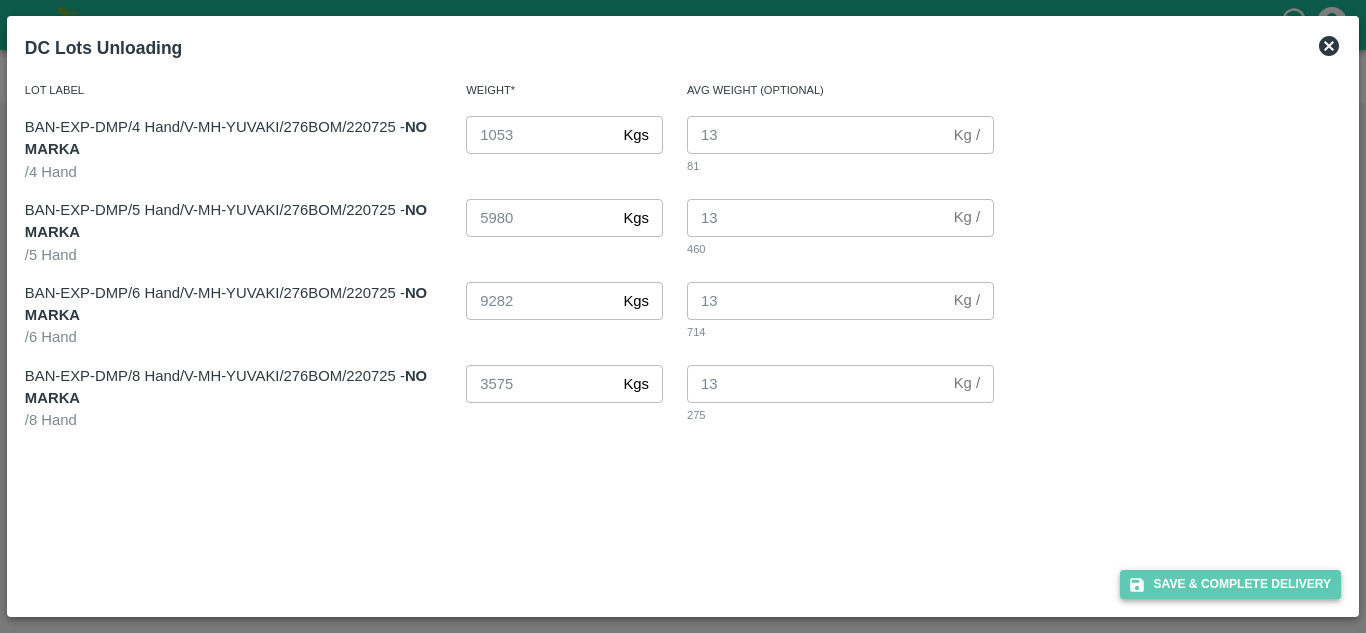 click on "Save & Complete Delivery" at bounding box center (1231, 584) 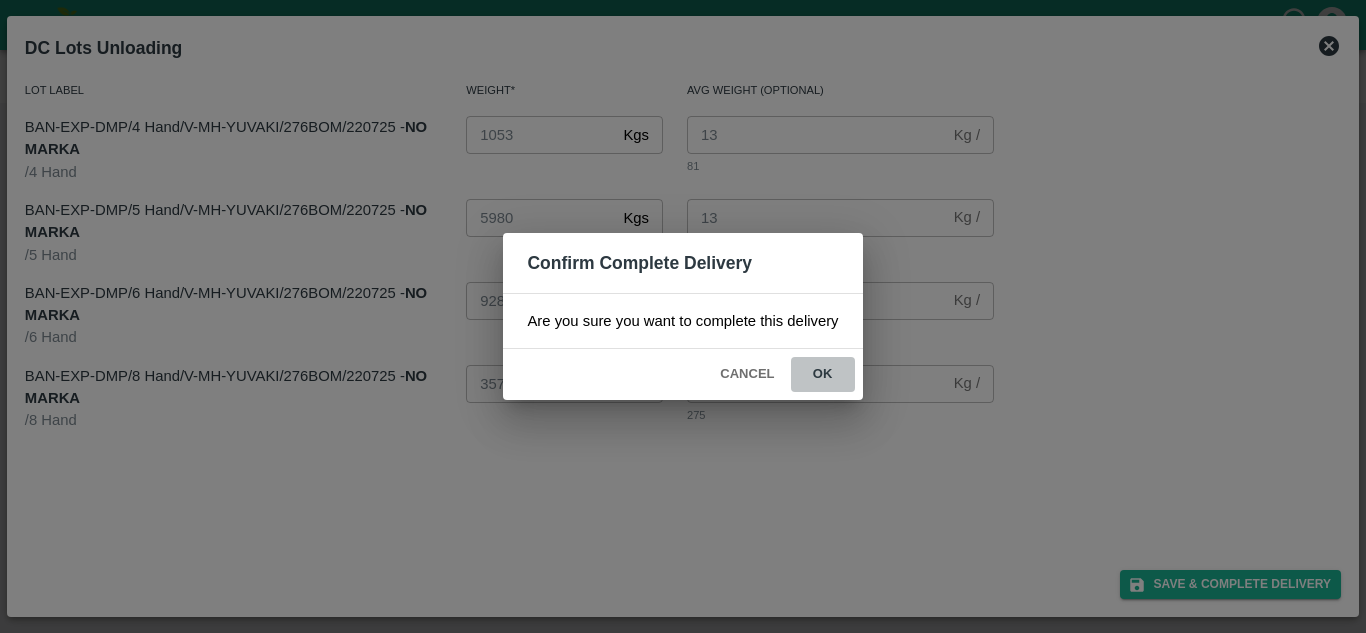 click on "ok" at bounding box center (823, 374) 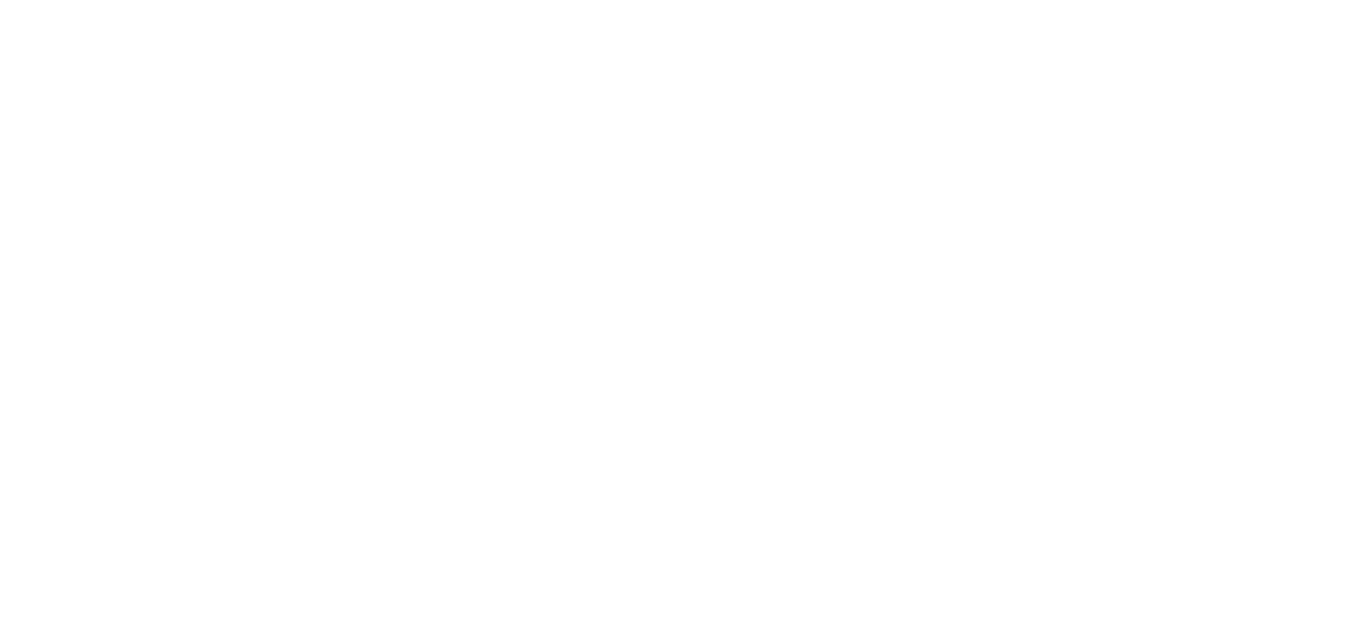 scroll, scrollTop: 0, scrollLeft: 0, axis: both 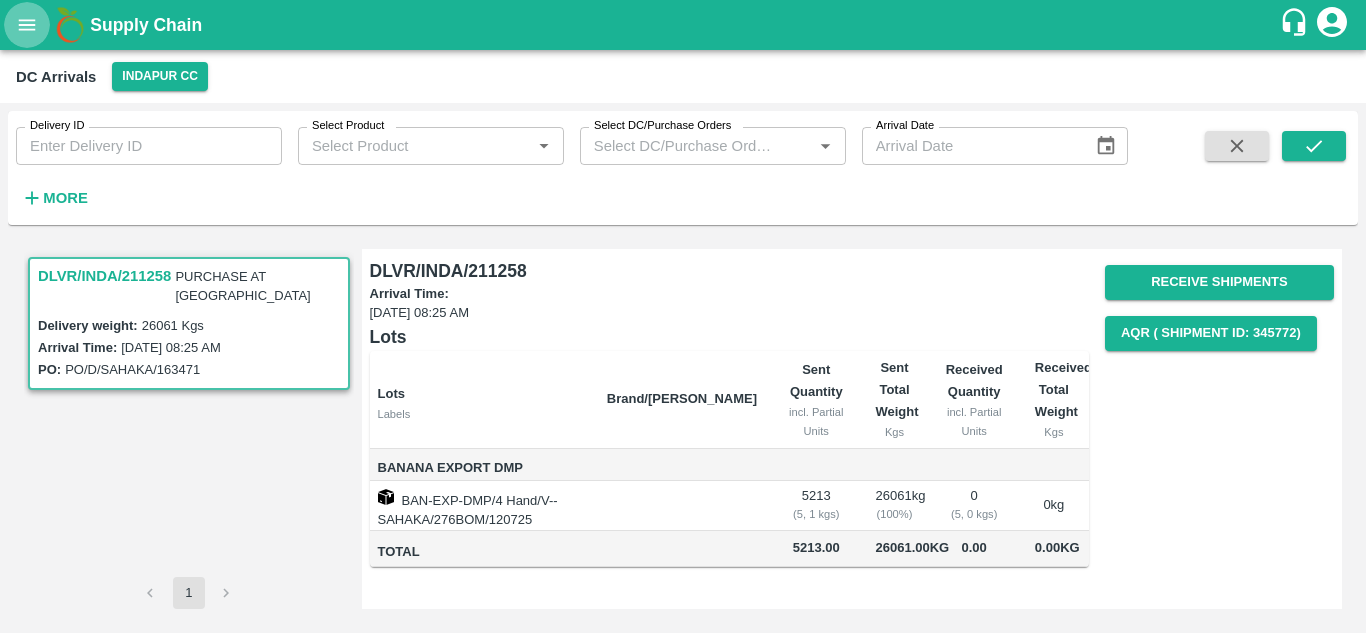 click 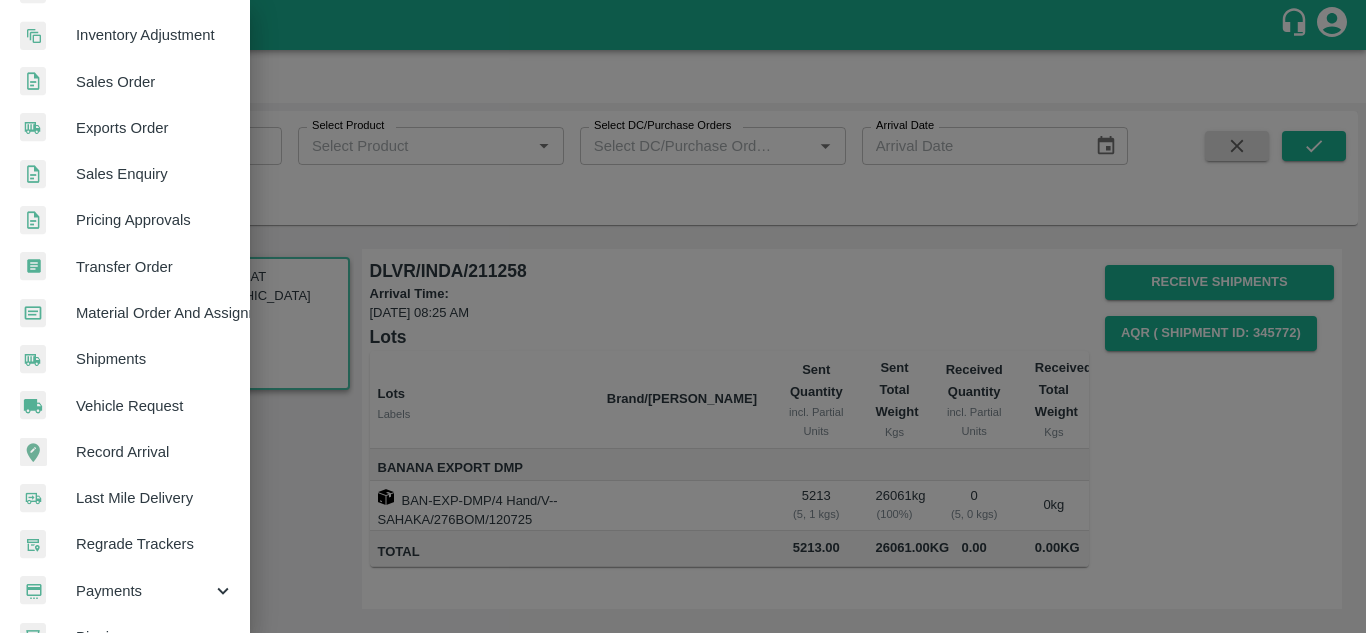scroll, scrollTop: 416, scrollLeft: 0, axis: vertical 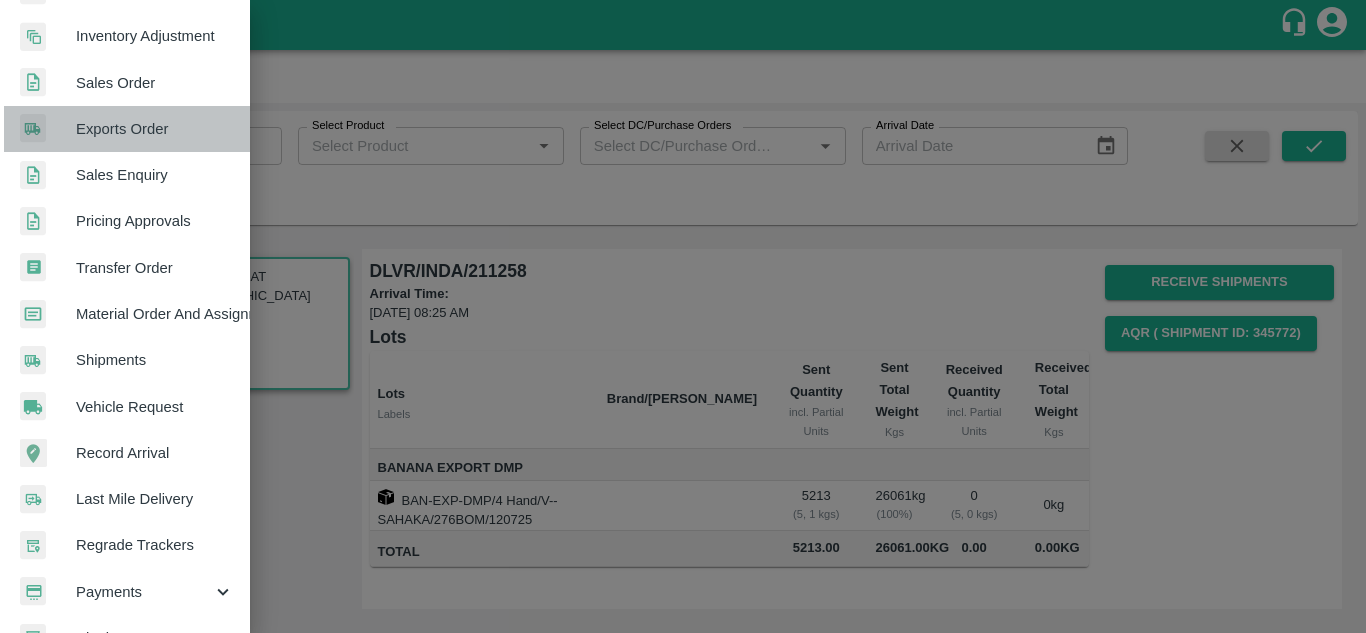 click on "Exports Order" at bounding box center (155, 129) 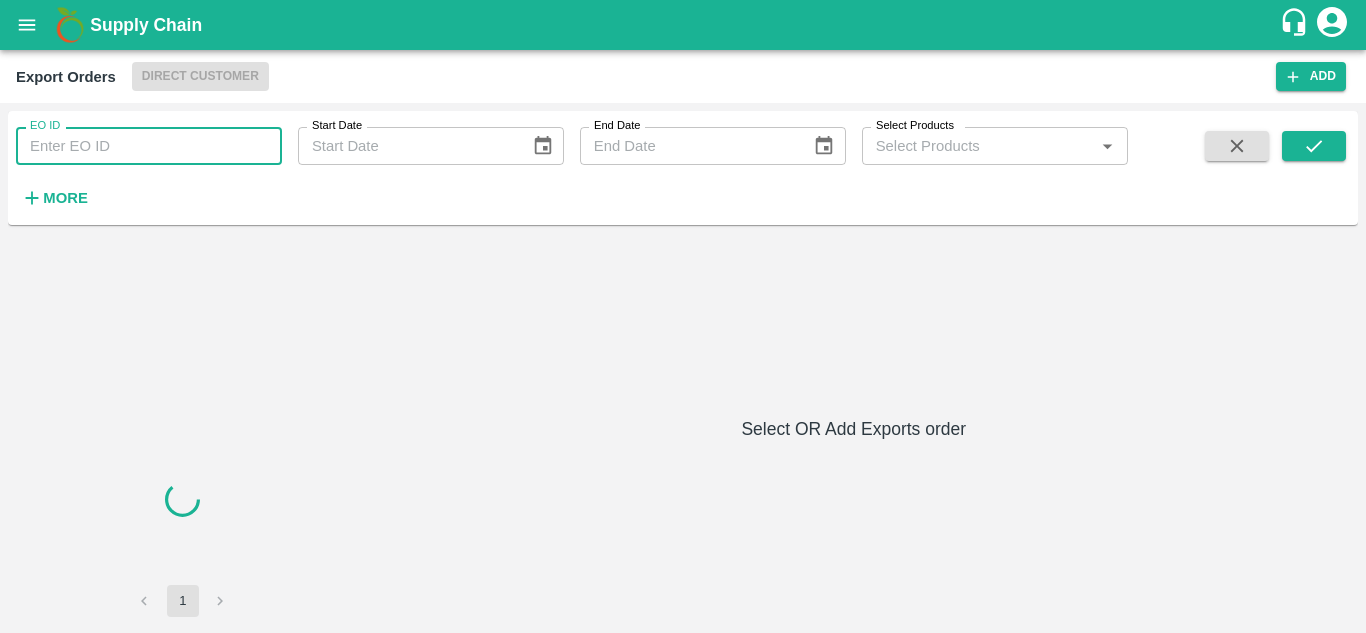 click on "EO ID" at bounding box center [149, 146] 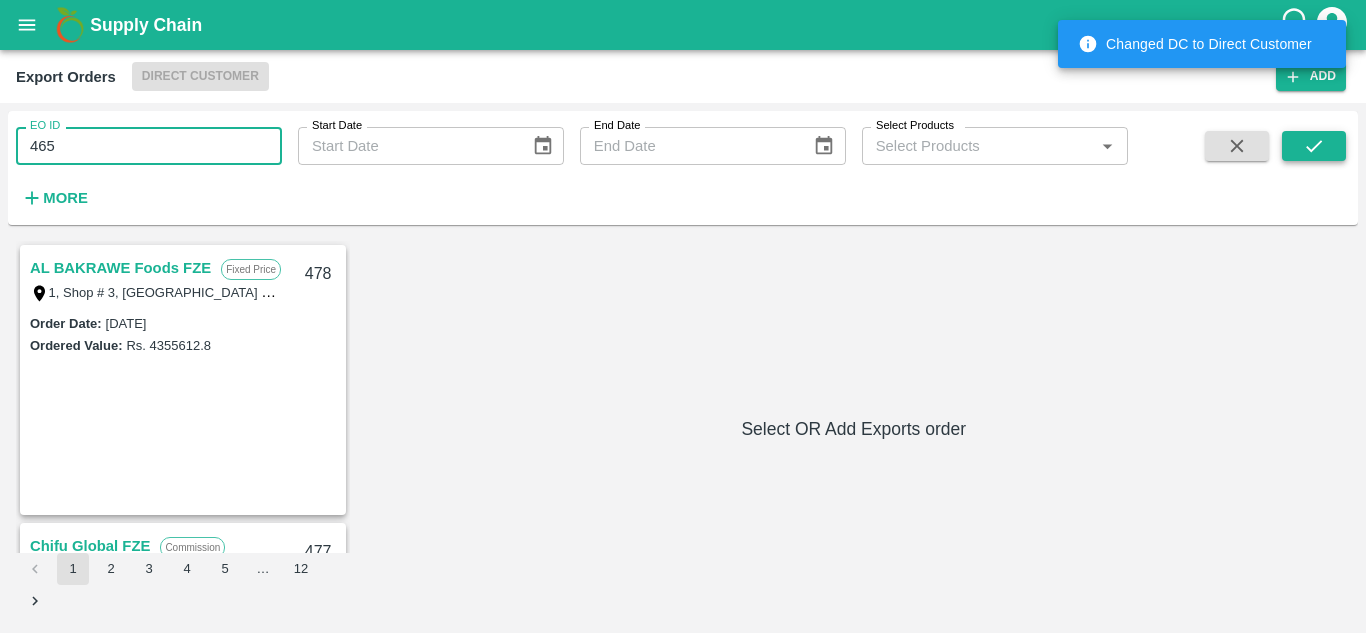 type on "465" 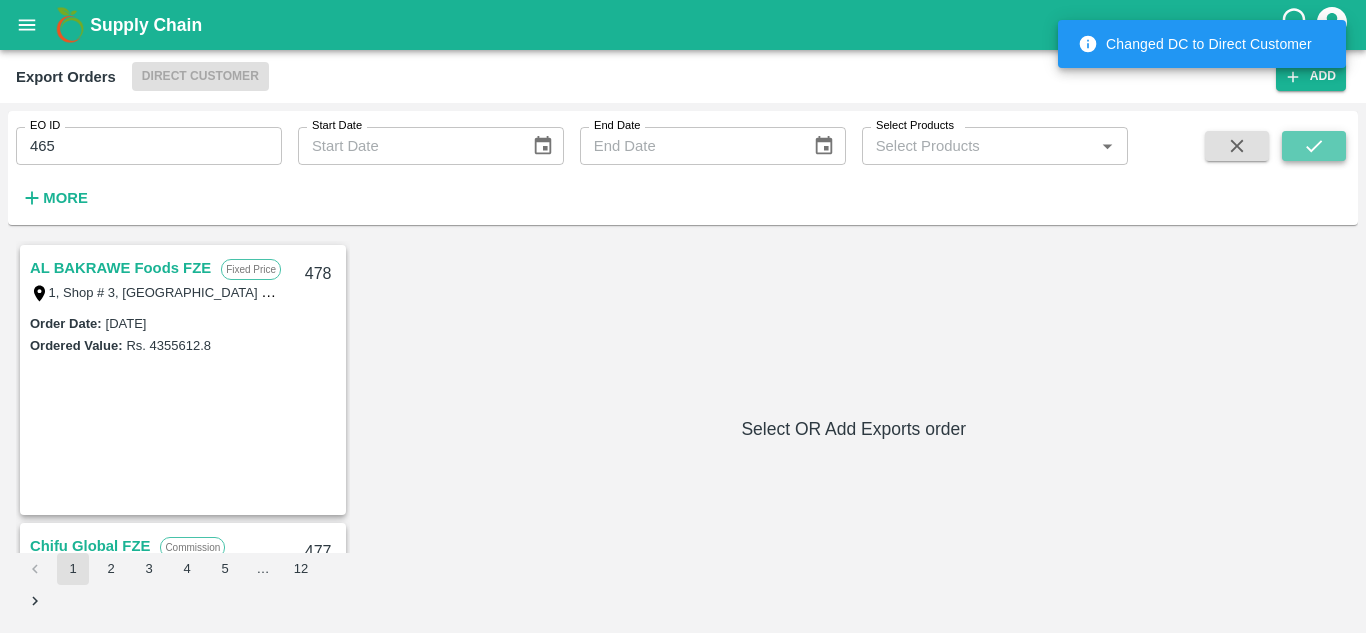 click 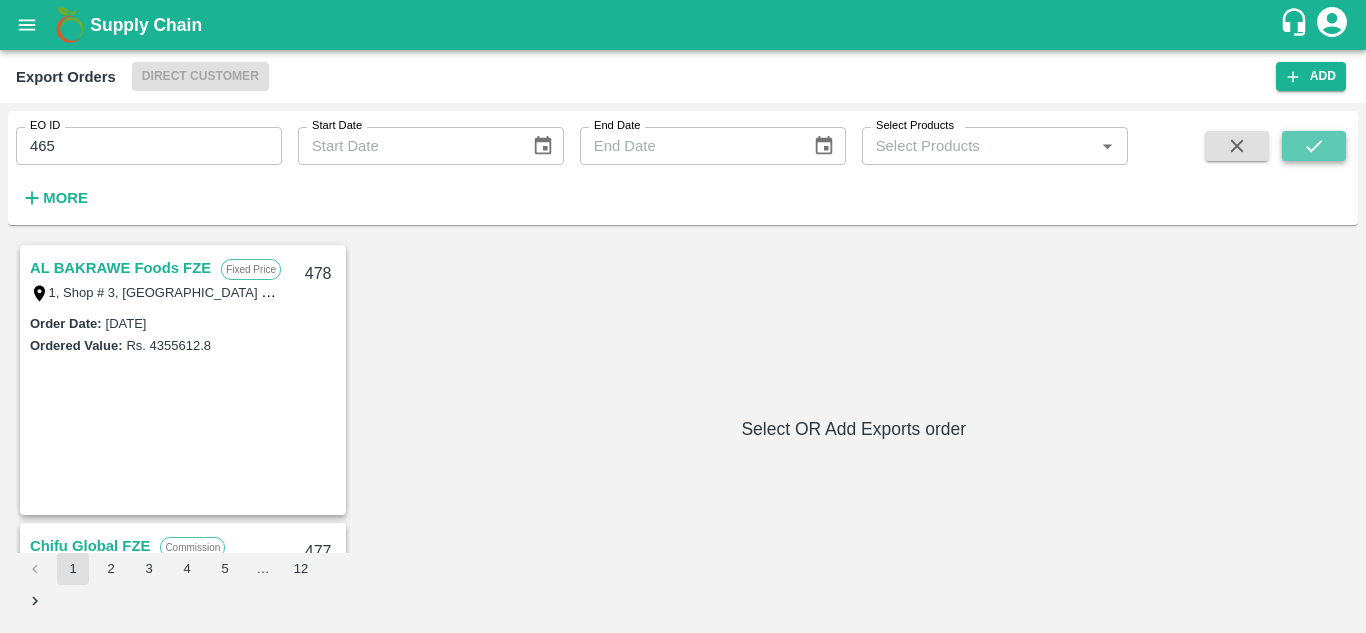 click 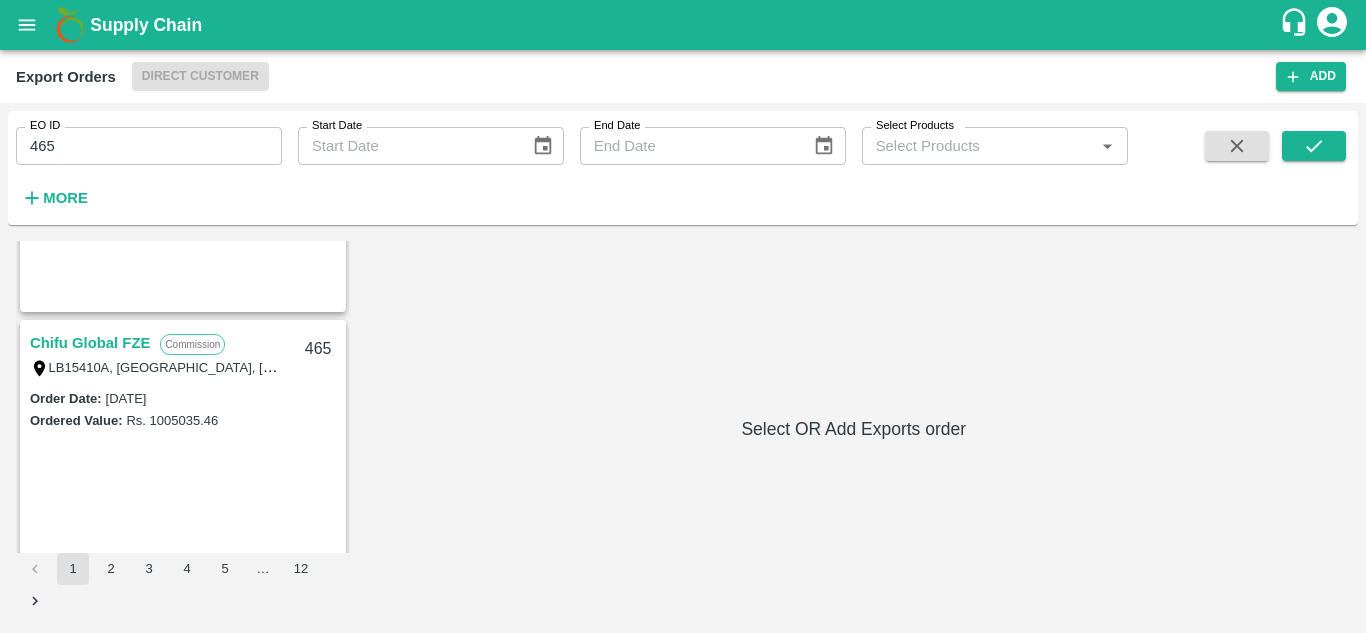 scroll, scrollTop: 2159, scrollLeft: 0, axis: vertical 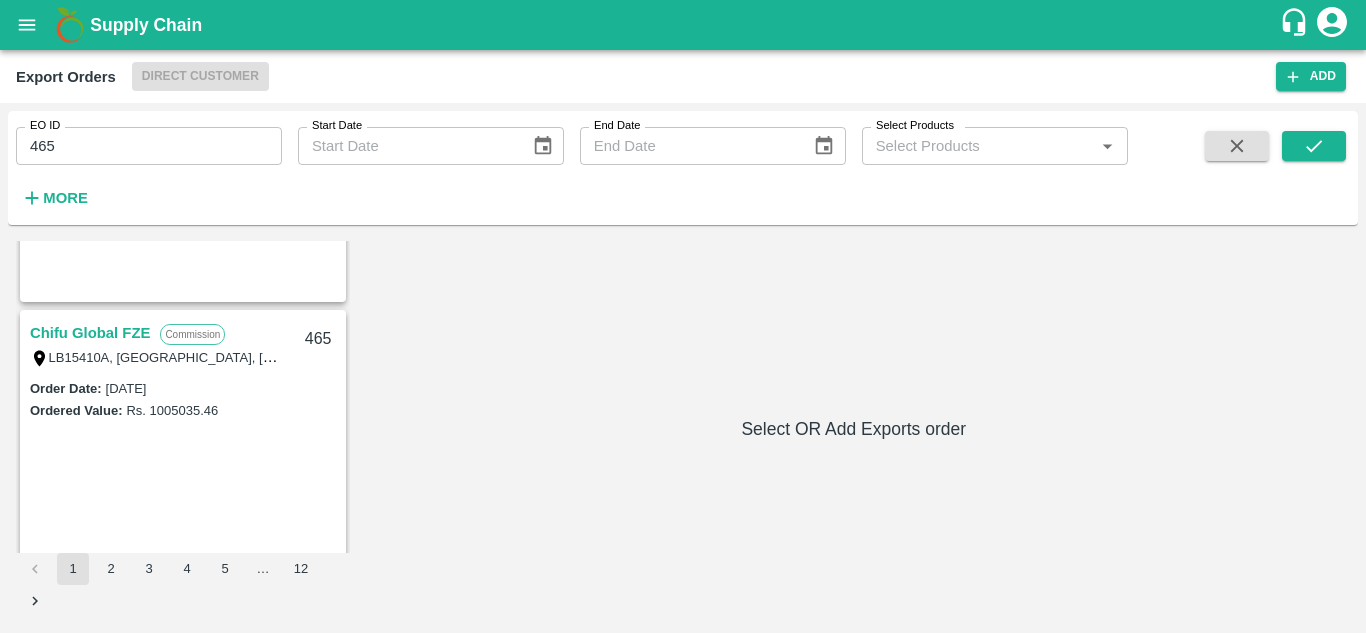 click on "Chifu Global FZE" at bounding box center [90, 333] 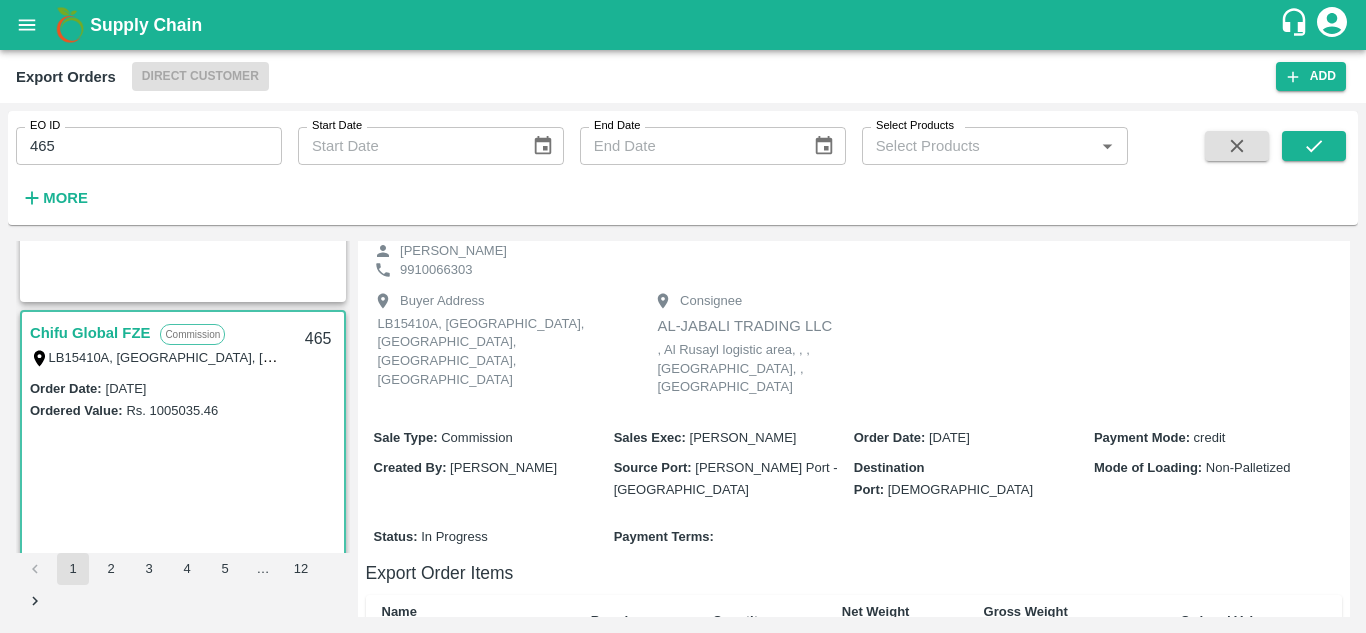 scroll, scrollTop: 0, scrollLeft: 0, axis: both 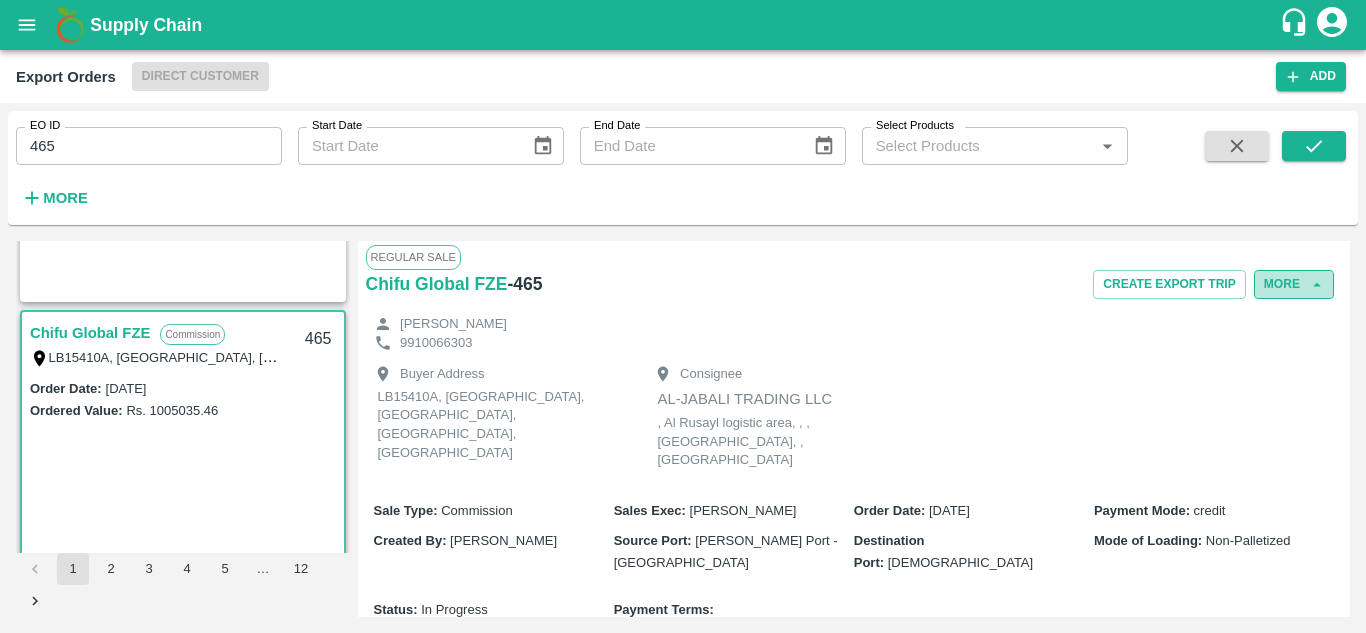 click on "More" at bounding box center [1294, 284] 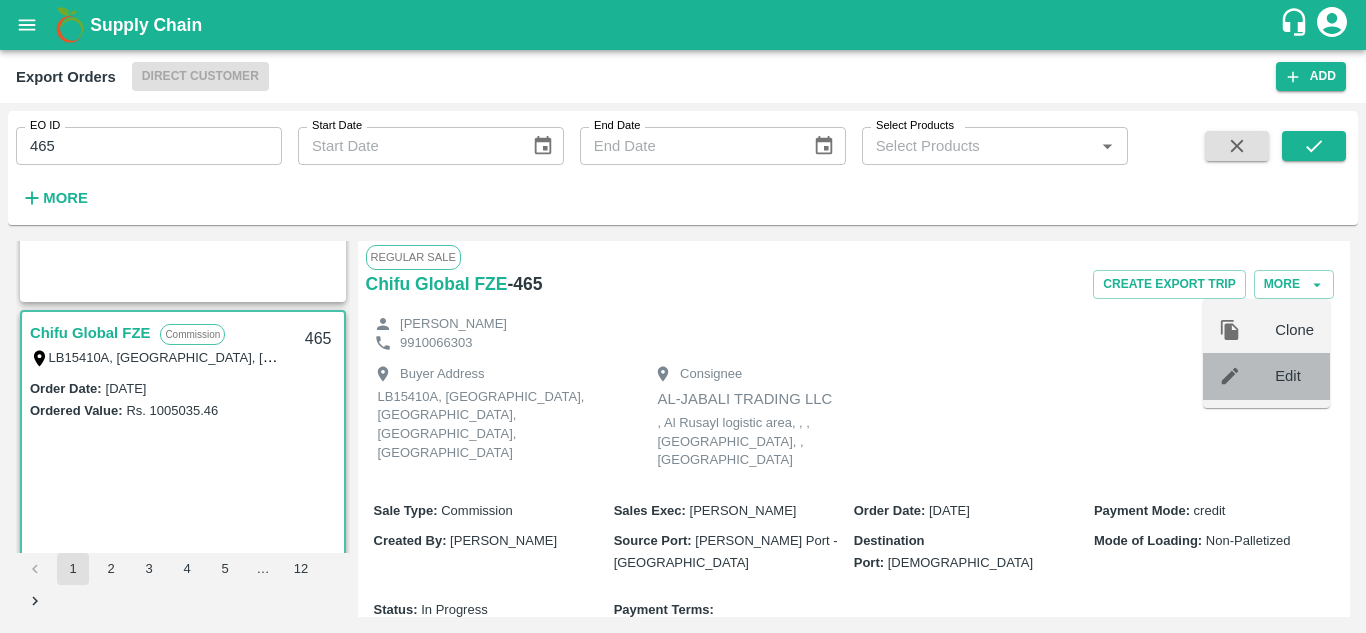 click on "Edit" at bounding box center [1266, 376] 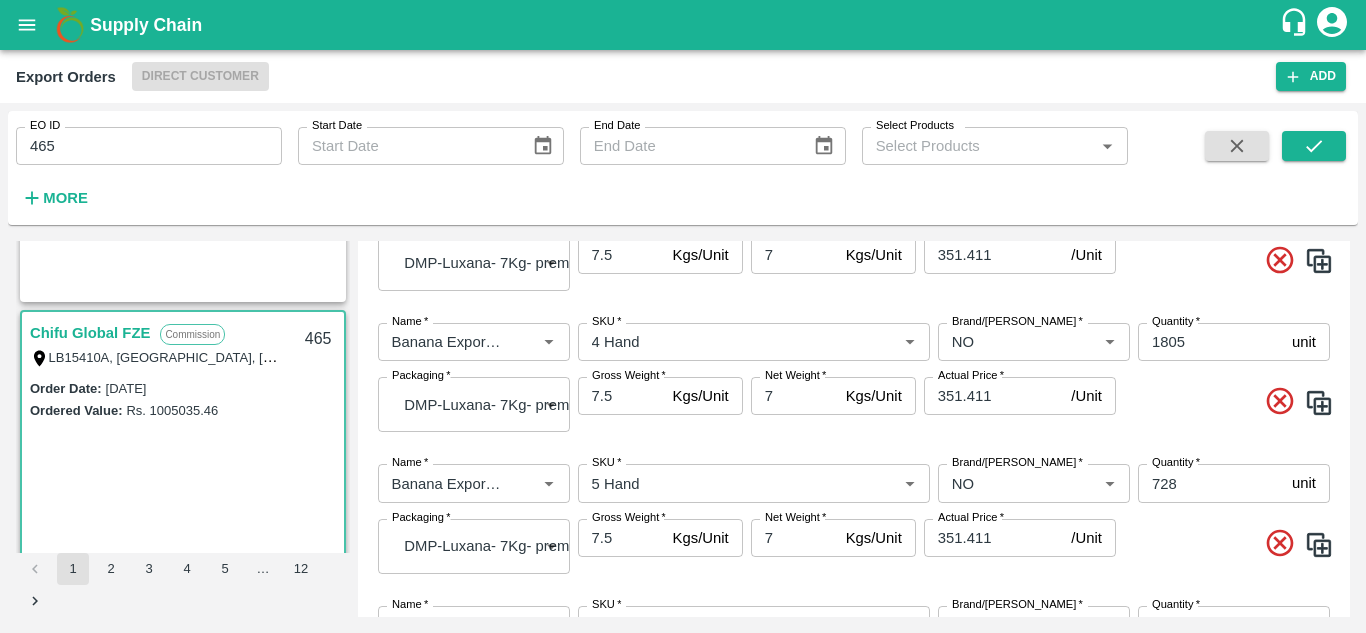 scroll, scrollTop: 0, scrollLeft: 0, axis: both 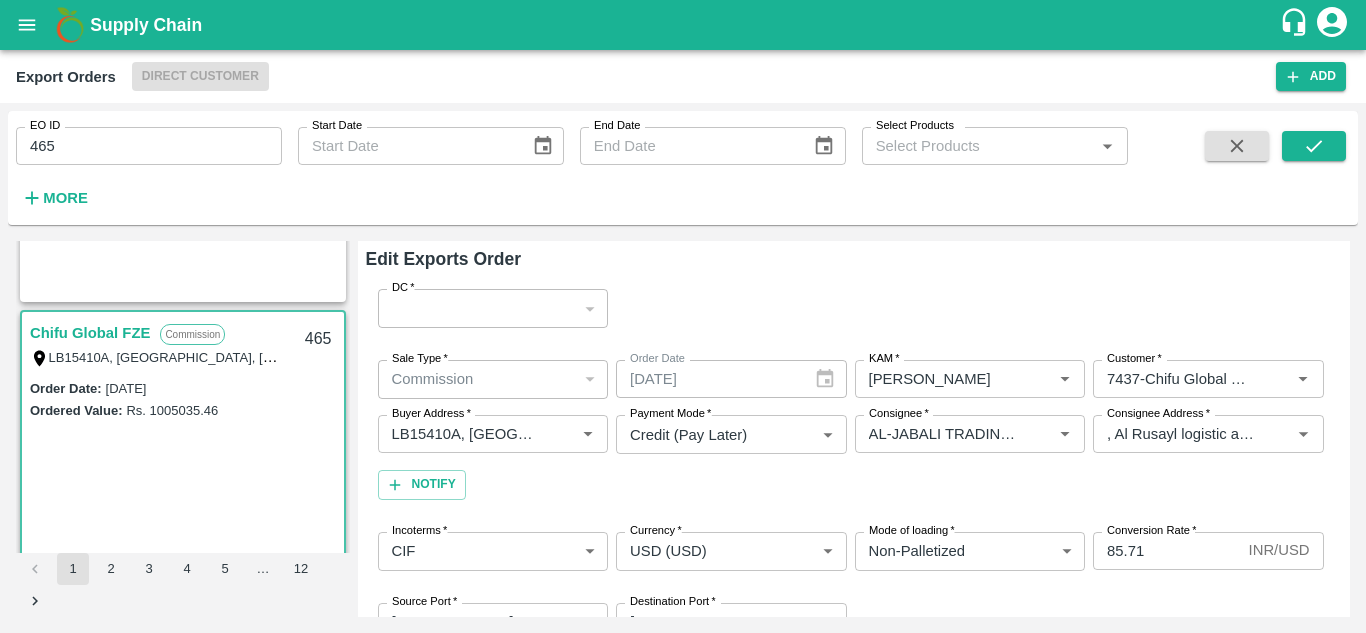 click on "Chifu Global FZE" at bounding box center [90, 333] 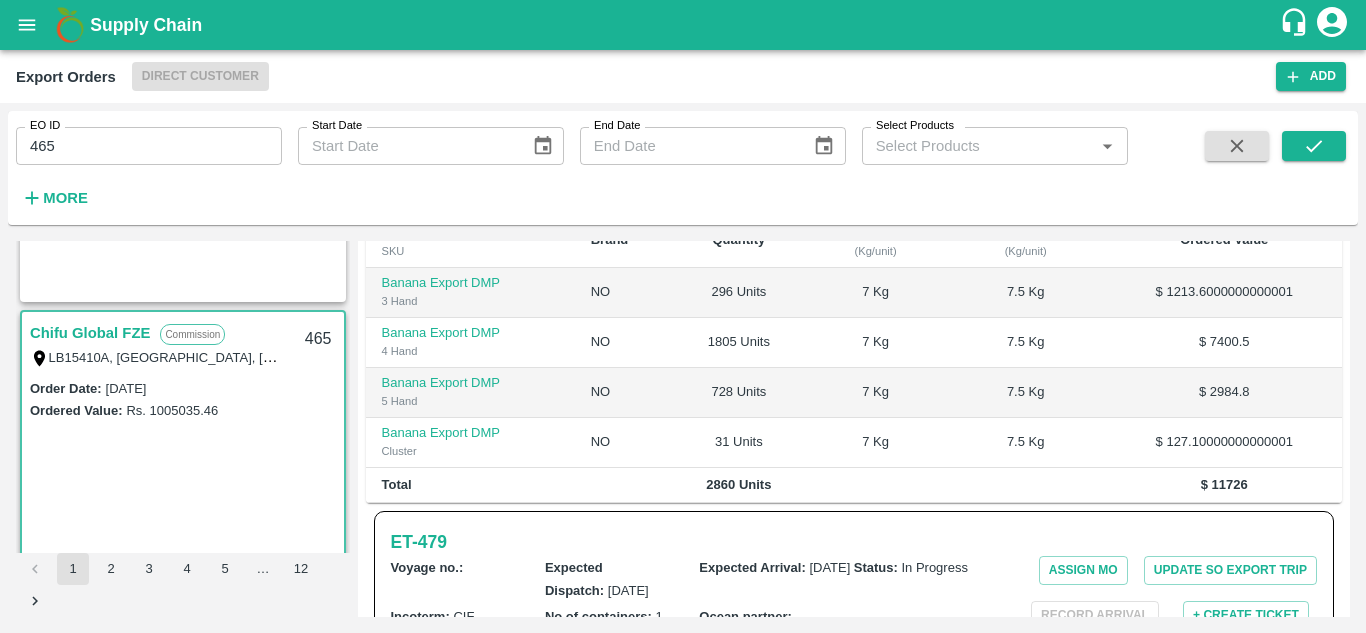 scroll, scrollTop: 461, scrollLeft: 0, axis: vertical 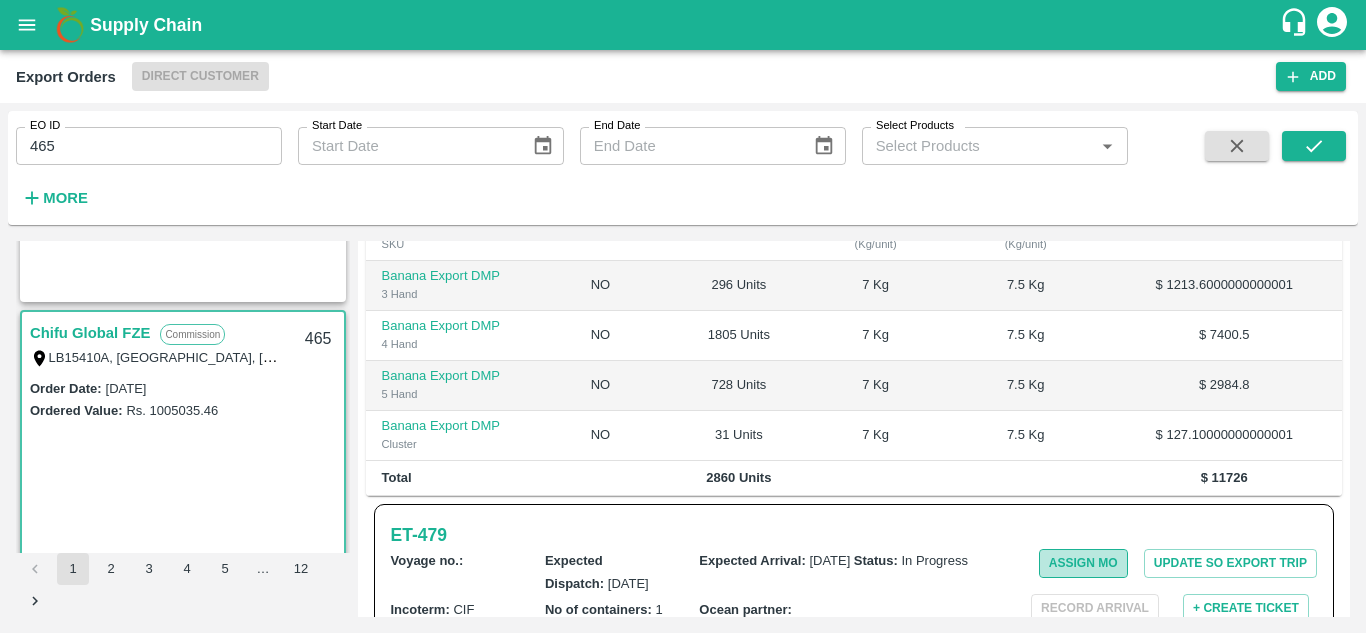 click on "Assign MO" at bounding box center (1083, 563) 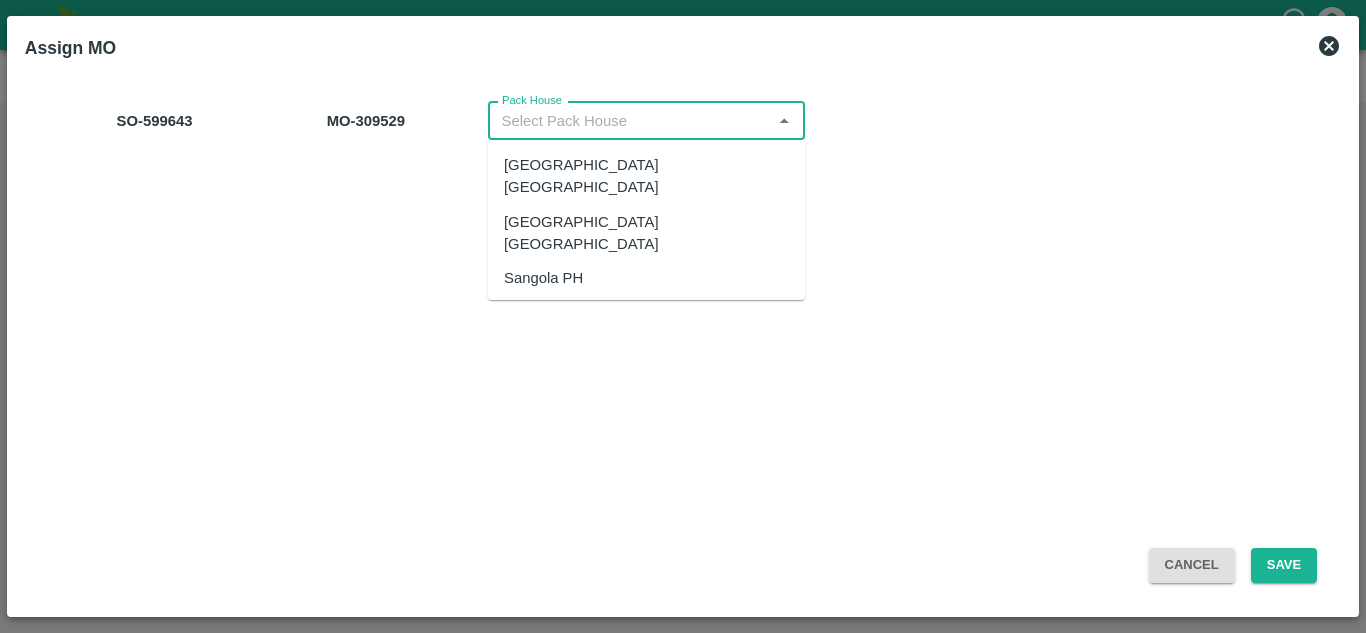 click on "Pack House" at bounding box center (630, 121) 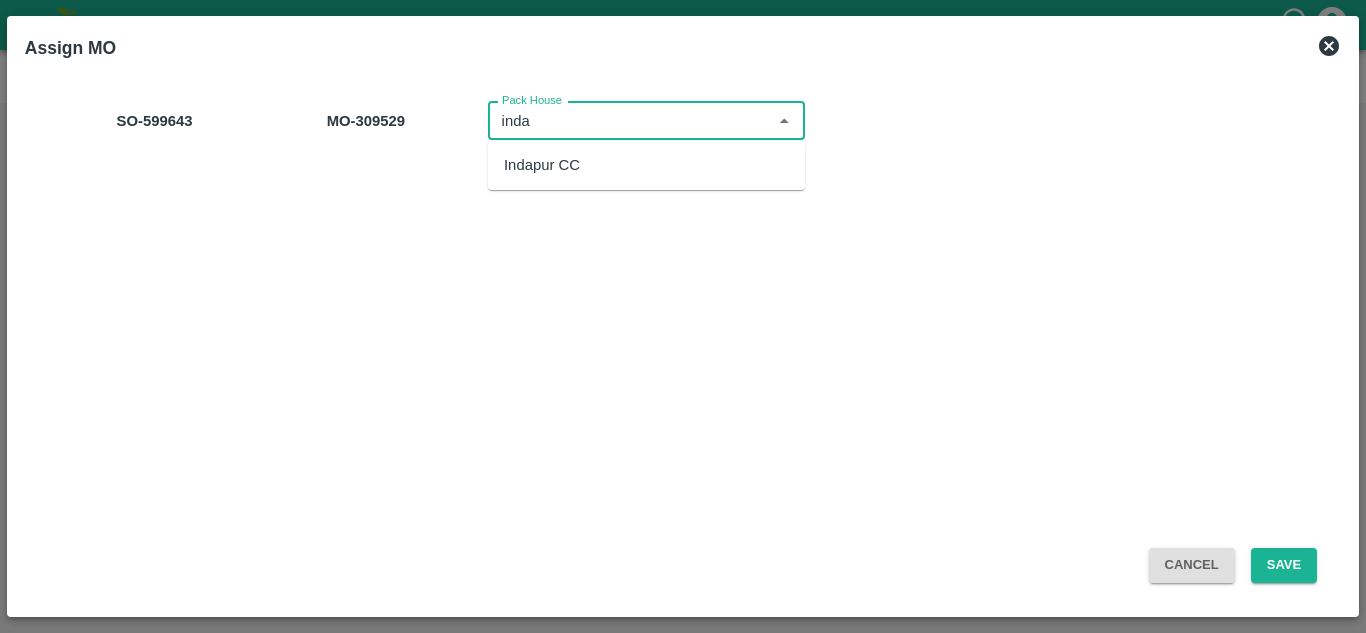 click on "Indapur CC" at bounding box center [646, 165] 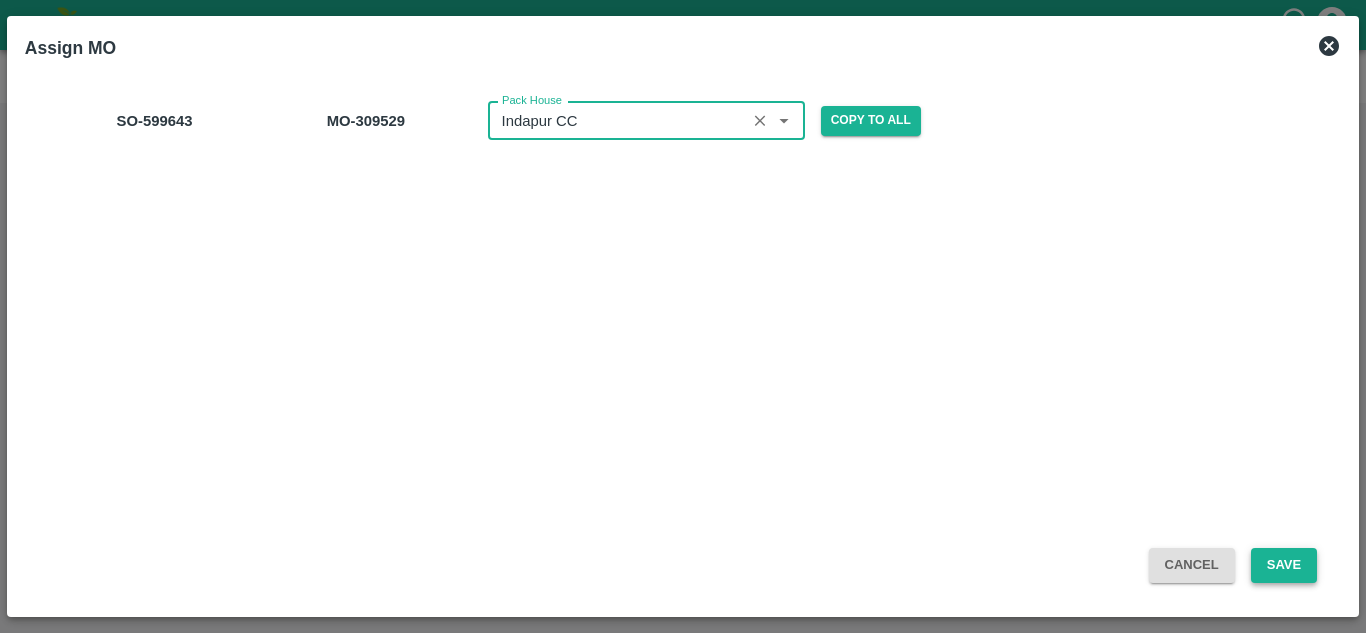 type on "Indapur CC" 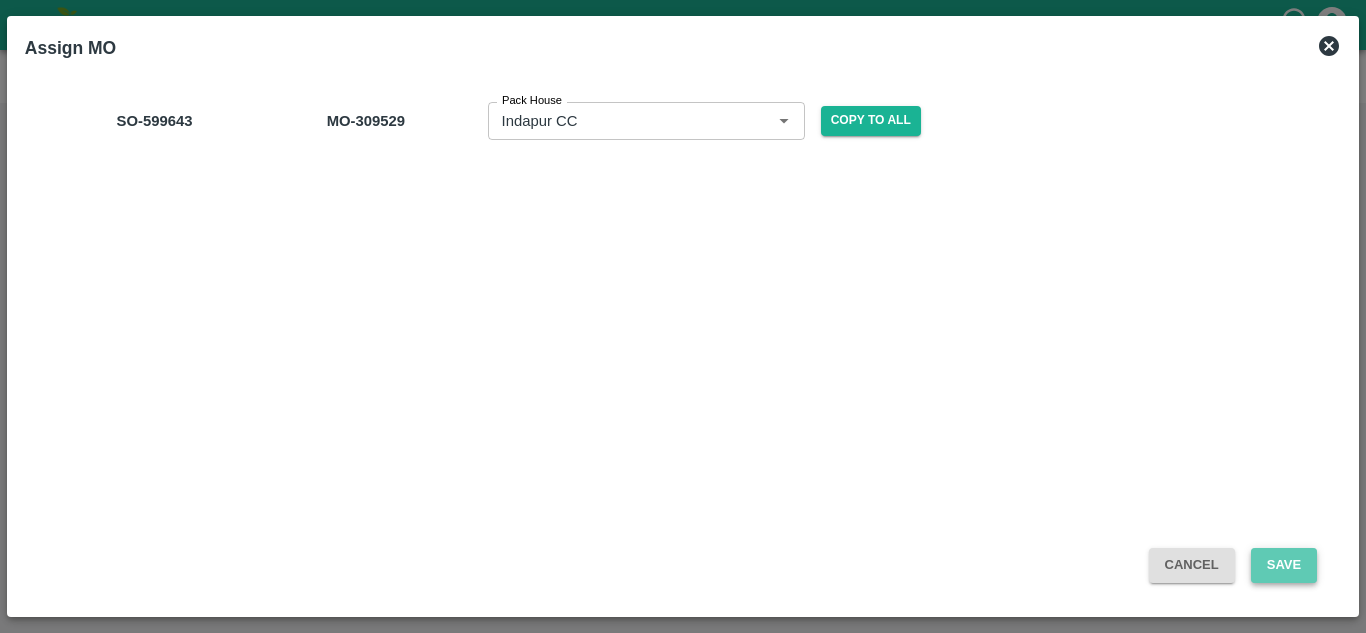 click on "Save" at bounding box center (1284, 565) 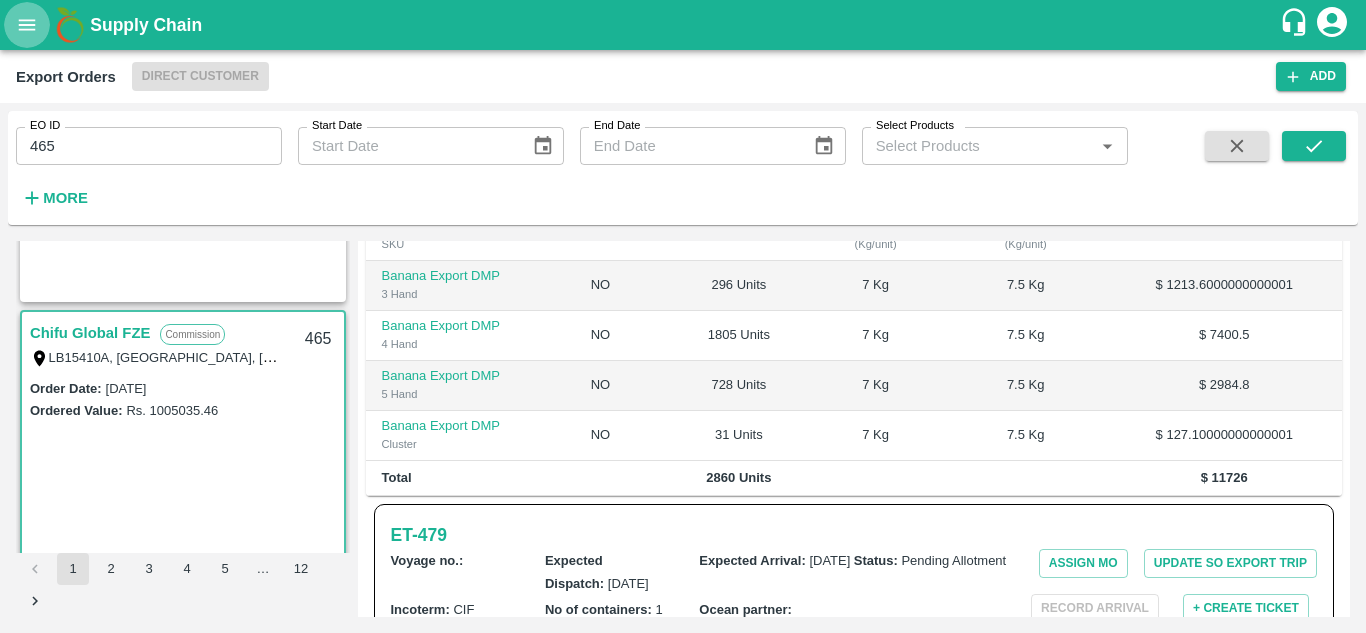 click 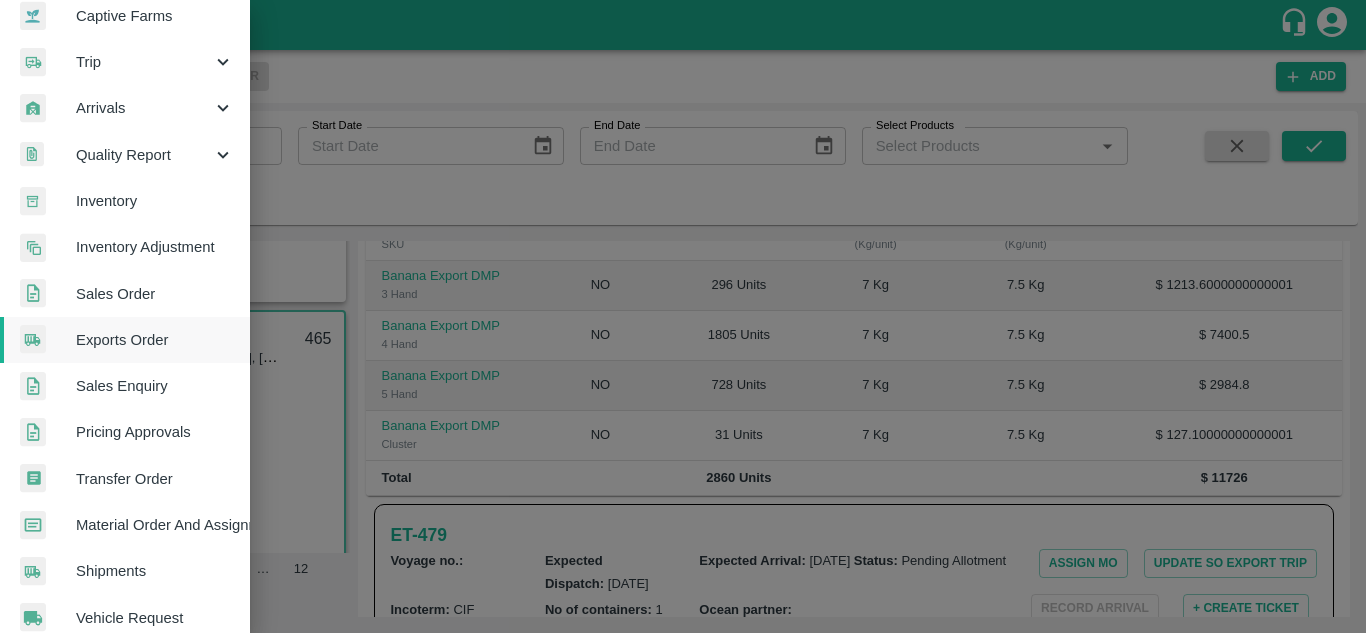 scroll, scrollTop: 206, scrollLeft: 0, axis: vertical 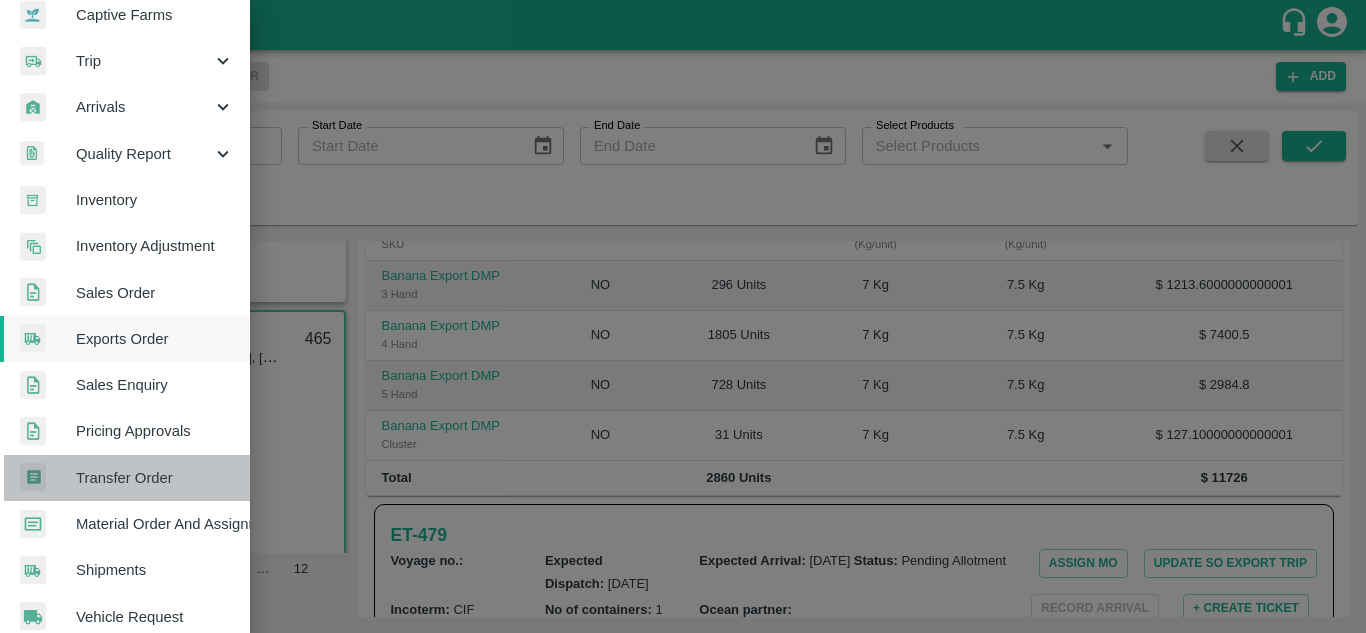click on "Transfer Order" at bounding box center [125, 478] 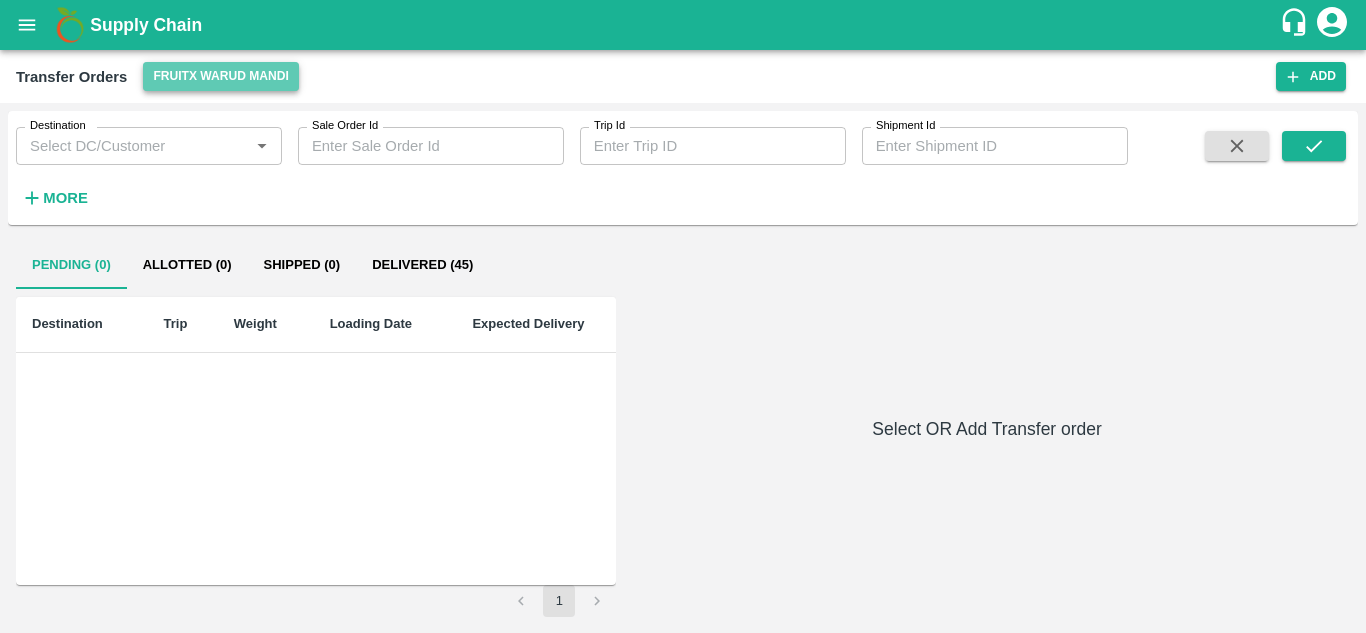 click on "FruitX Warud Mandi" at bounding box center [220, 76] 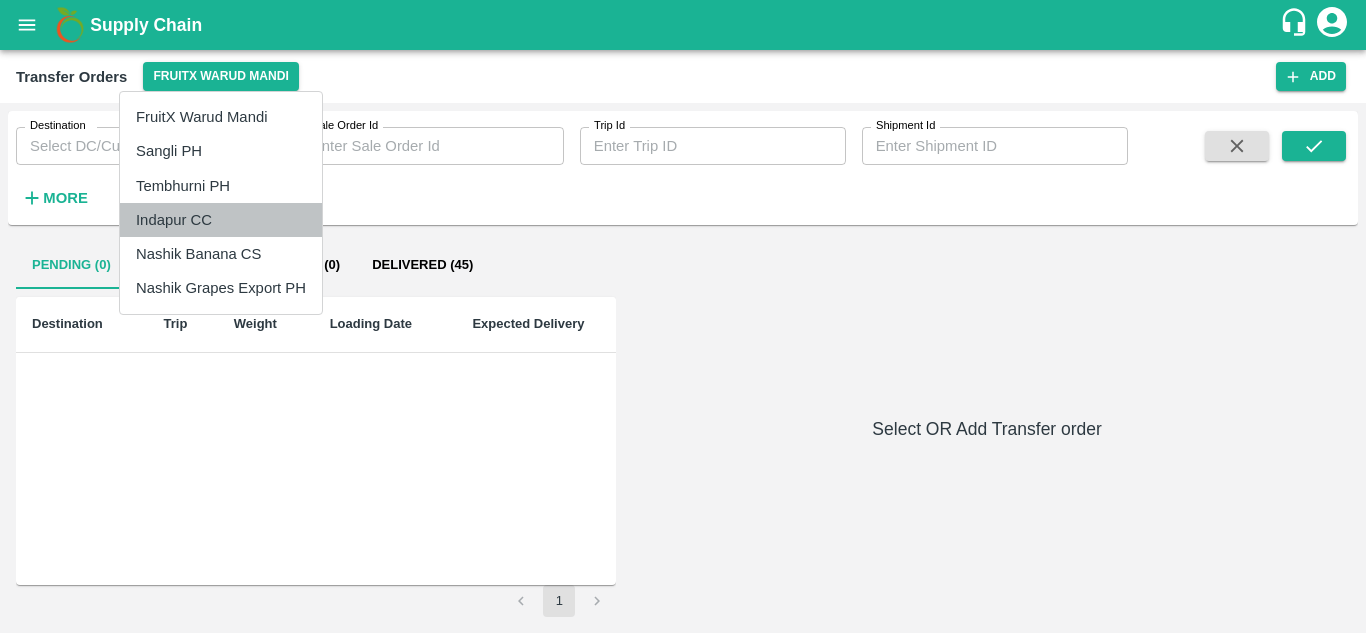 click on "Indapur CC" at bounding box center [221, 220] 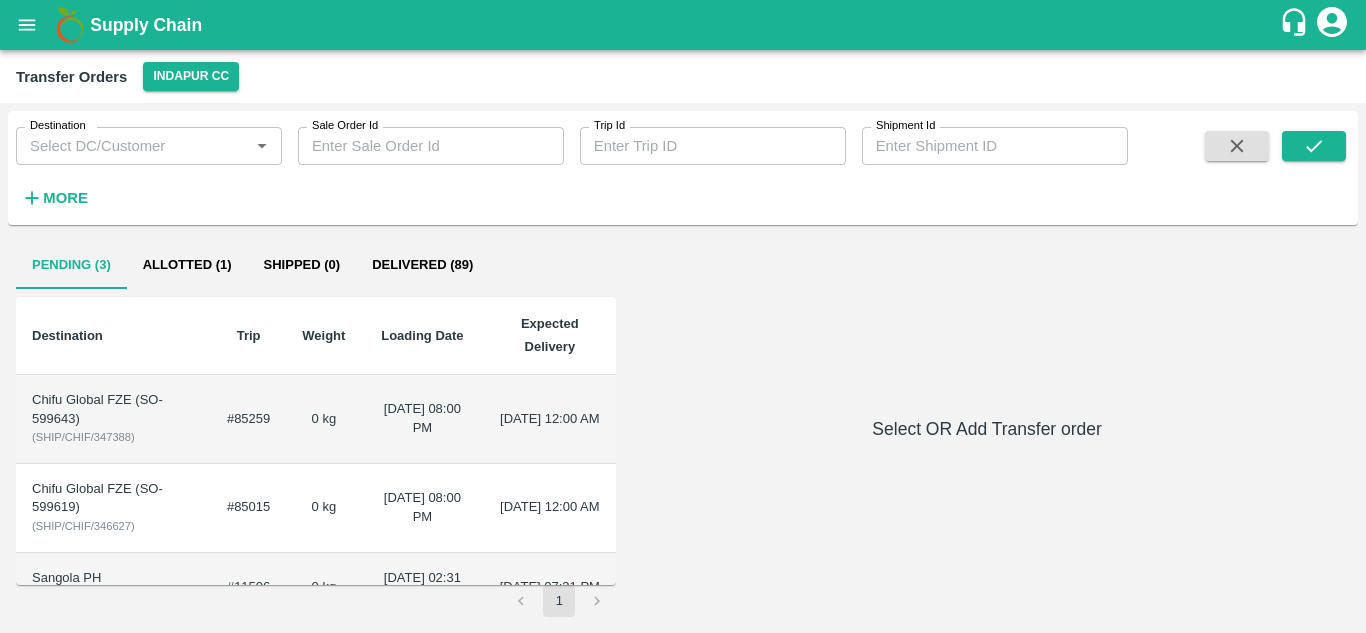 scroll, scrollTop: 1, scrollLeft: 0, axis: vertical 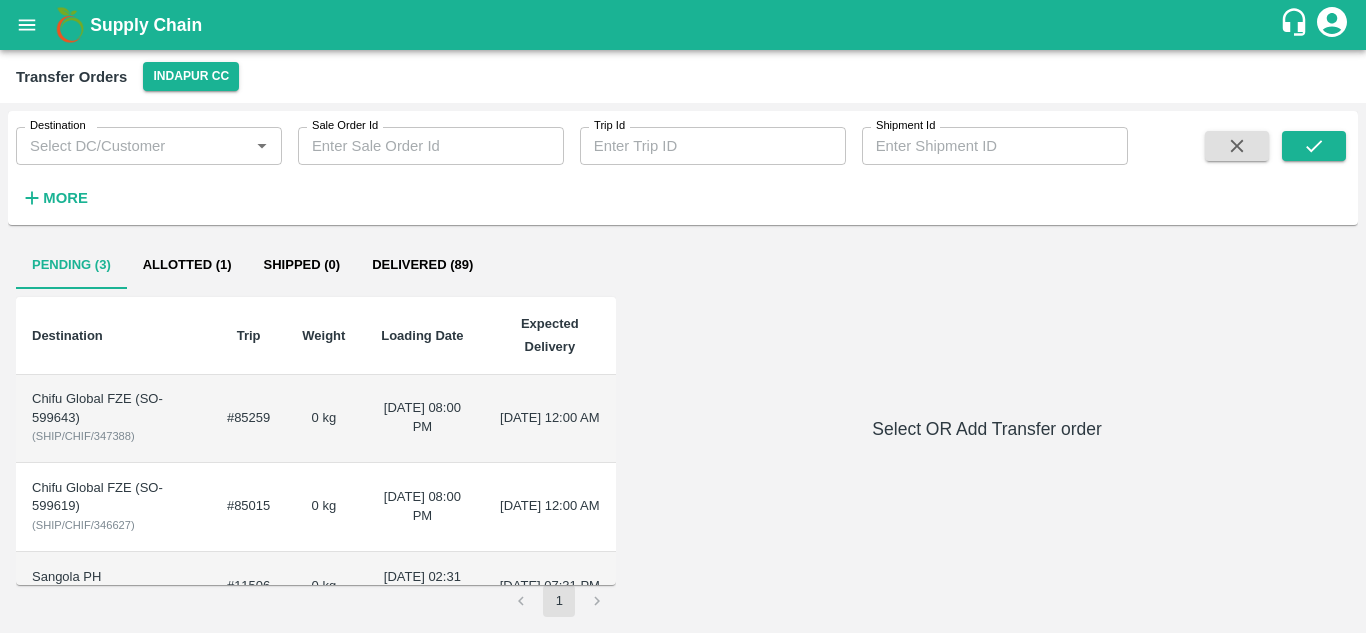 click on "Chifu Global FZE (SO-599643)" at bounding box center [113, 408] 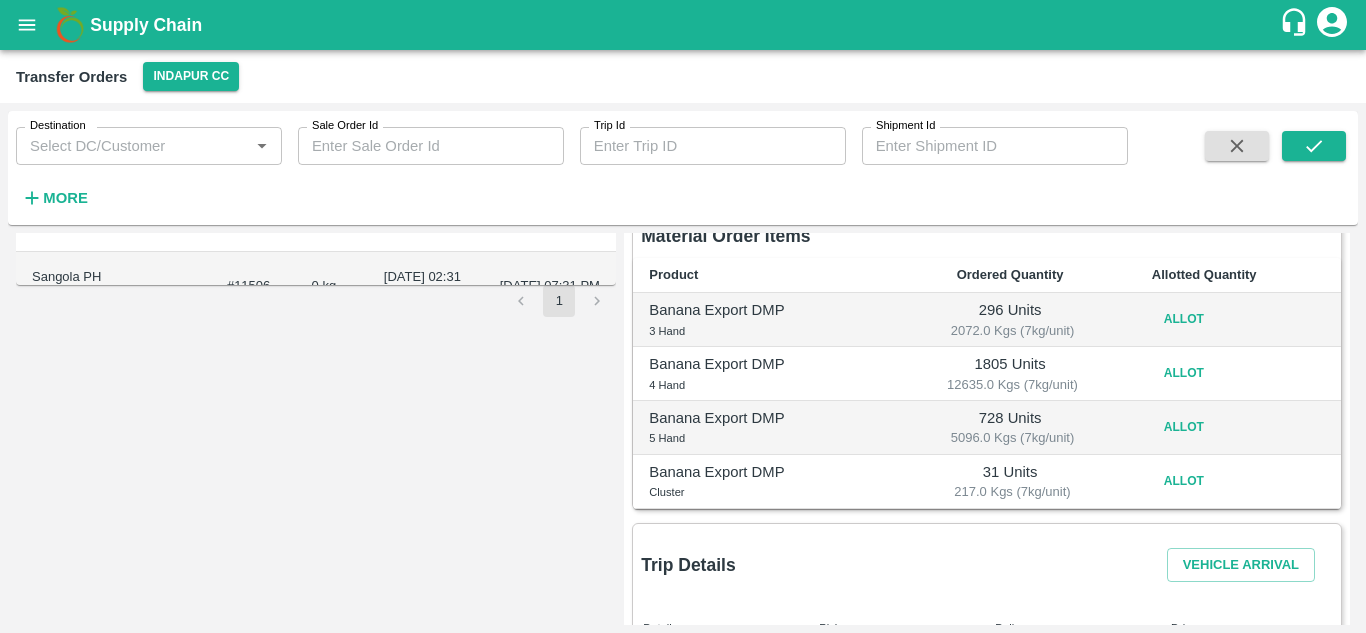 scroll, scrollTop: 301, scrollLeft: 0, axis: vertical 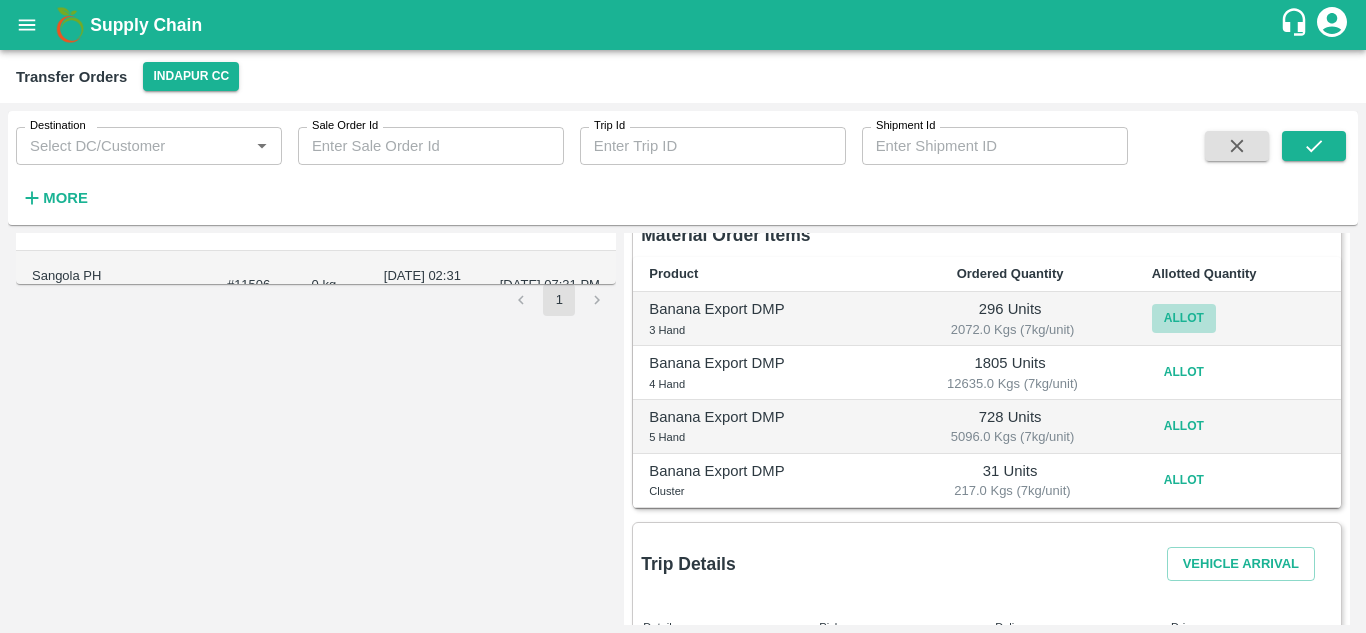 click on "Allot" at bounding box center (1184, 318) 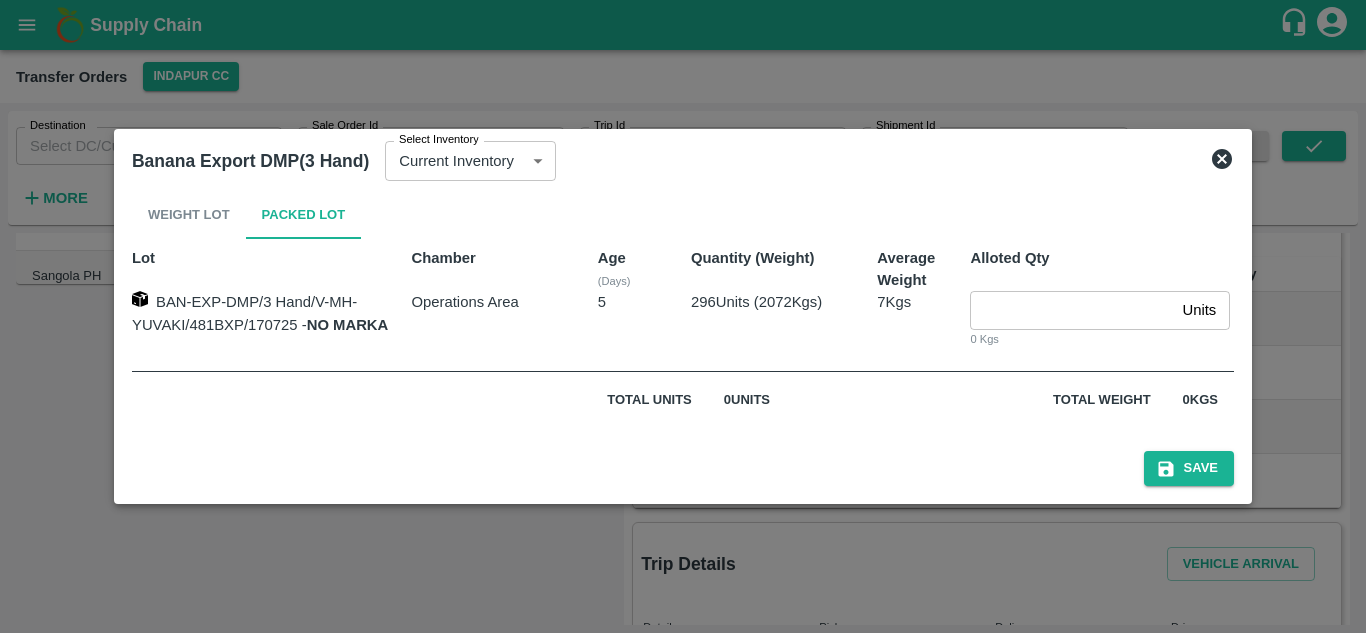 click on "Units" at bounding box center (1199, 310) 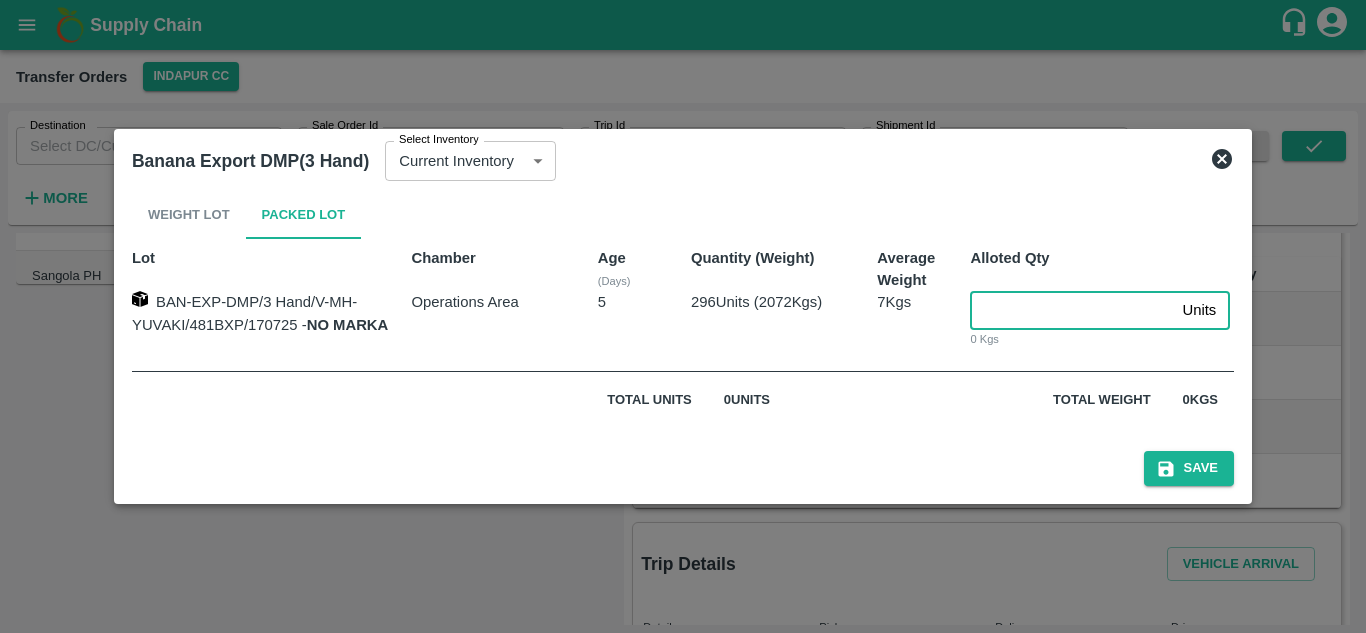 click at bounding box center [1072, 310] 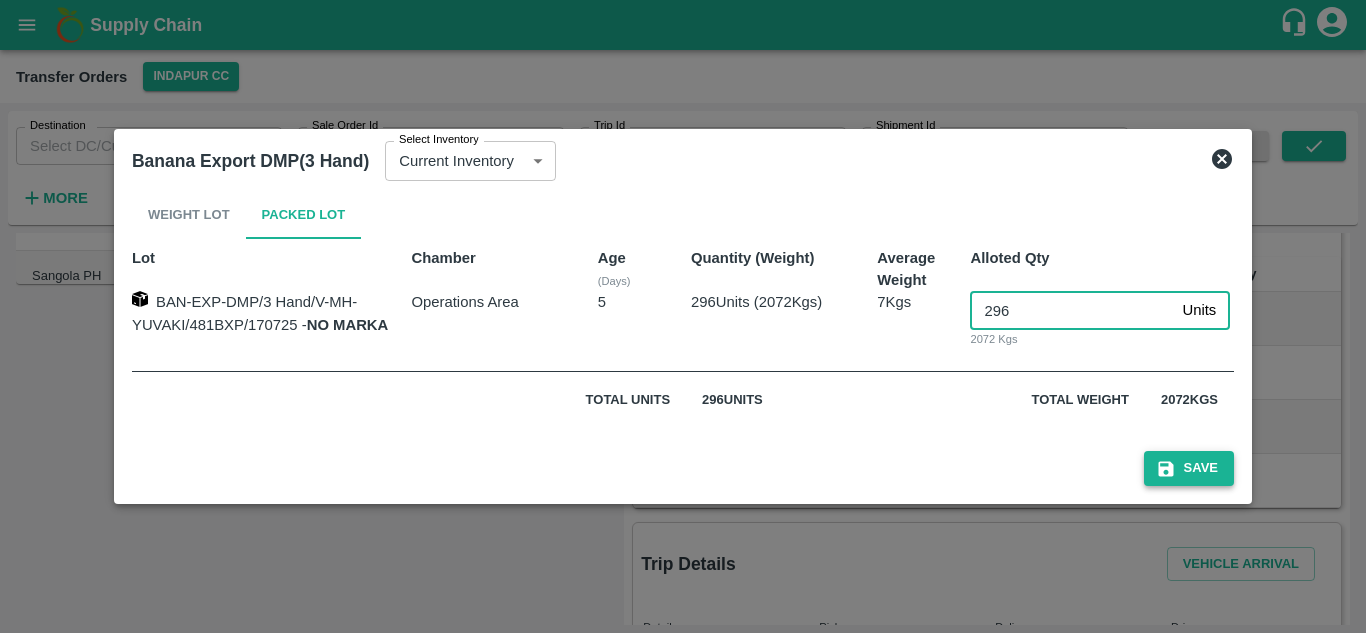 type on "296" 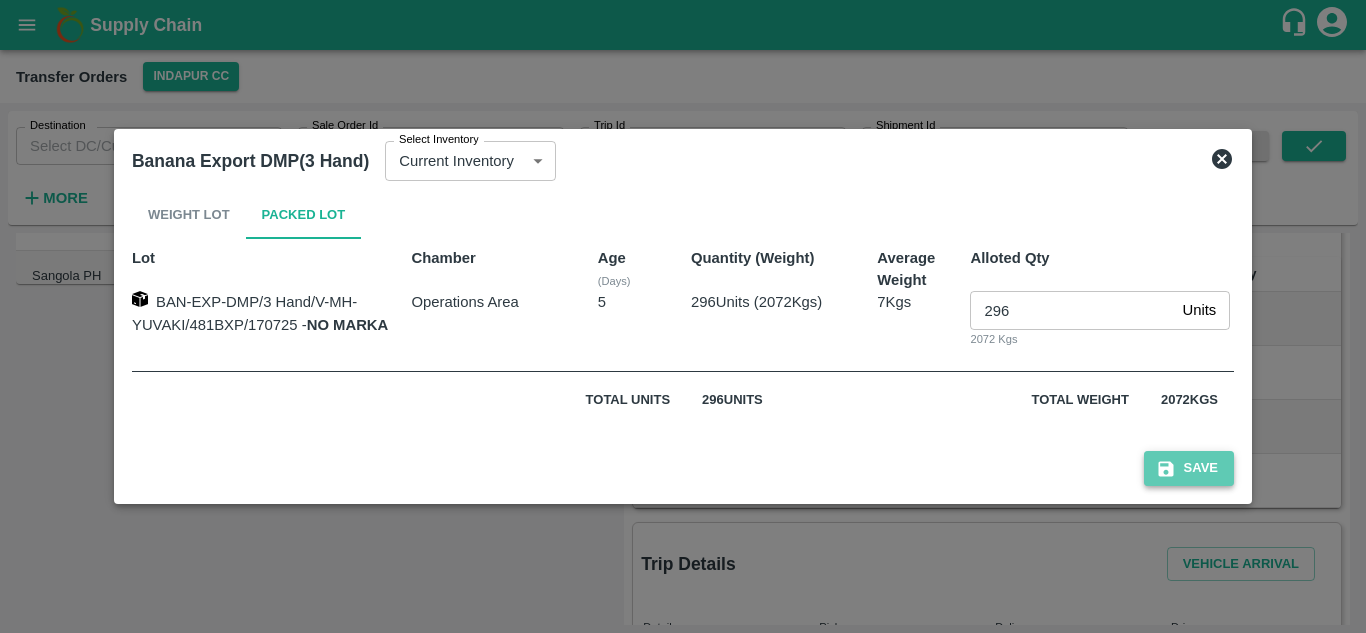 click on "Save" at bounding box center [1189, 468] 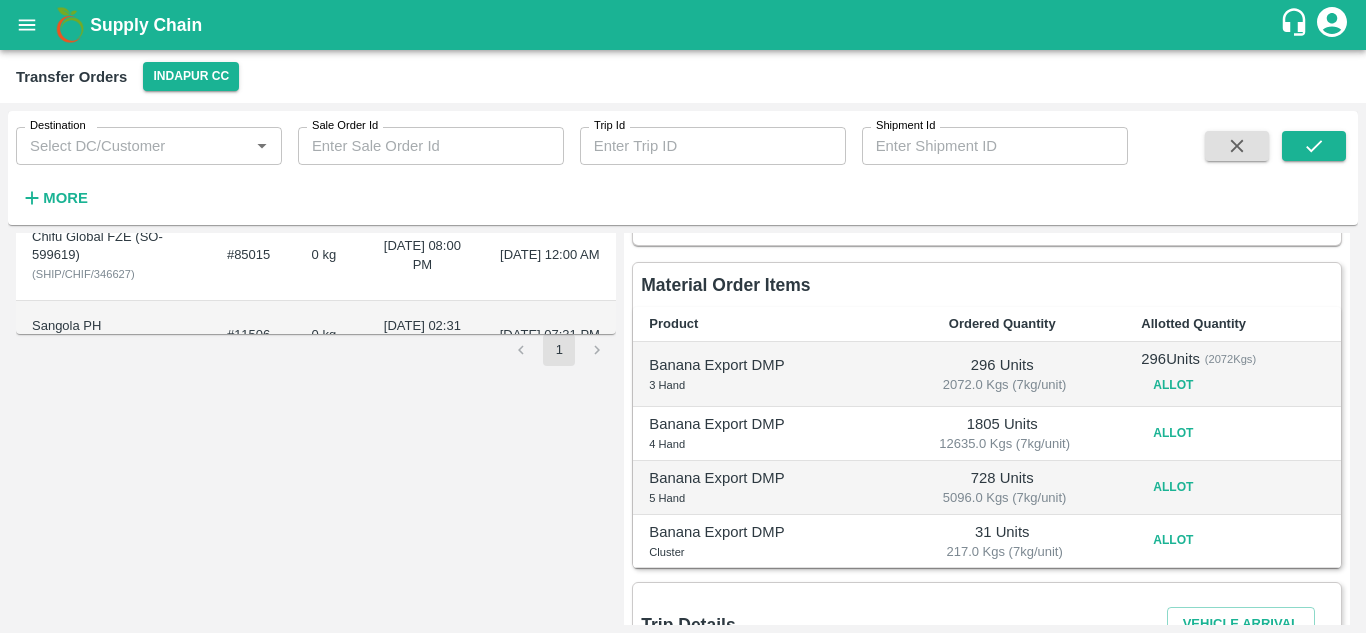 scroll, scrollTop: 266, scrollLeft: 0, axis: vertical 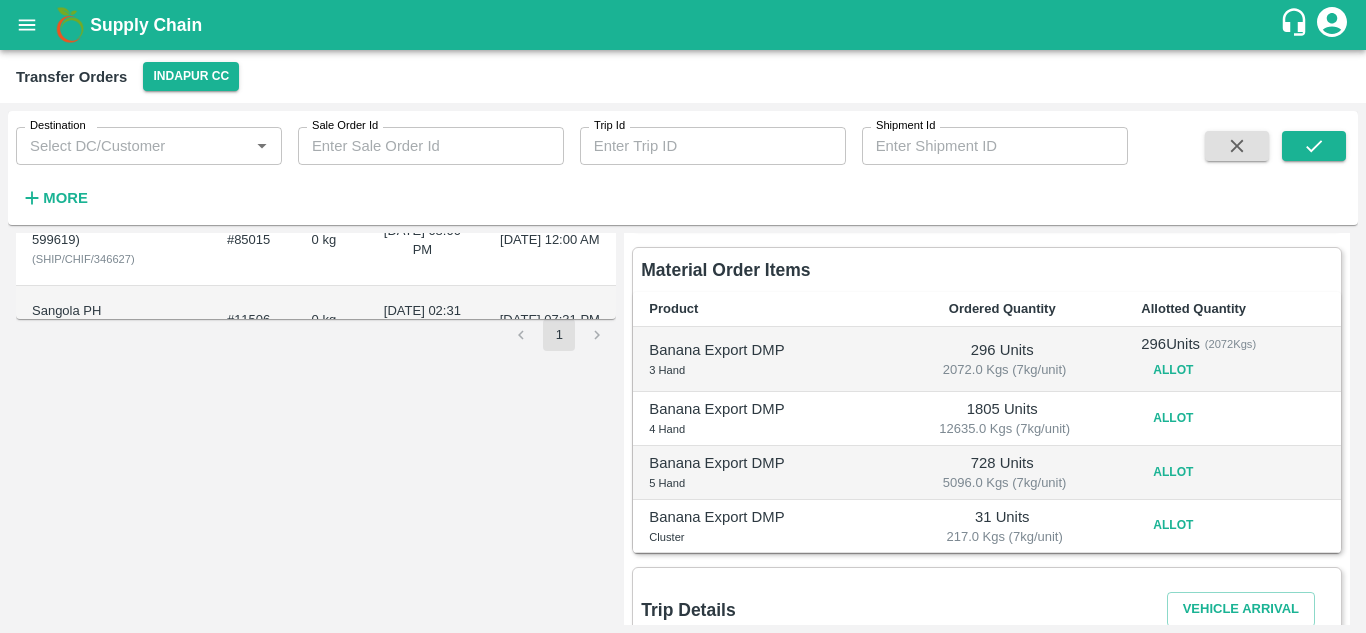 click on "Allot" at bounding box center [1173, 418] 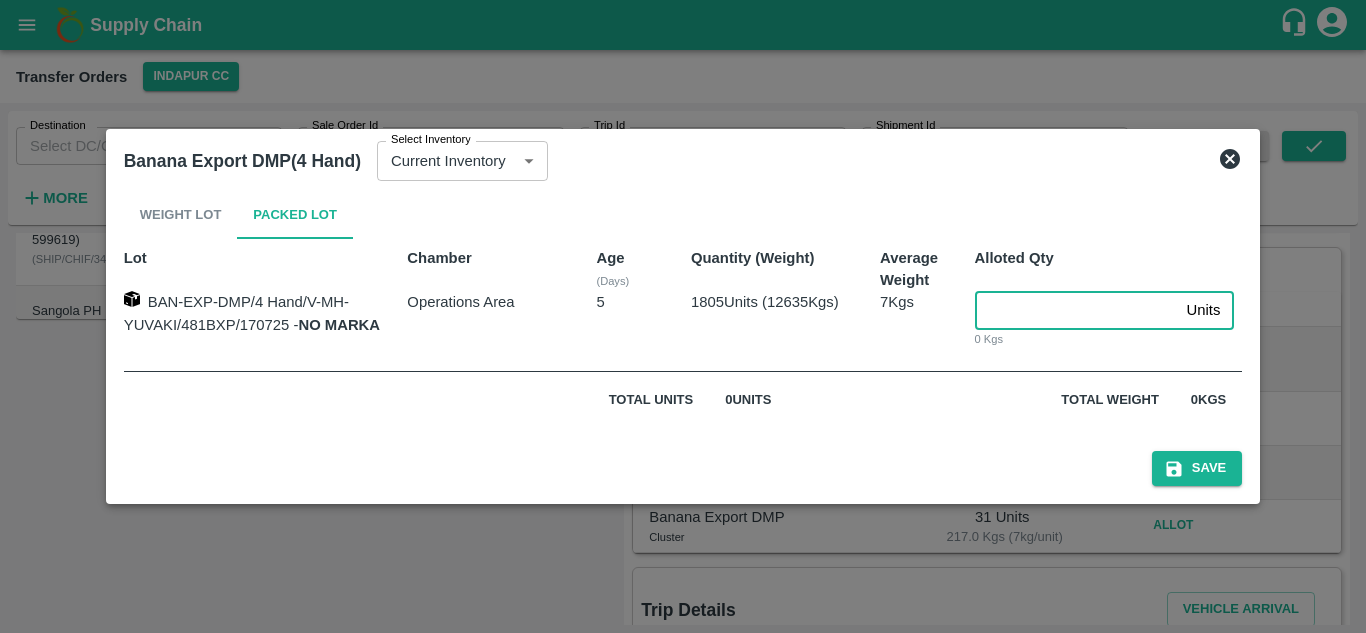 click at bounding box center [1077, 310] 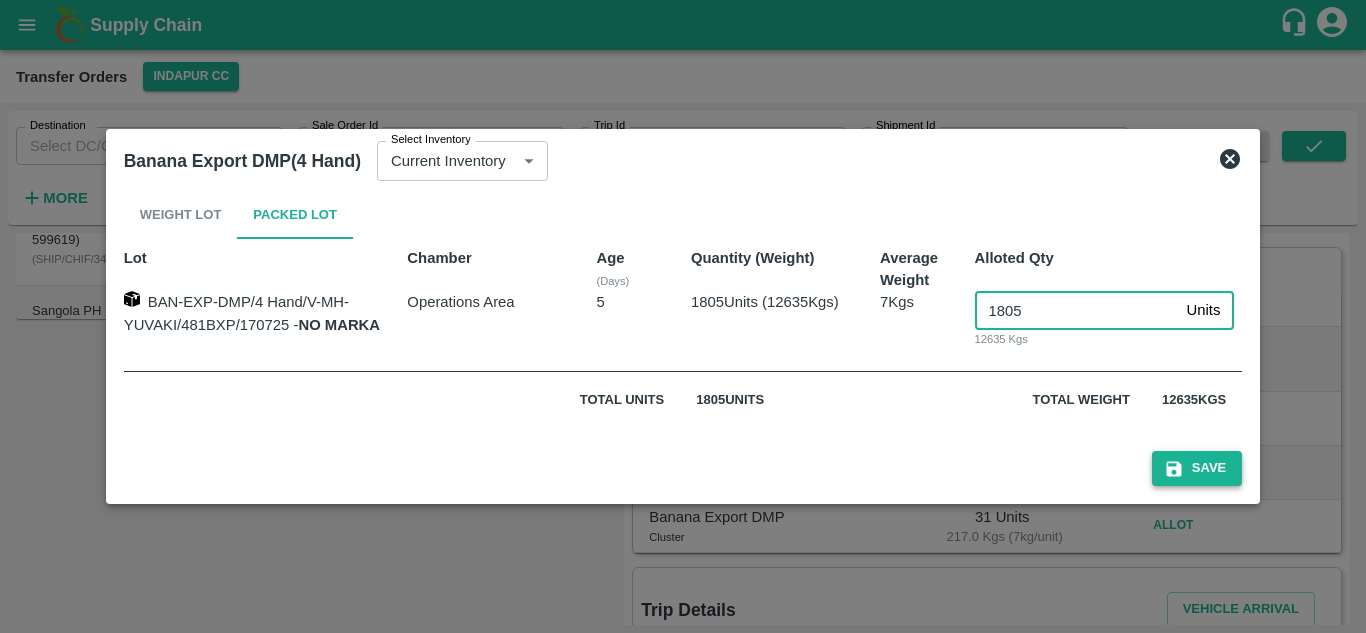 type on "1805" 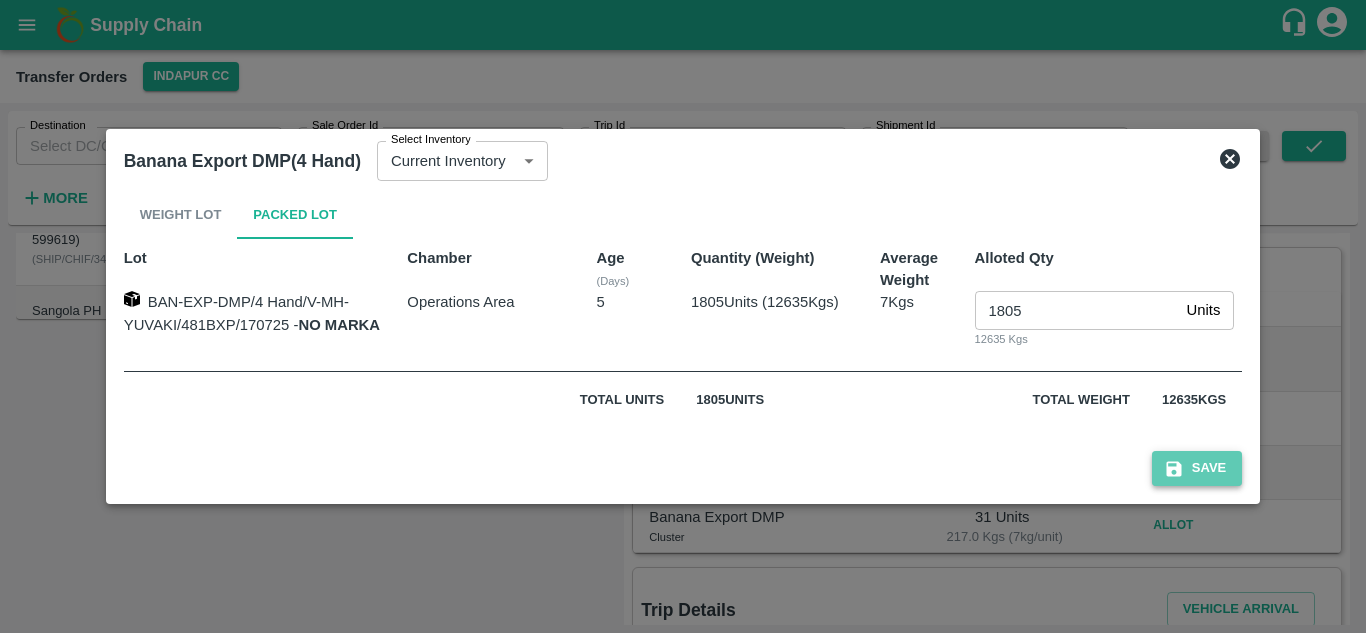 click on "Save" at bounding box center [1197, 468] 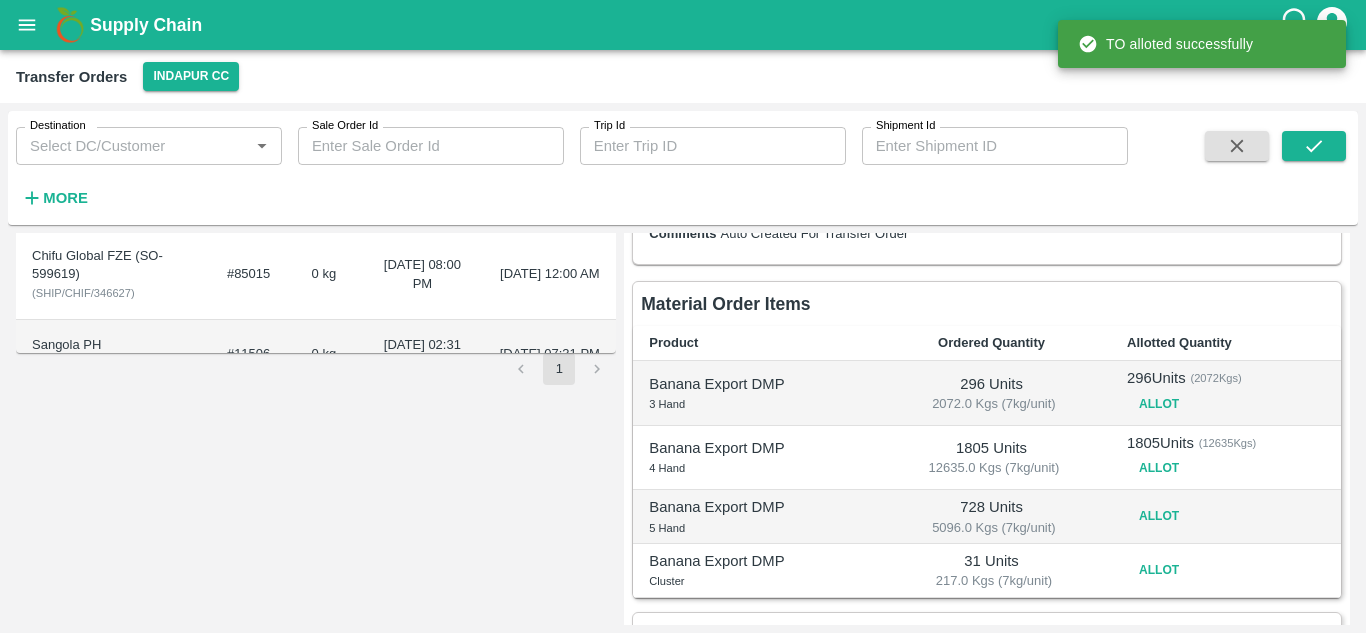 scroll, scrollTop: 258, scrollLeft: 0, axis: vertical 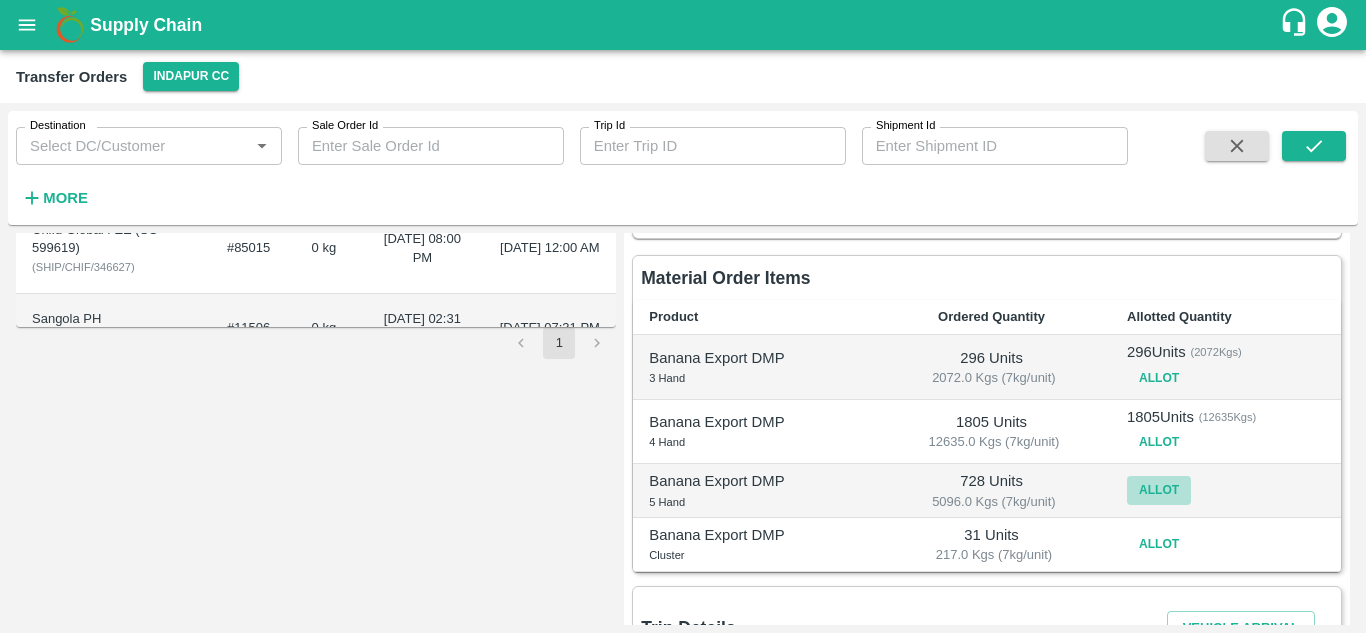 click on "Allot" at bounding box center (1159, 490) 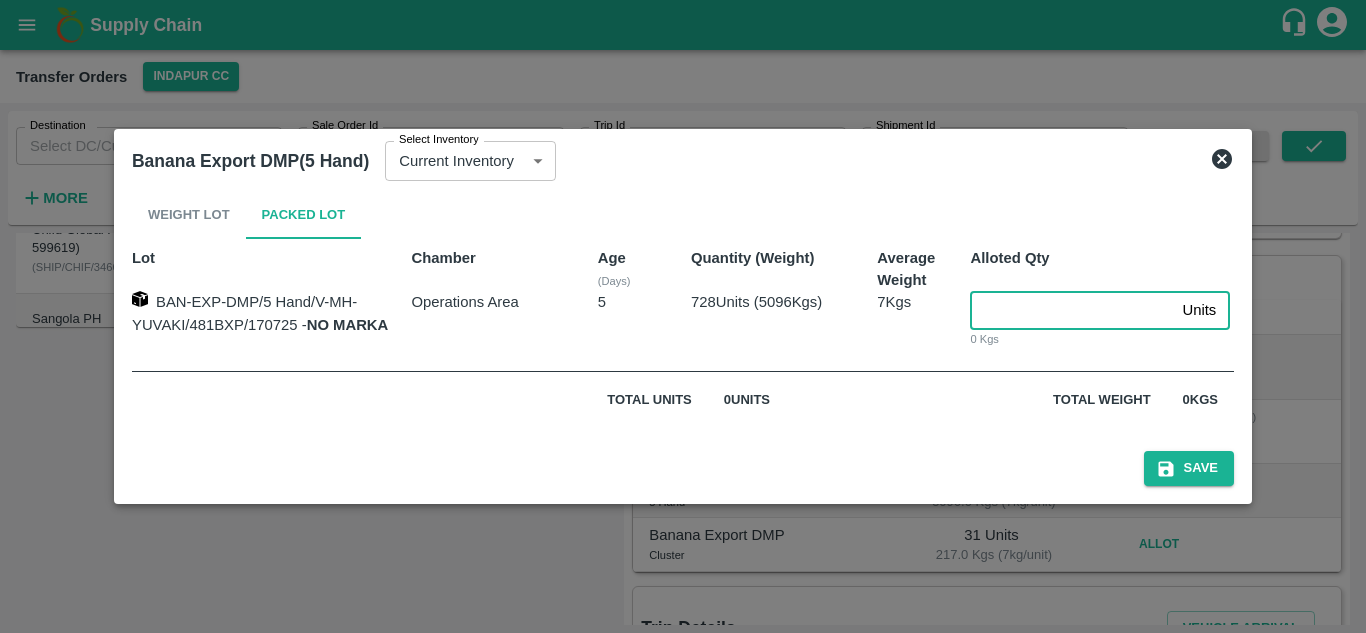 click at bounding box center [1072, 310] 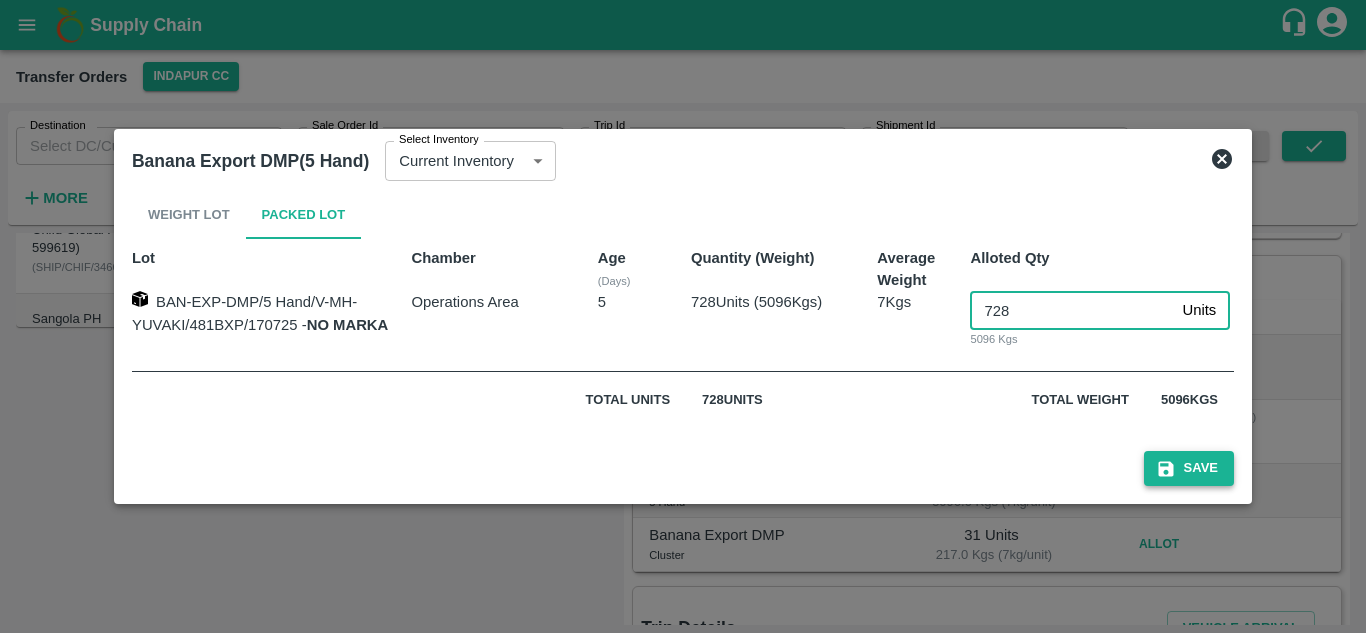 type on "728" 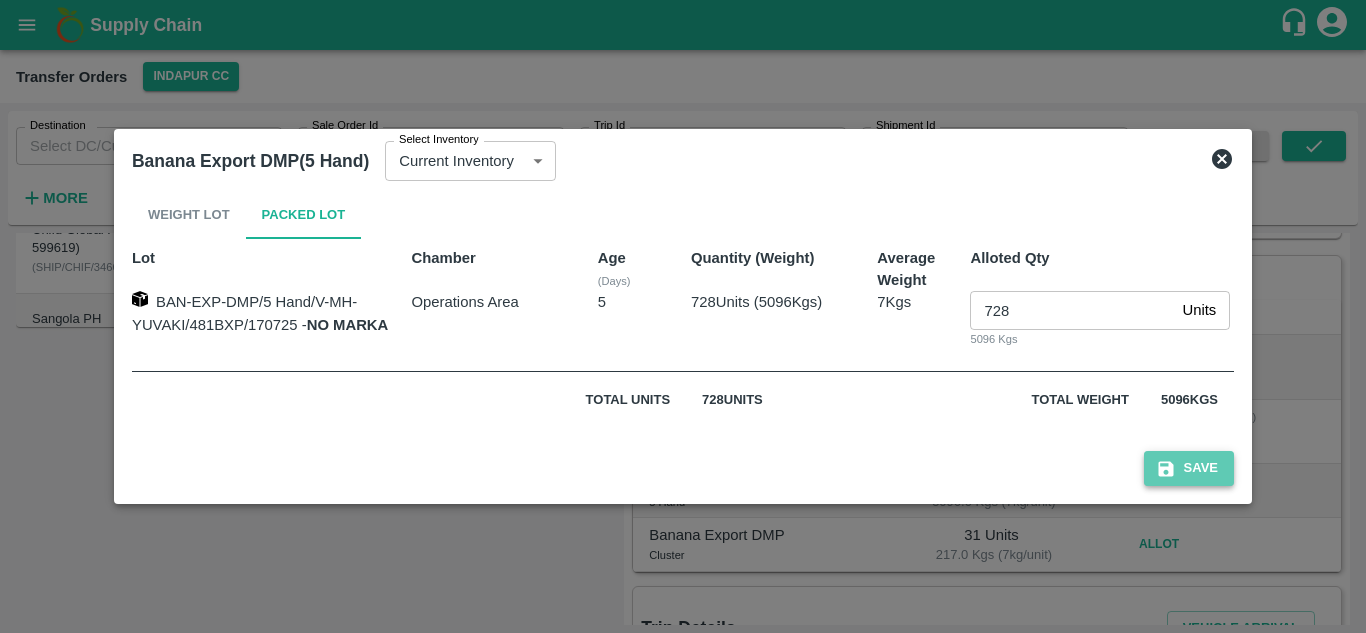 click on "Save" at bounding box center (1189, 468) 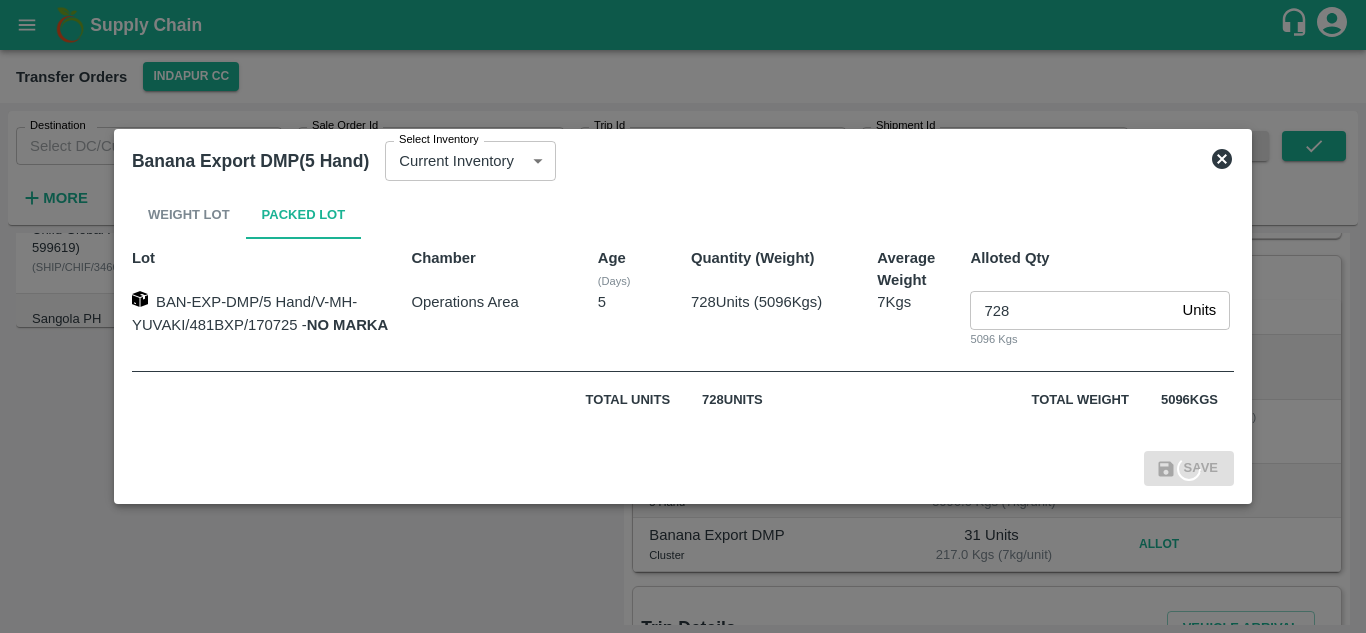 click 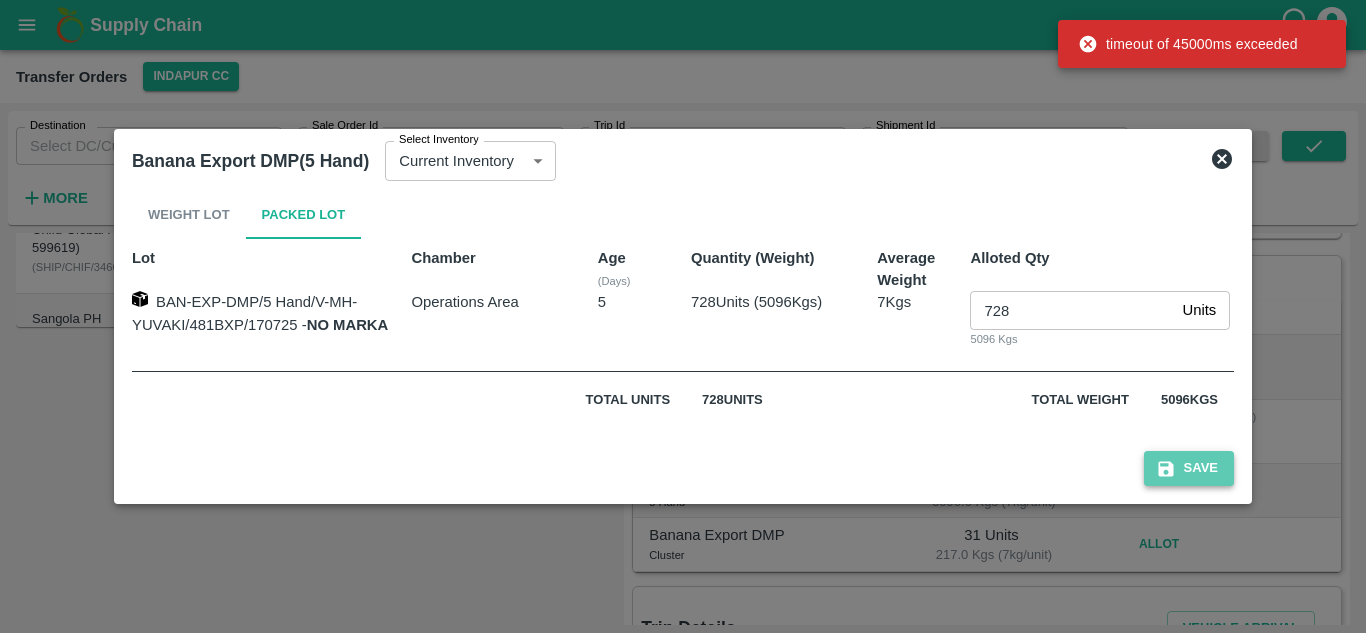 click on "Save" at bounding box center (1189, 468) 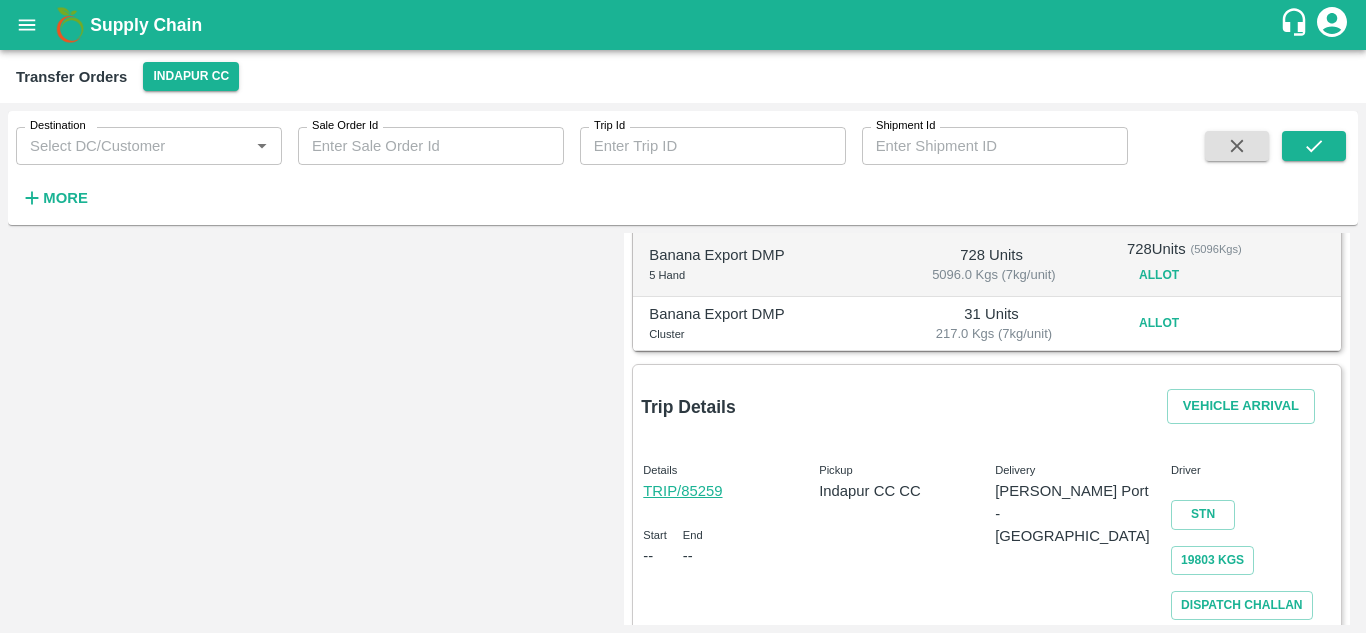 scroll, scrollTop: 490, scrollLeft: 0, axis: vertical 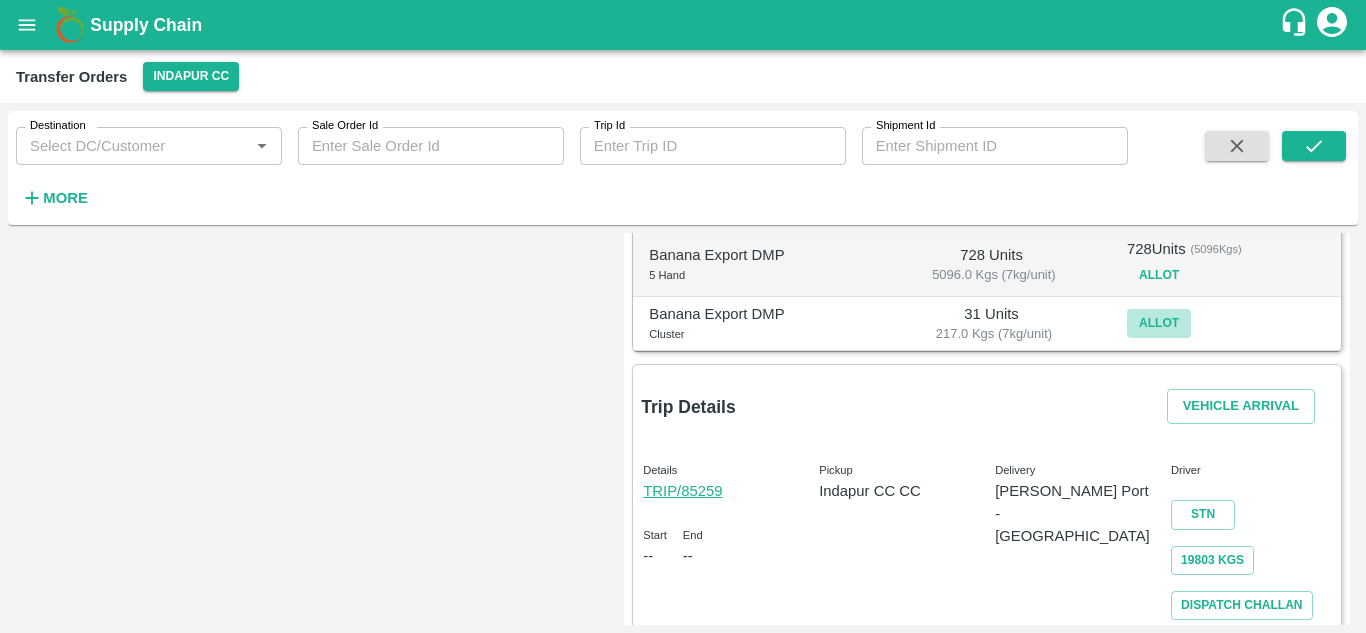 click on "Allot" at bounding box center [1159, 323] 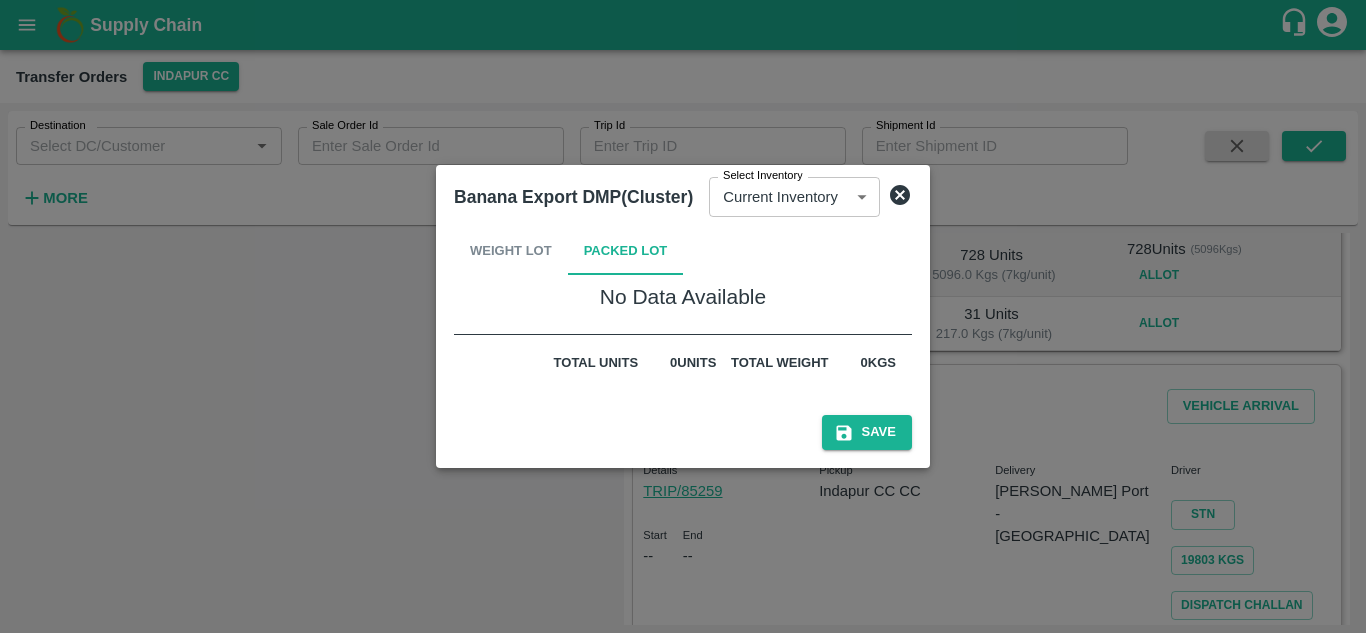click 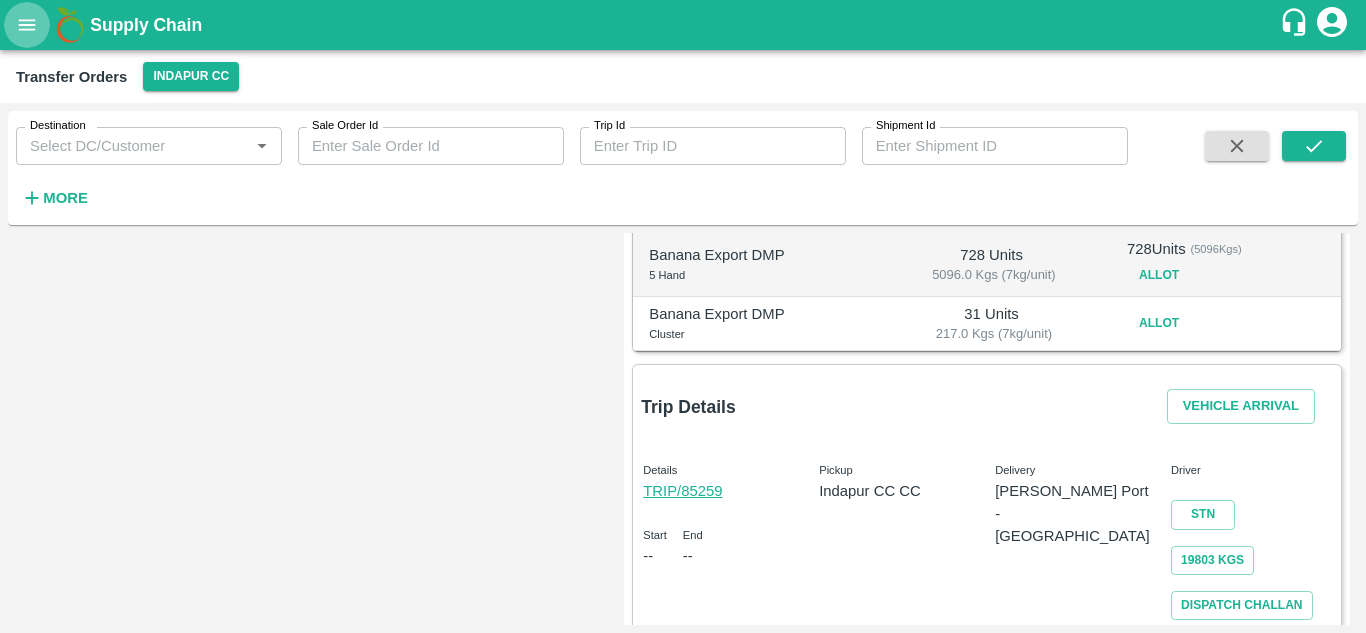 click at bounding box center [27, 25] 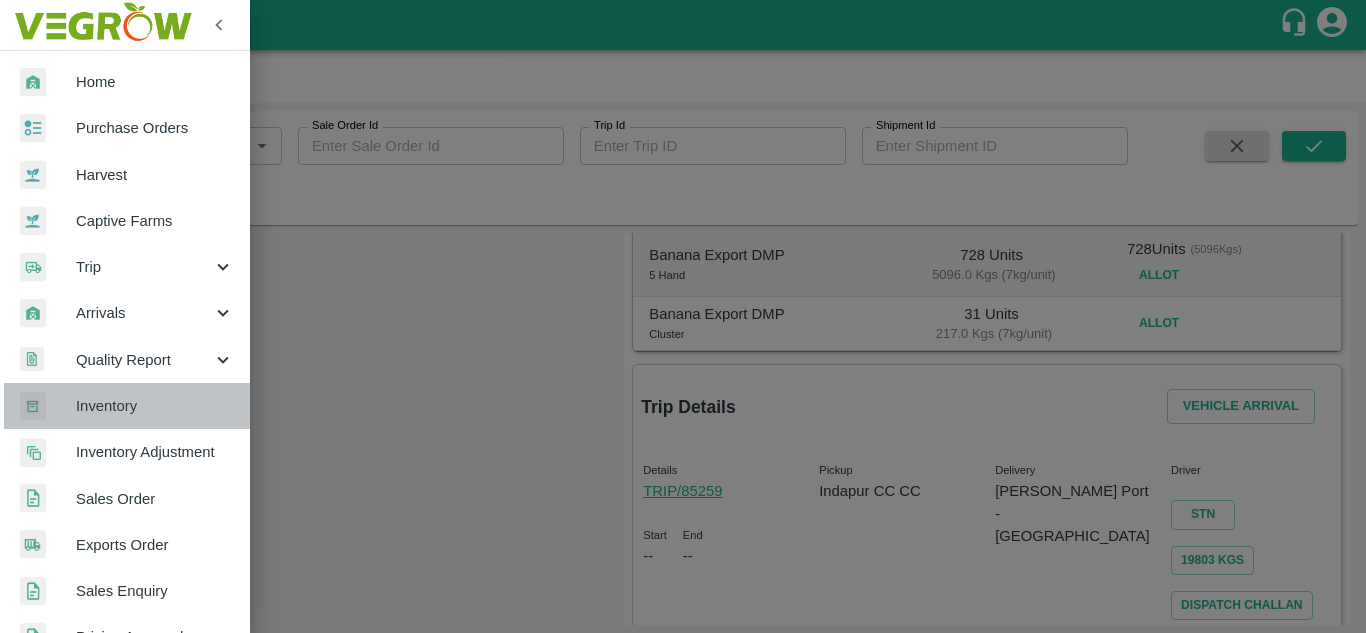 click on "Inventory" at bounding box center (155, 406) 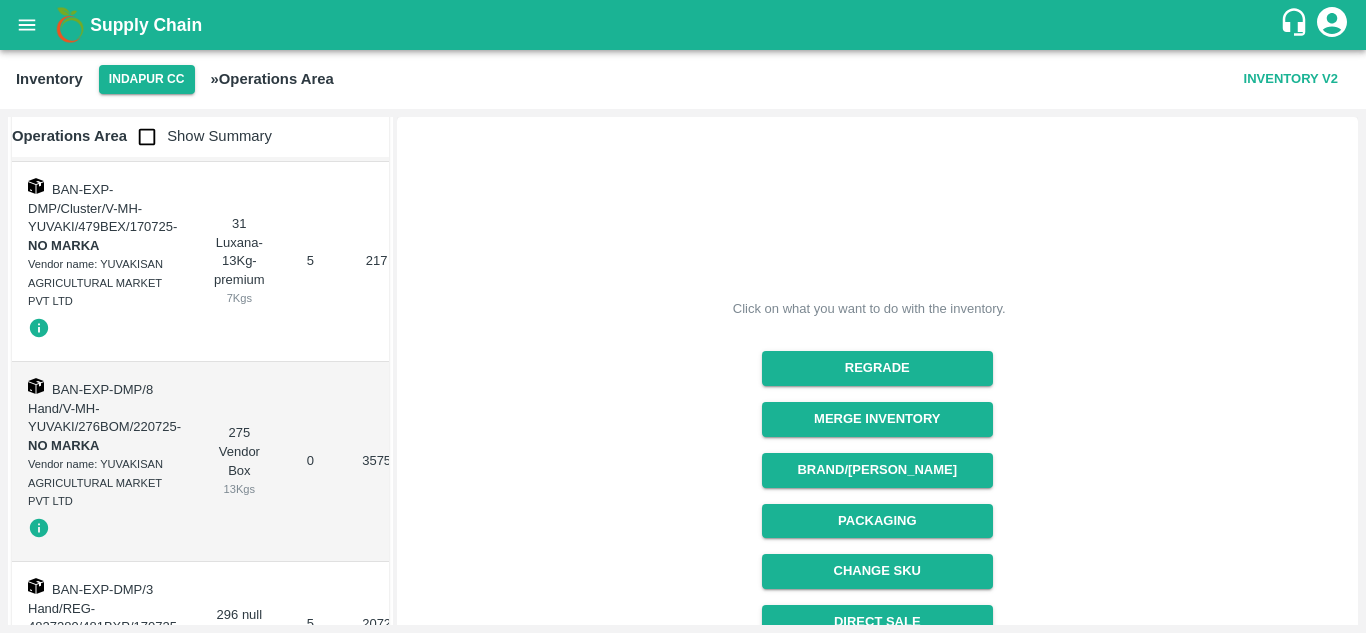scroll, scrollTop: 672, scrollLeft: 0, axis: vertical 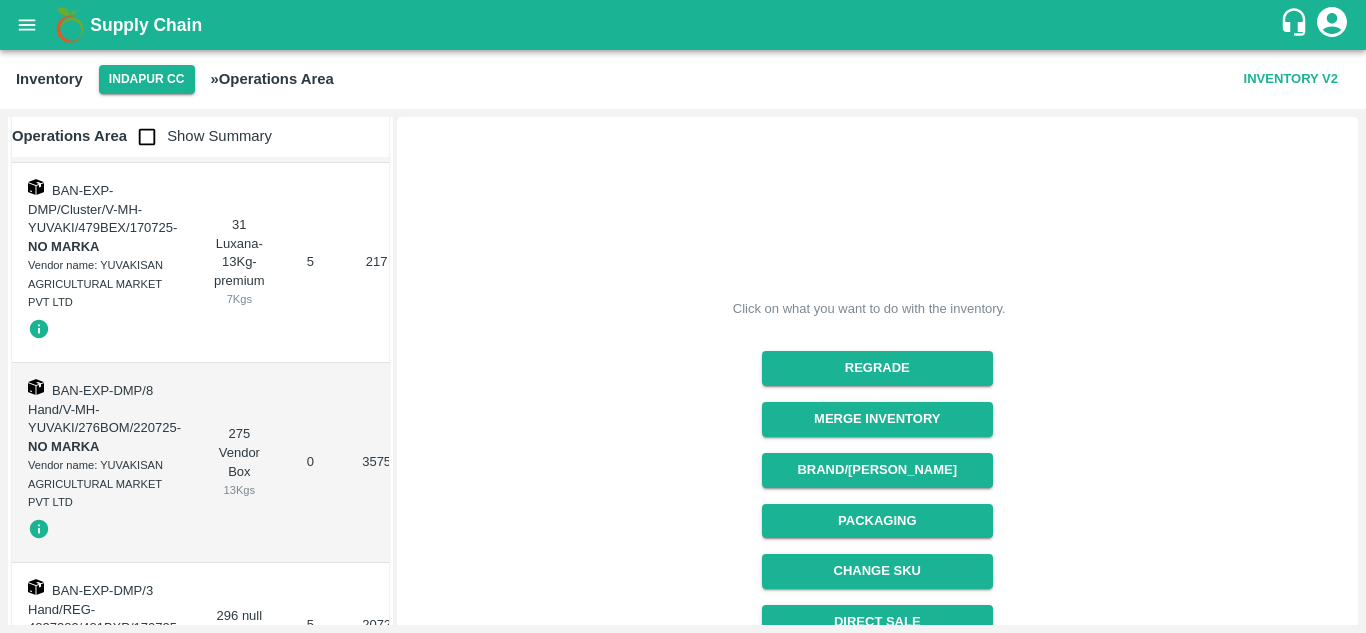 click on "Vendor name: YUVAKISAN AGRICULTURAL MARKET PVT LTD" at bounding box center (104, 283) 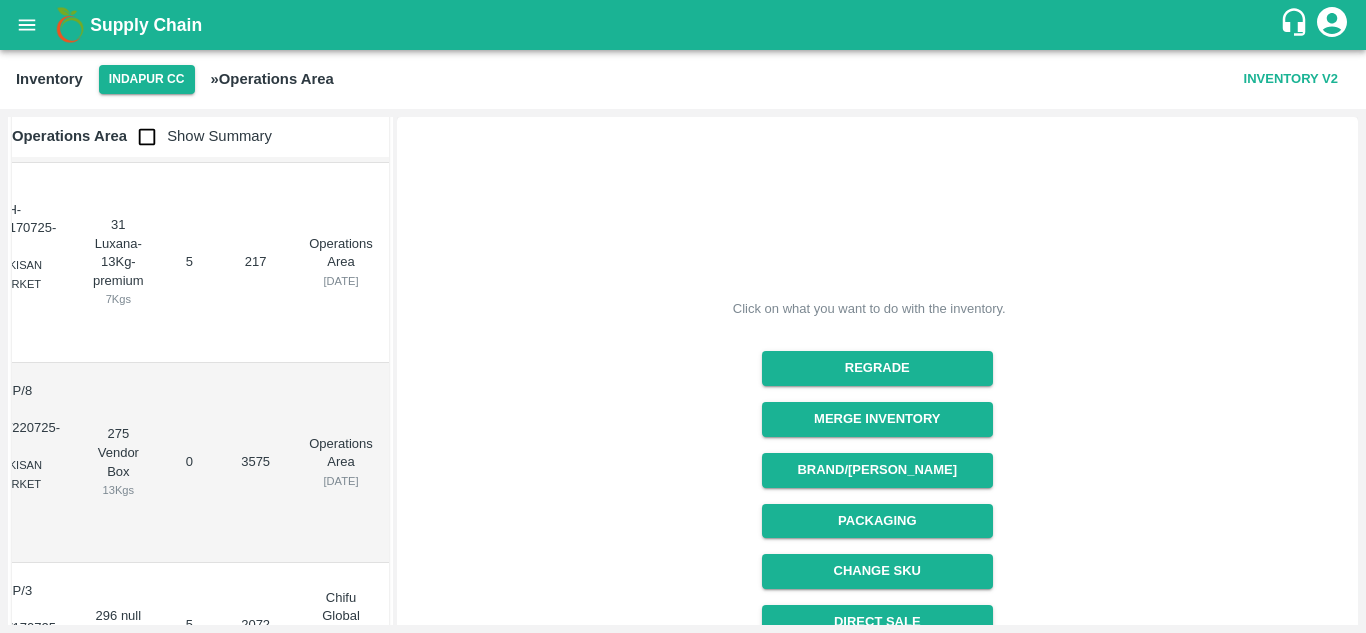 scroll, scrollTop: 0, scrollLeft: 0, axis: both 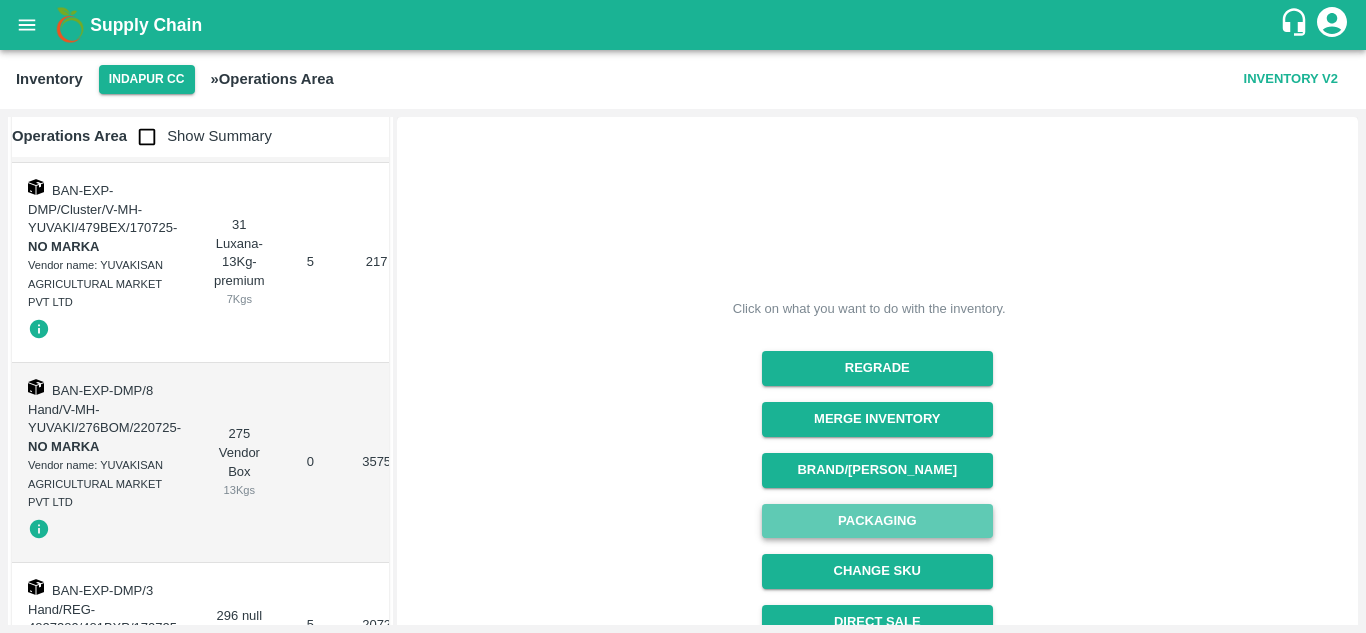 click on "Packaging" at bounding box center (877, 521) 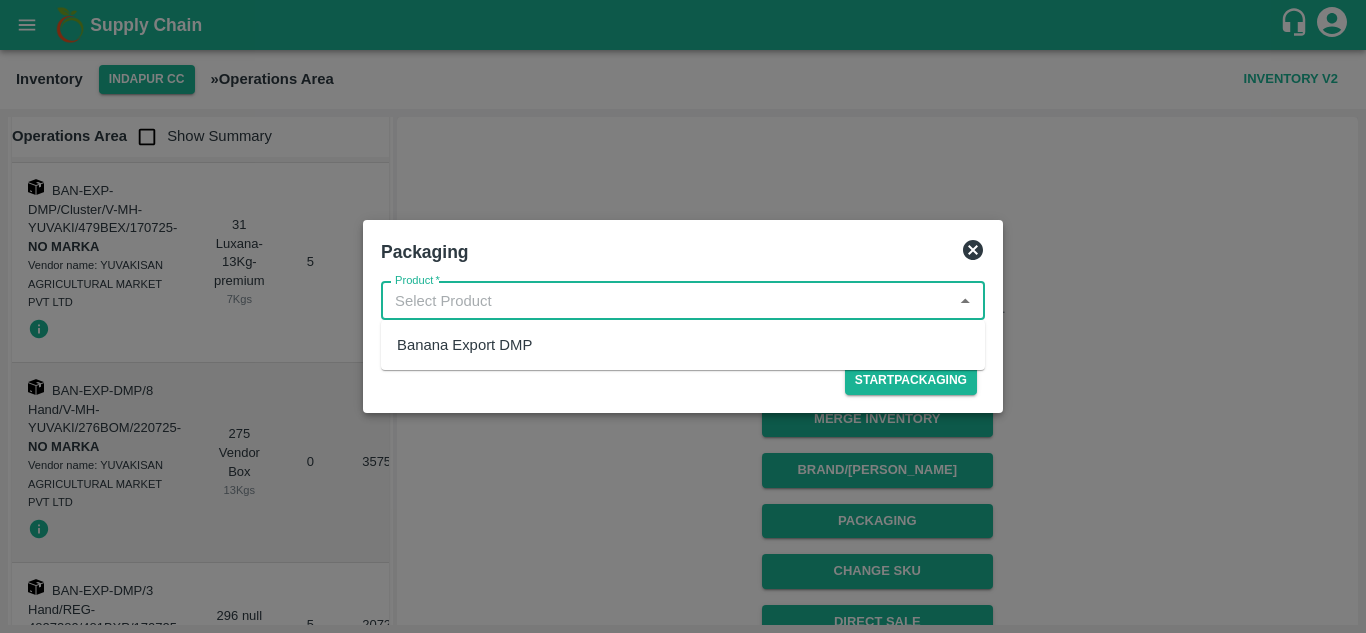 click on "Product   *" at bounding box center (666, 301) 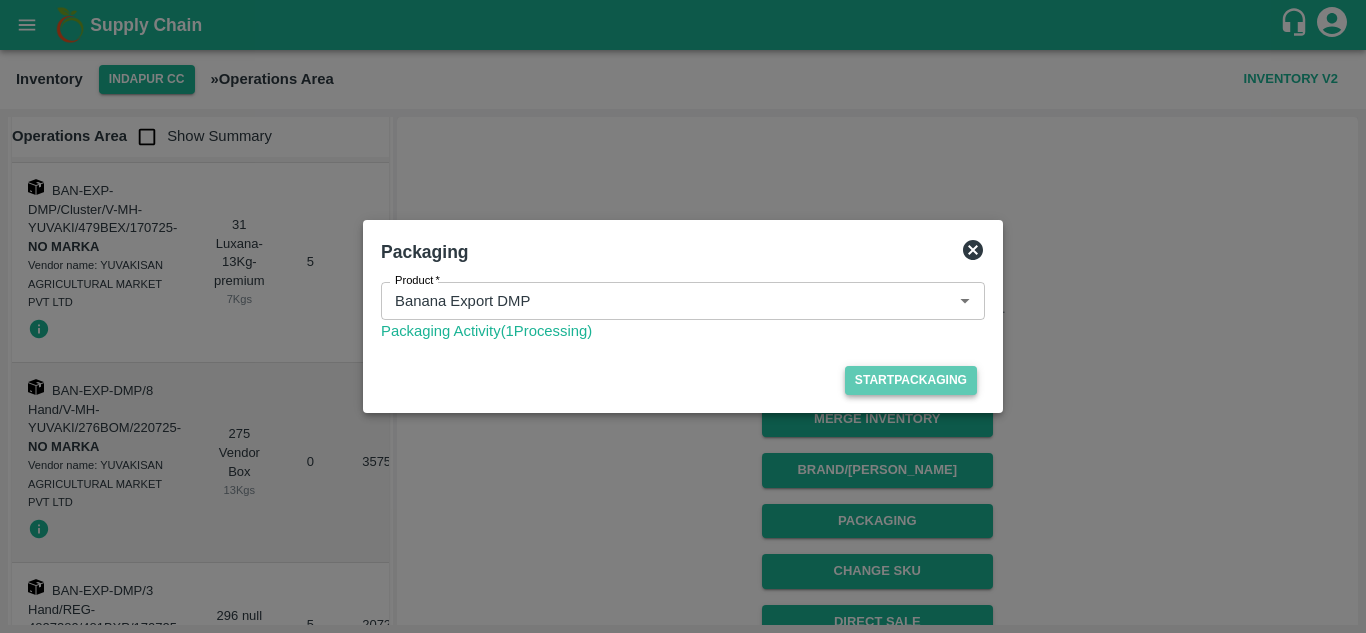 click on "Start  Packaging" at bounding box center [911, 380] 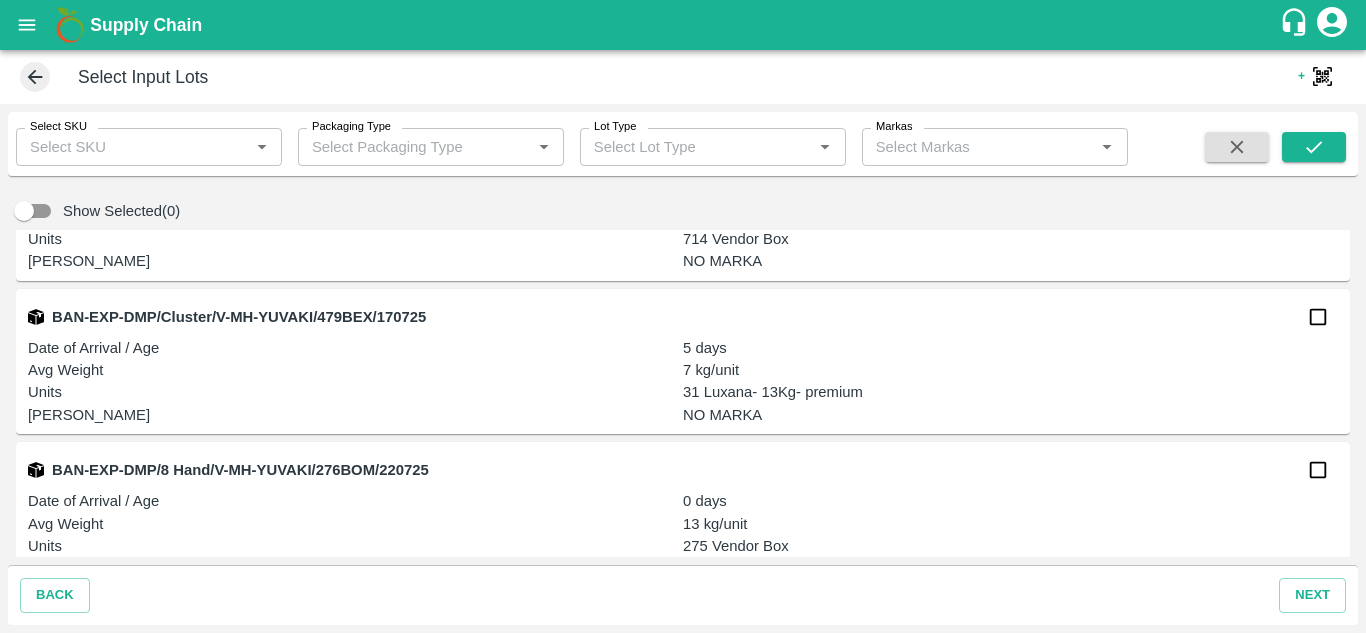 scroll, scrollTop: 414, scrollLeft: 0, axis: vertical 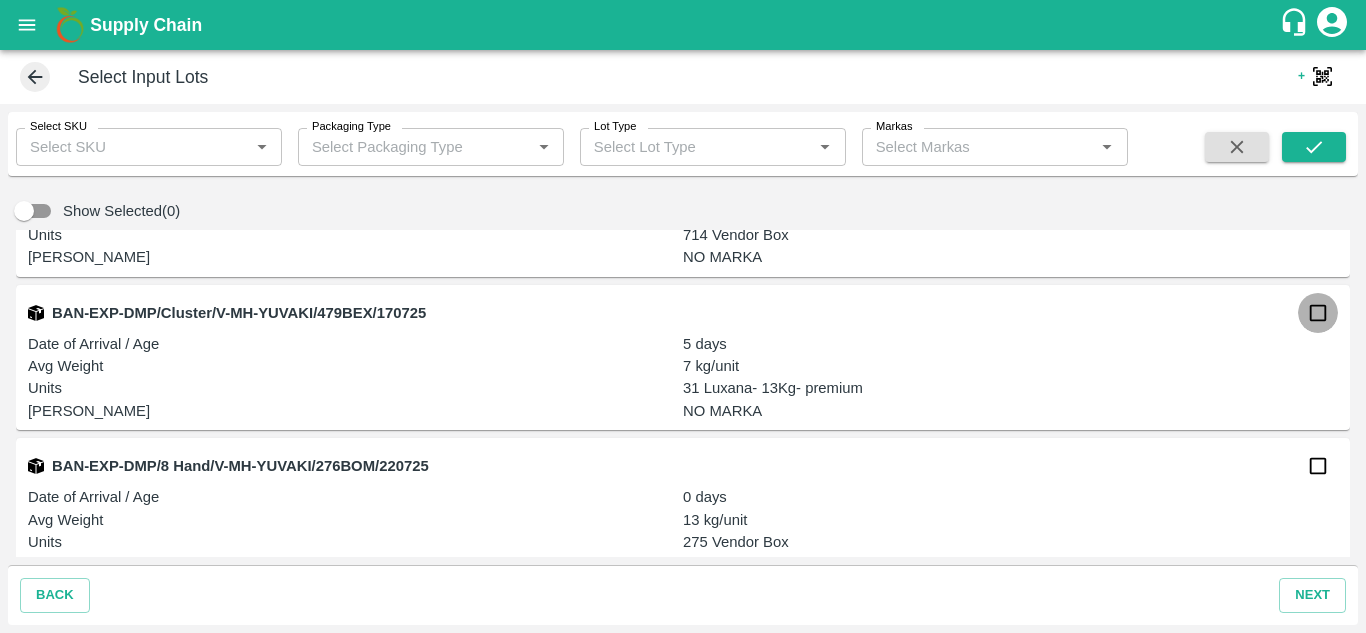 click at bounding box center [1318, 313] 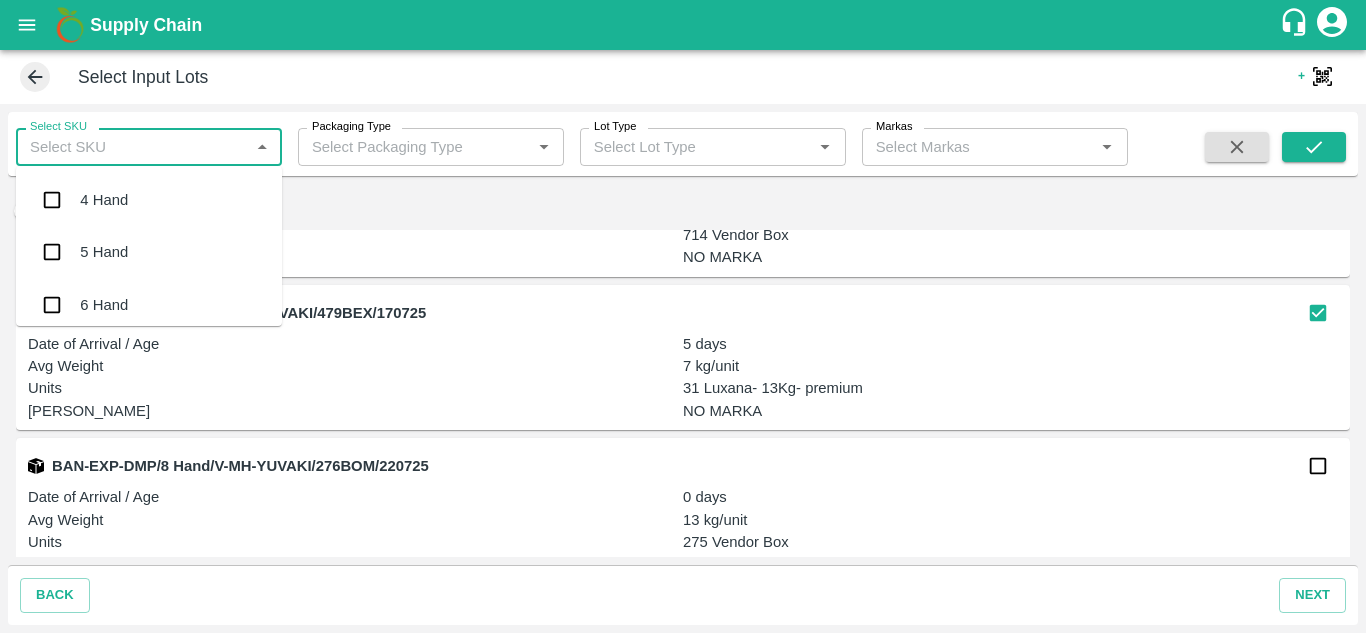 click on "Select SKU" at bounding box center (132, 147) 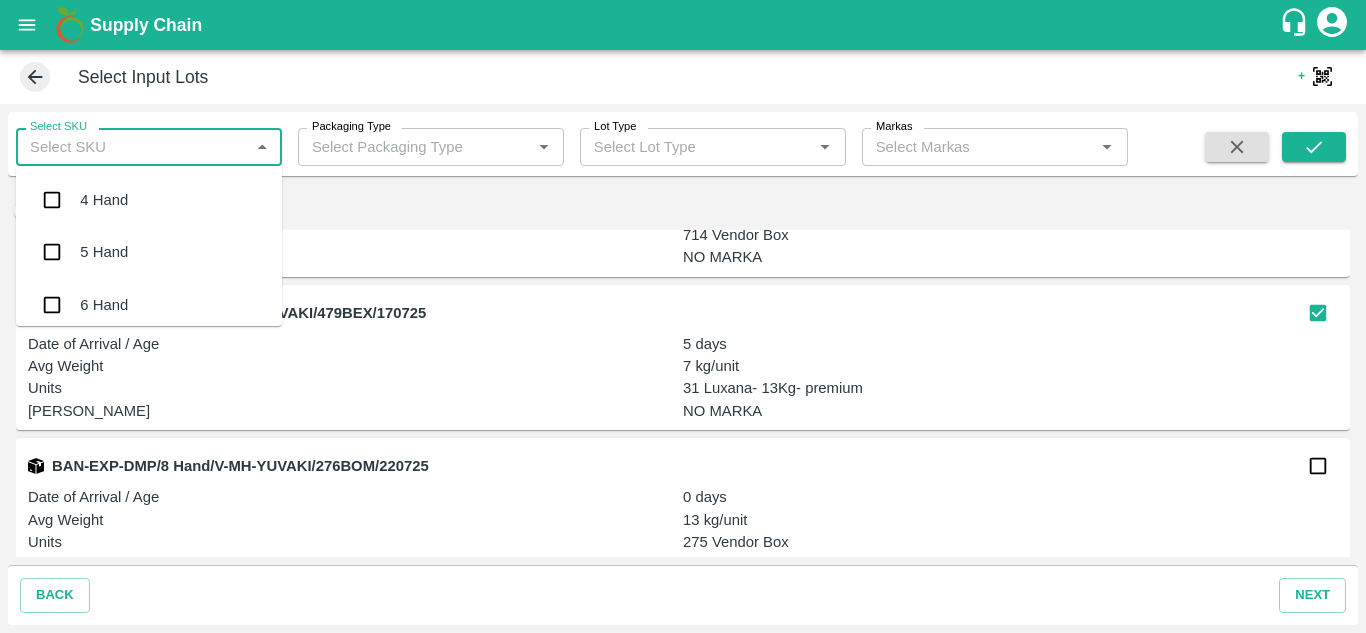 scroll, scrollTop: 222, scrollLeft: 0, axis: vertical 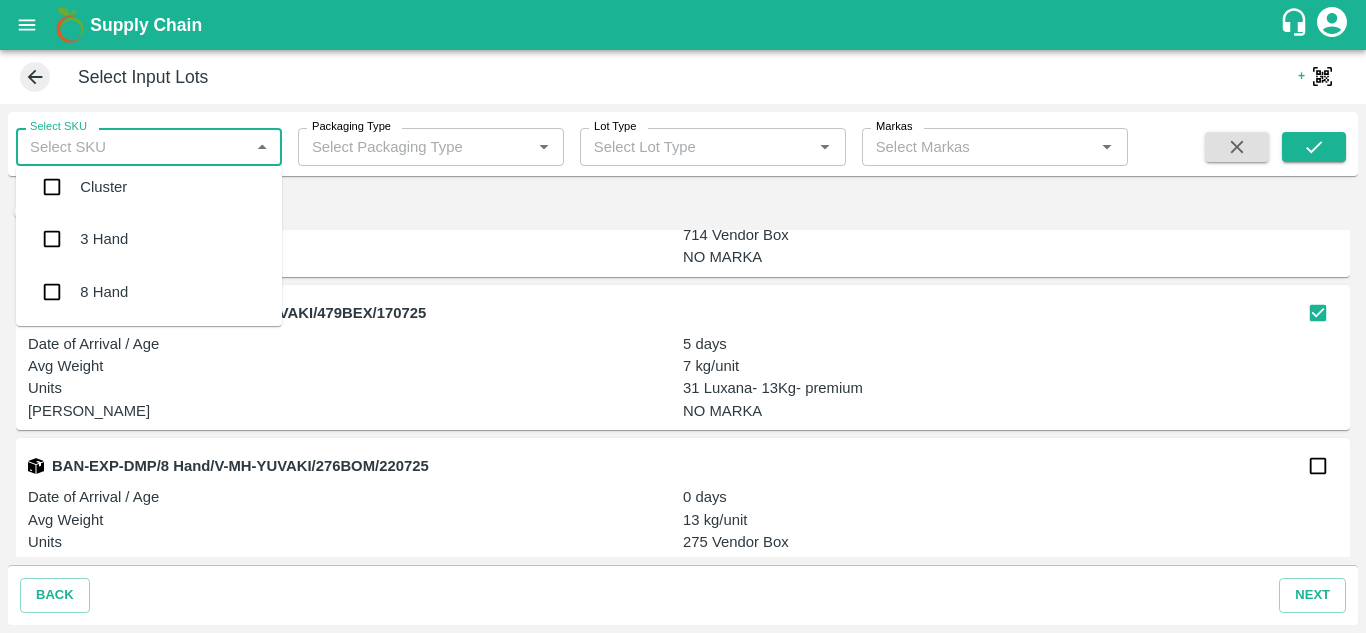 click on "Cluster" at bounding box center (149, 187) 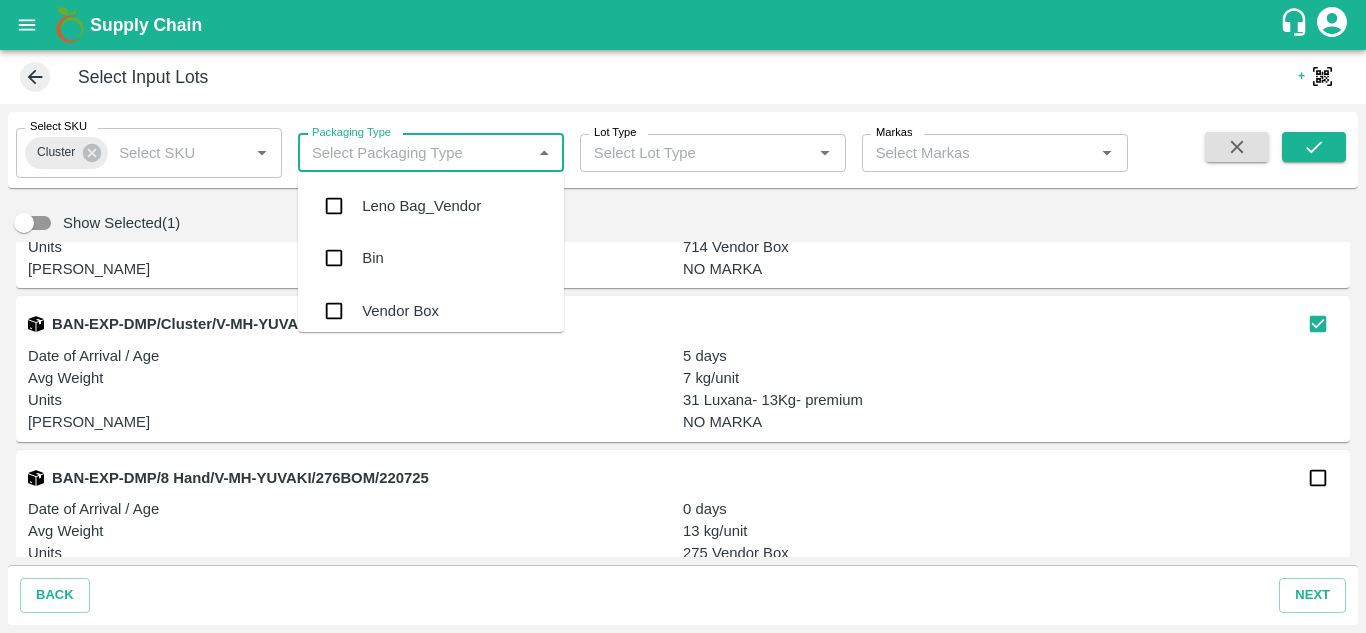 click on "Packaging Type" at bounding box center [414, 153] 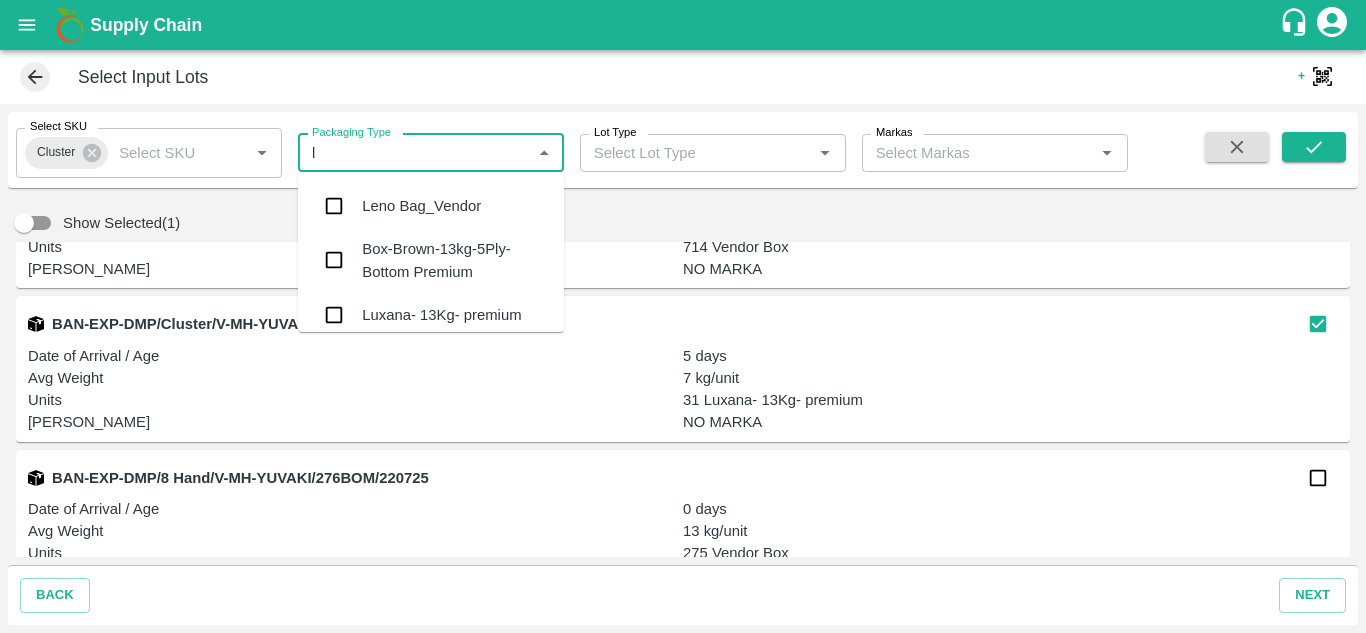 type on "lu" 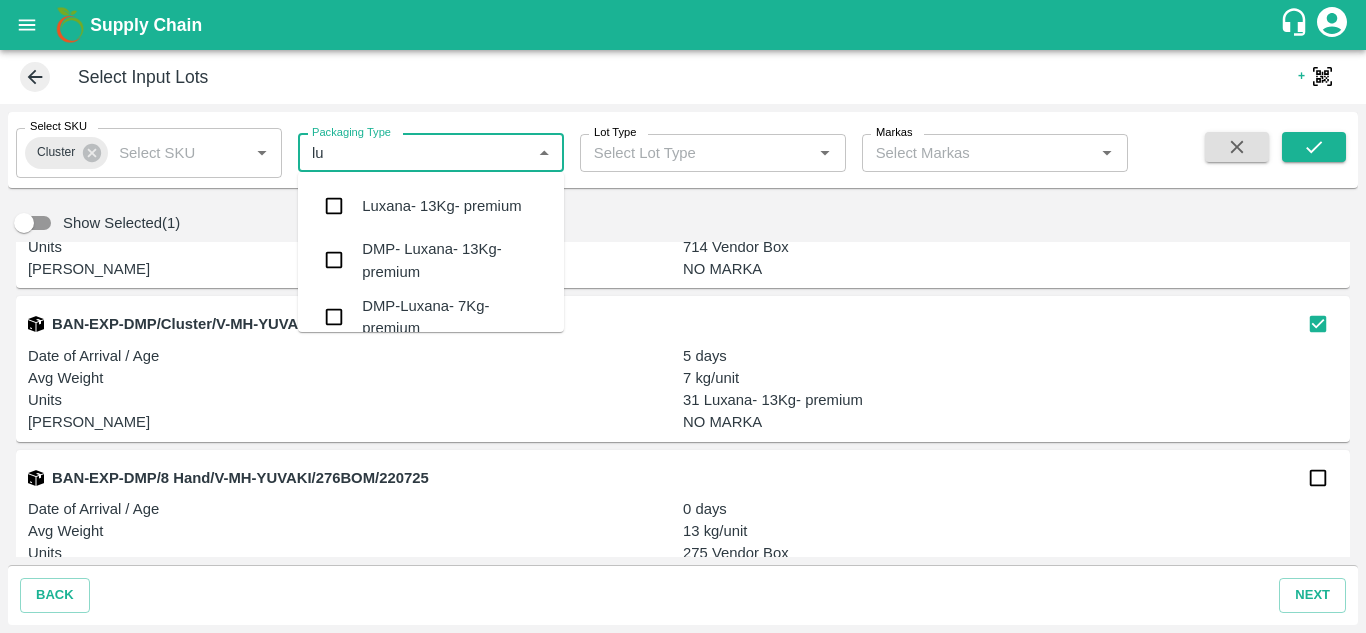 click on "DMP-Luxana- 7Kg- premium" at bounding box center [455, 317] 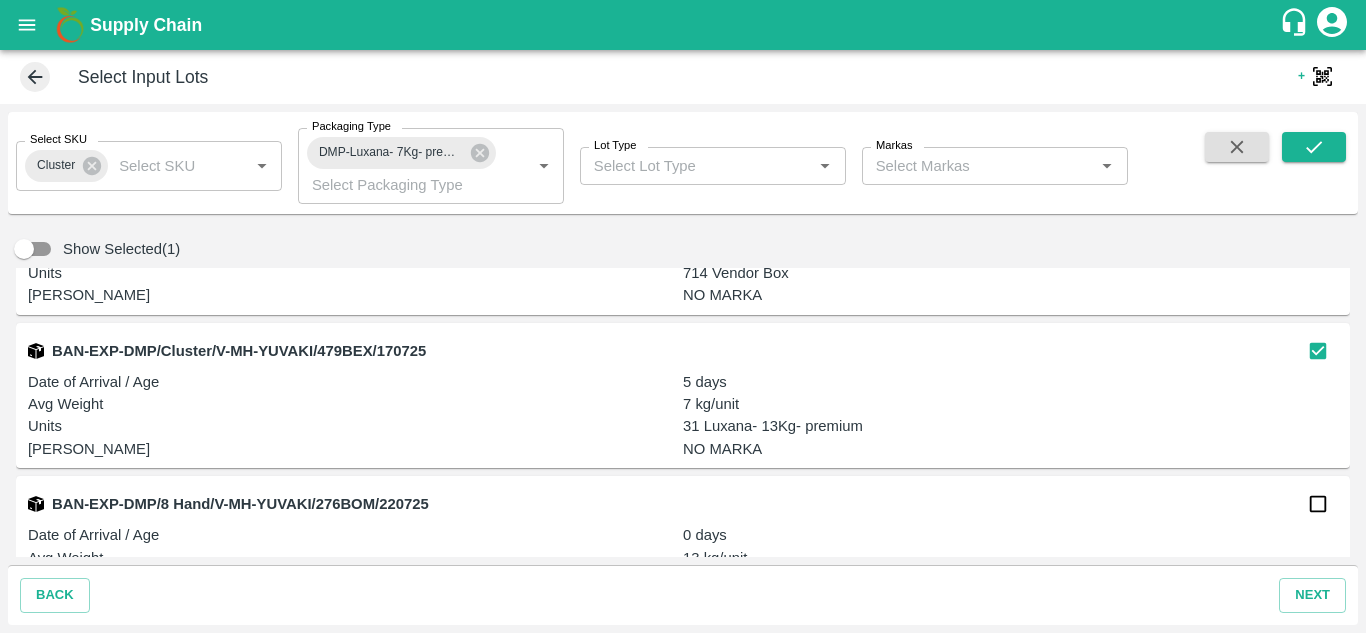 click on "Show Selected(1)" at bounding box center (669, 249) 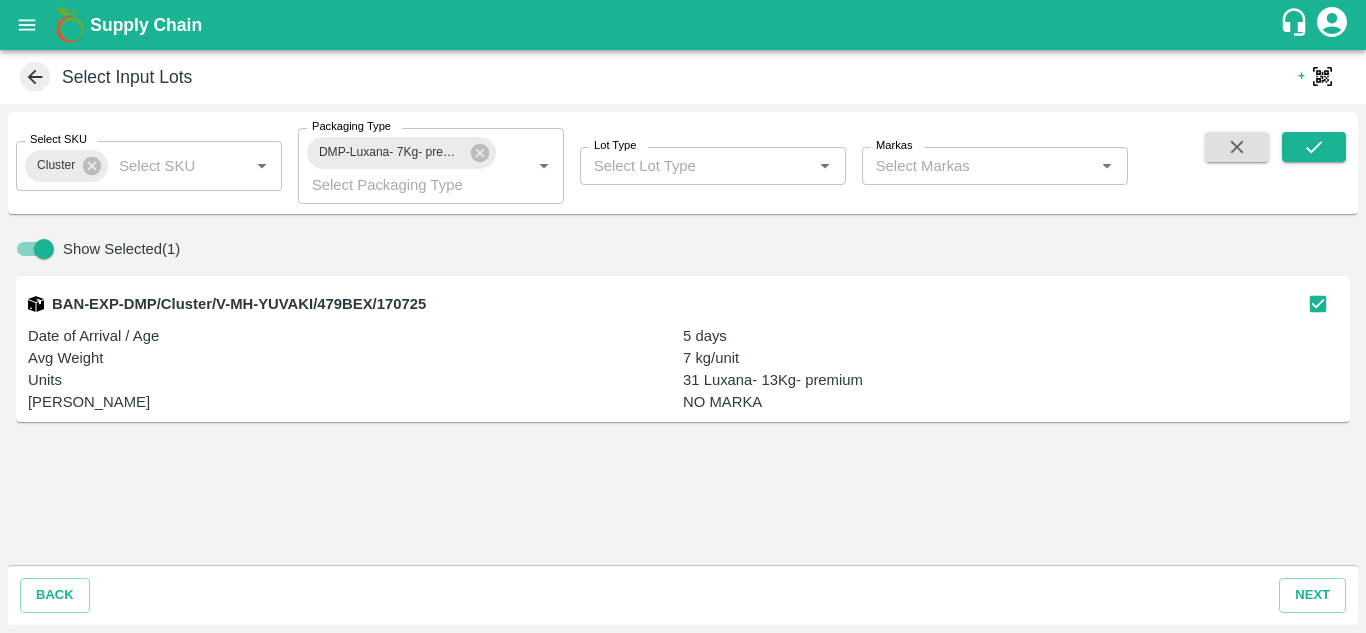 scroll, scrollTop: 0, scrollLeft: 0, axis: both 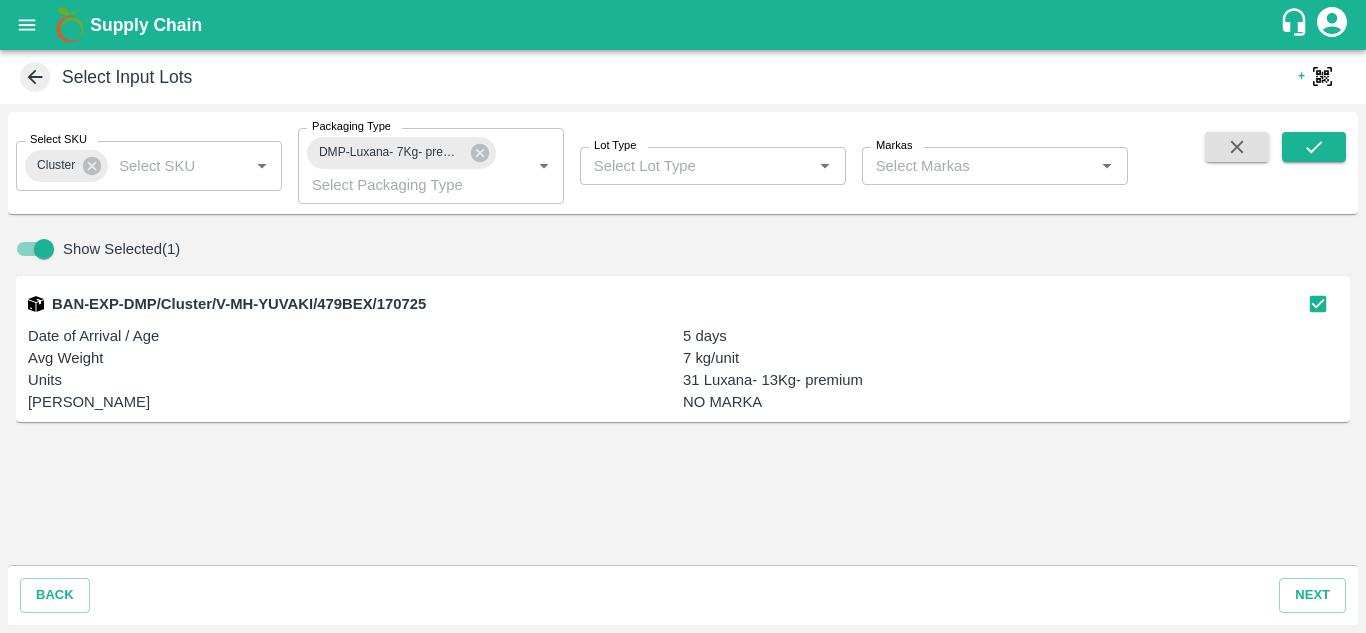 click on "Show Selected(1)" at bounding box center (669, 249) 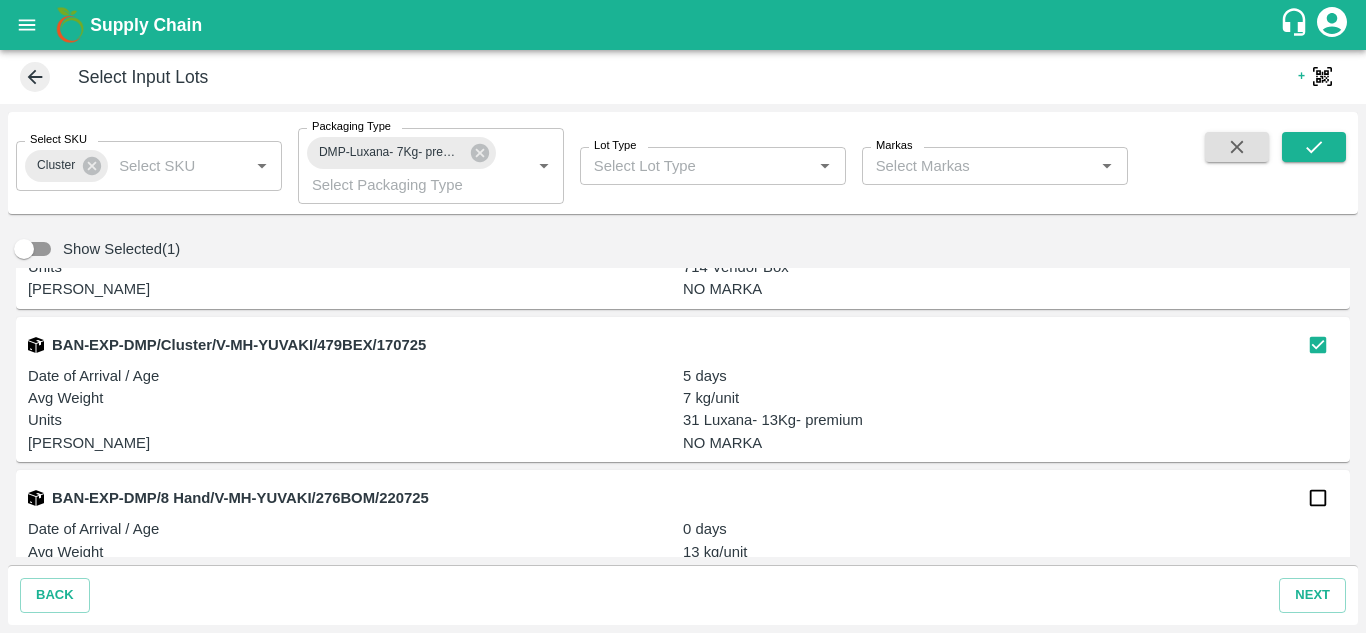 scroll, scrollTop: 419, scrollLeft: 0, axis: vertical 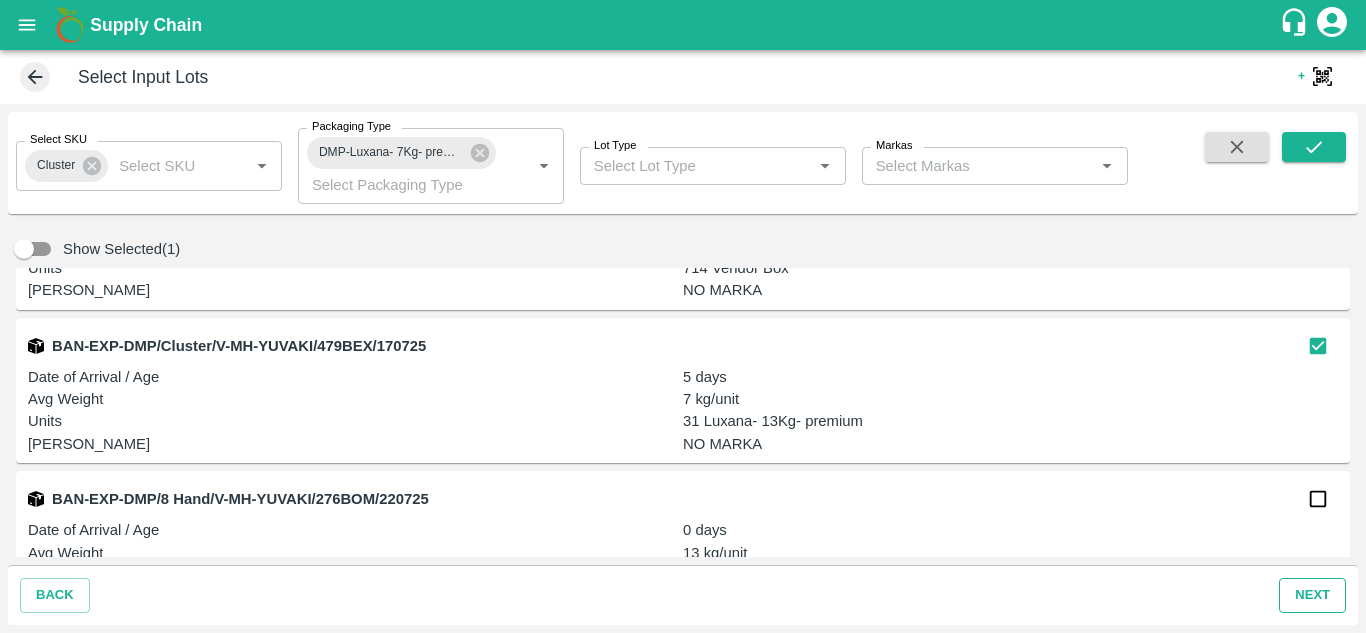 click on "next" at bounding box center (1312, 595) 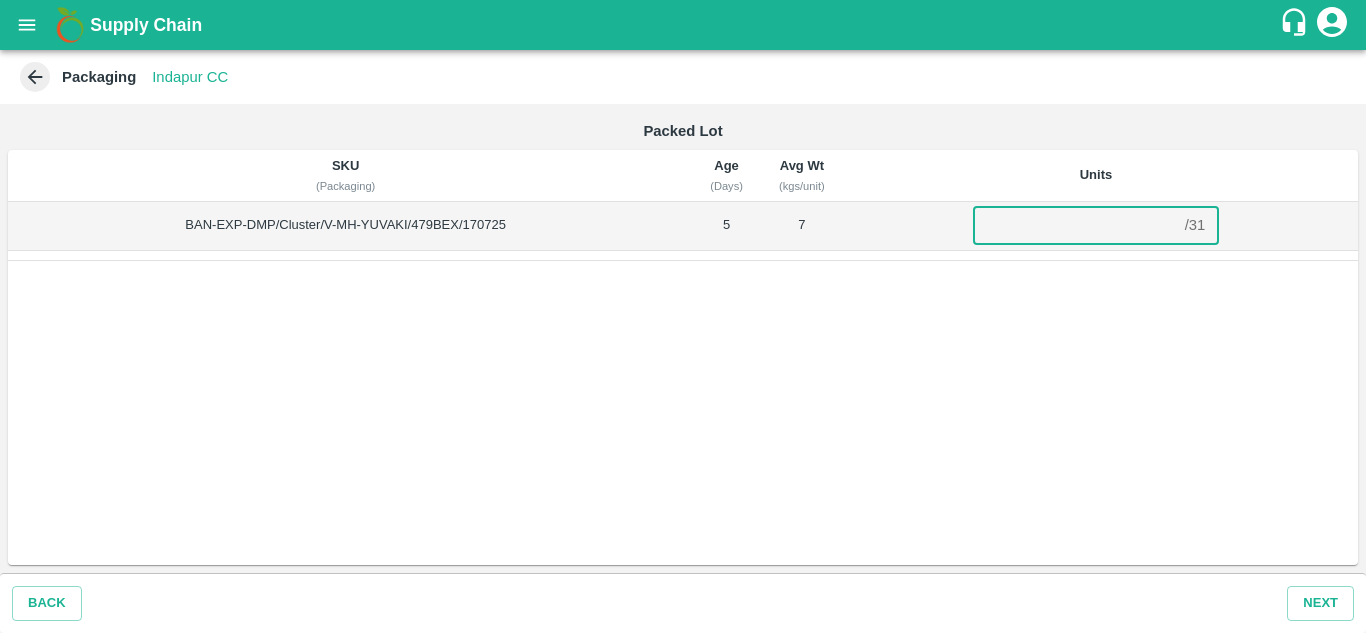 click at bounding box center [1075, 225] 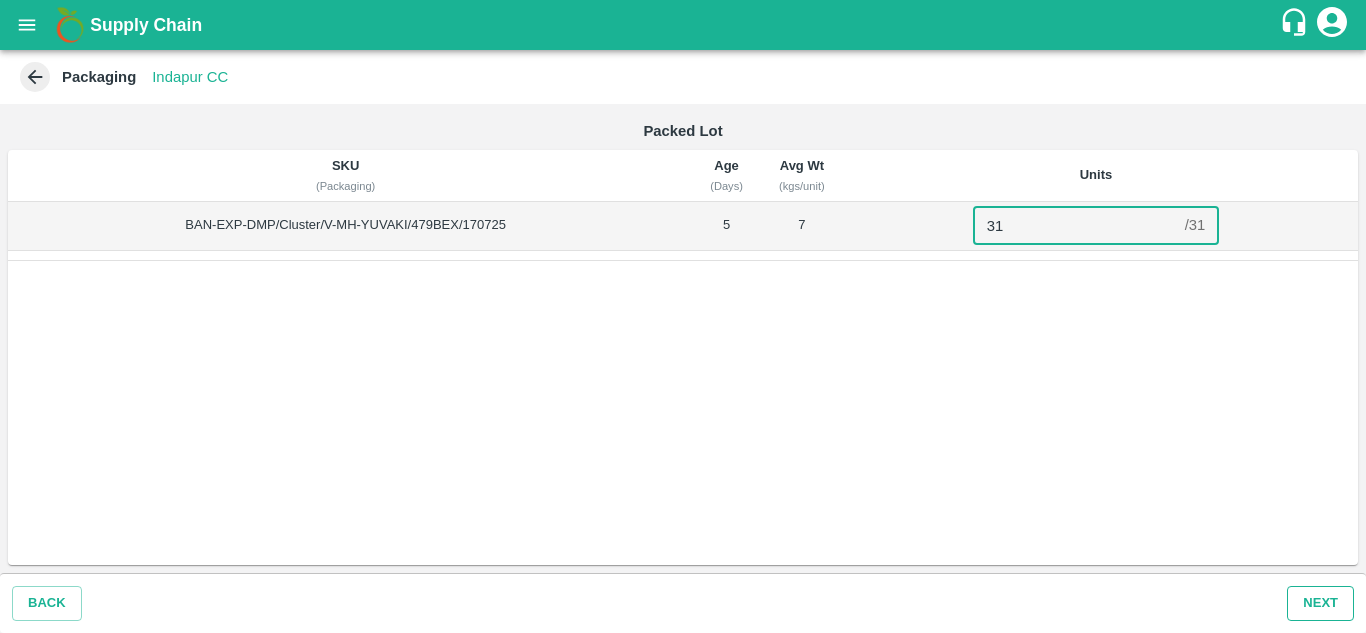 type on "31" 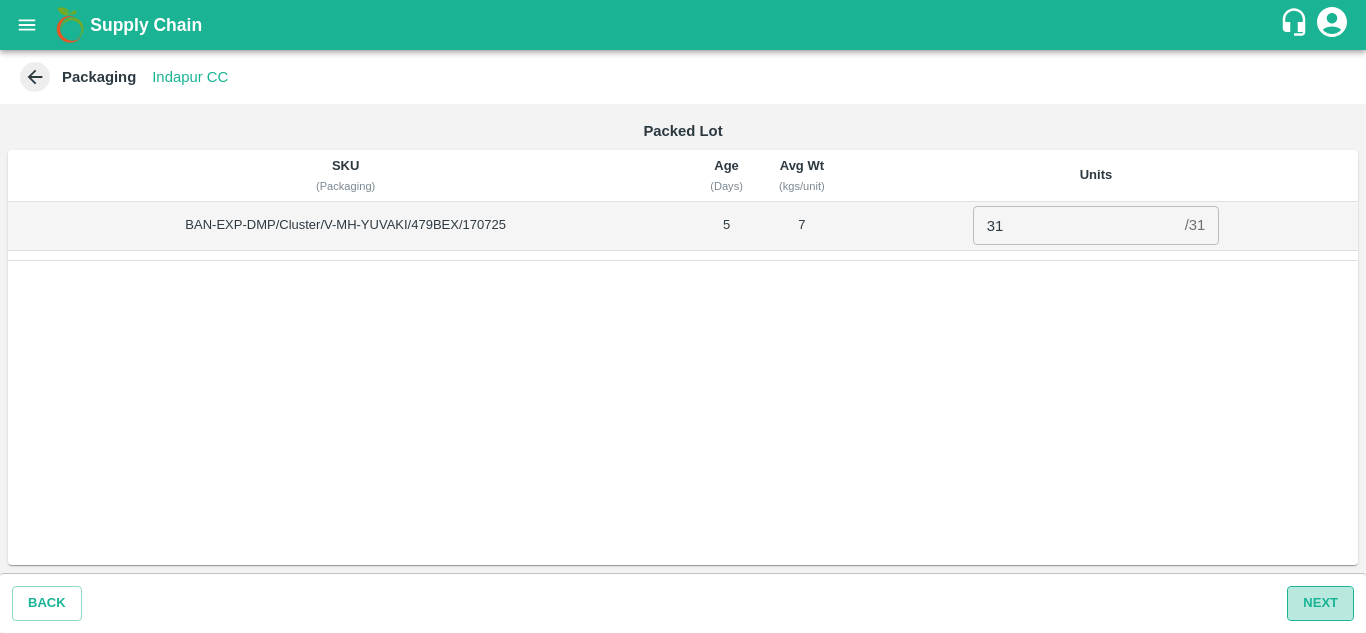 click on "Next" at bounding box center (1320, 603) 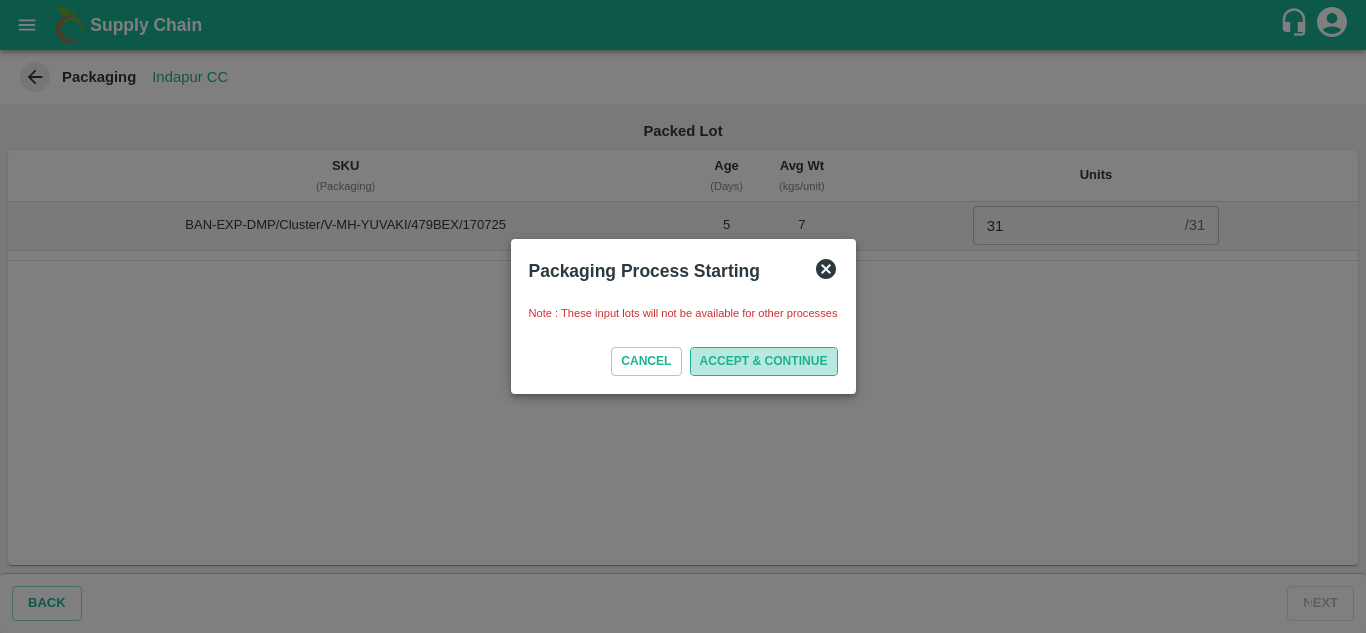 click on "ACCEPT & CONTINUE" at bounding box center [764, 361] 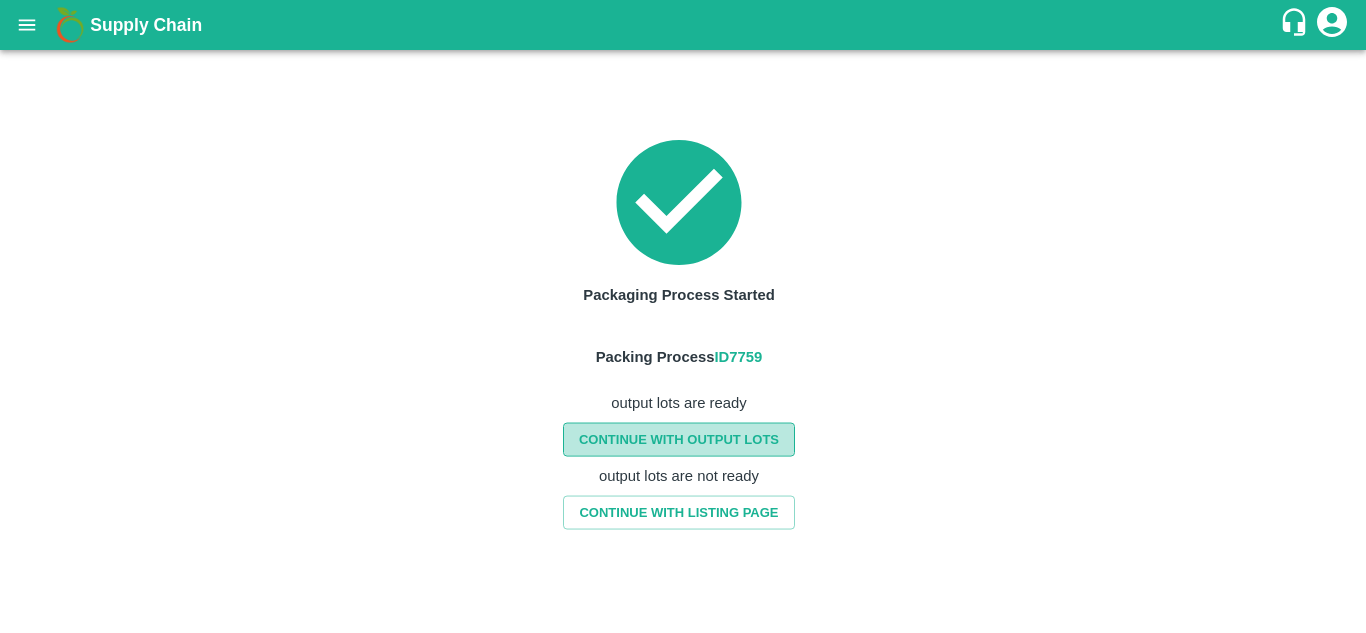 click on "CONTINUE WITH OUTPUT LOTS" at bounding box center (679, 439) 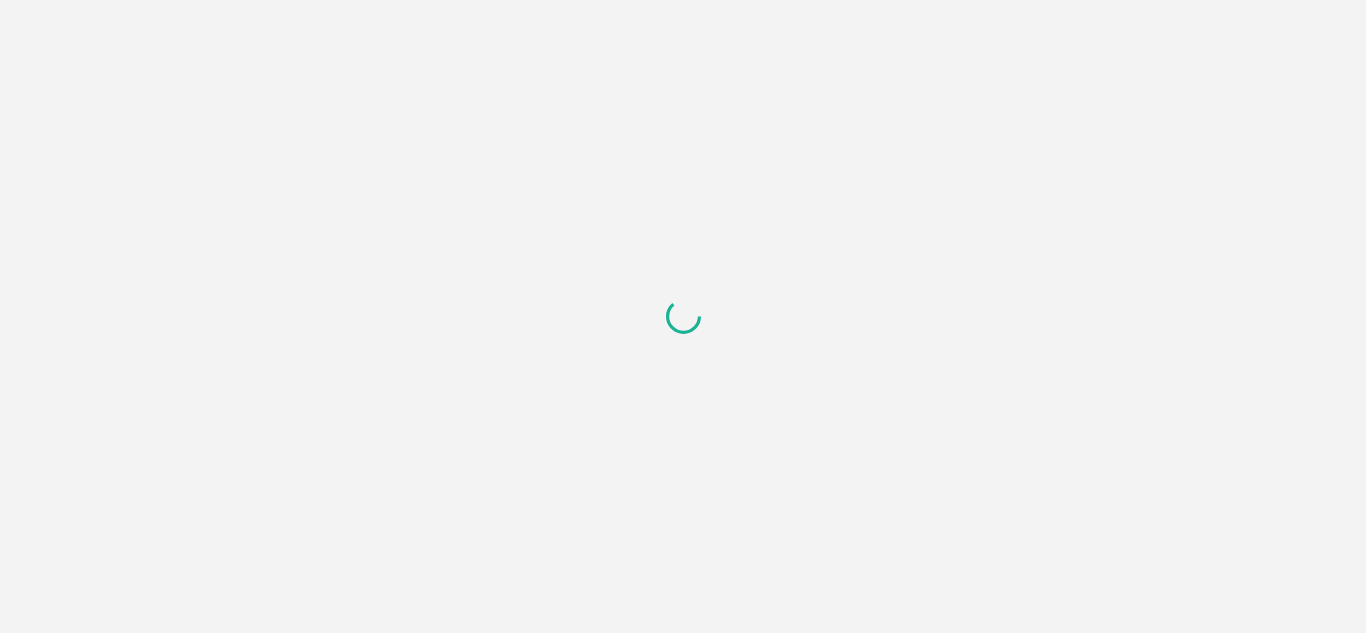 scroll, scrollTop: 0, scrollLeft: 0, axis: both 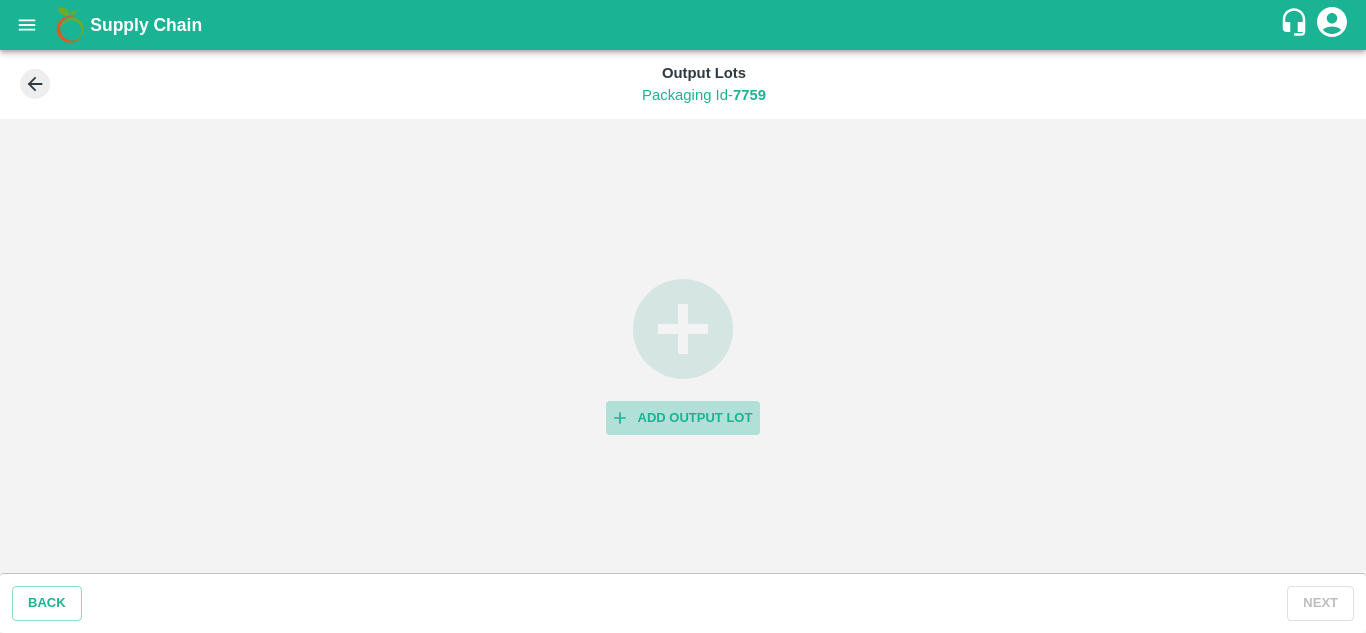 click on "Add Output Lot" at bounding box center (683, 418) 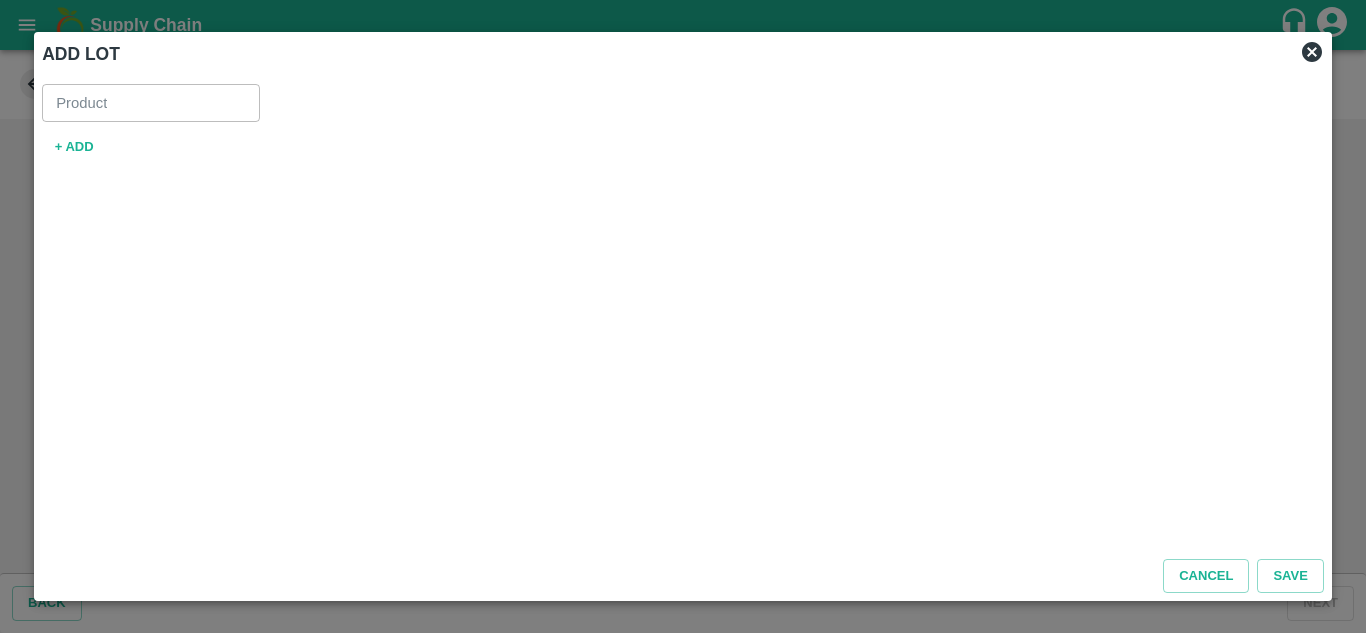 type on "Banana Export DMP" 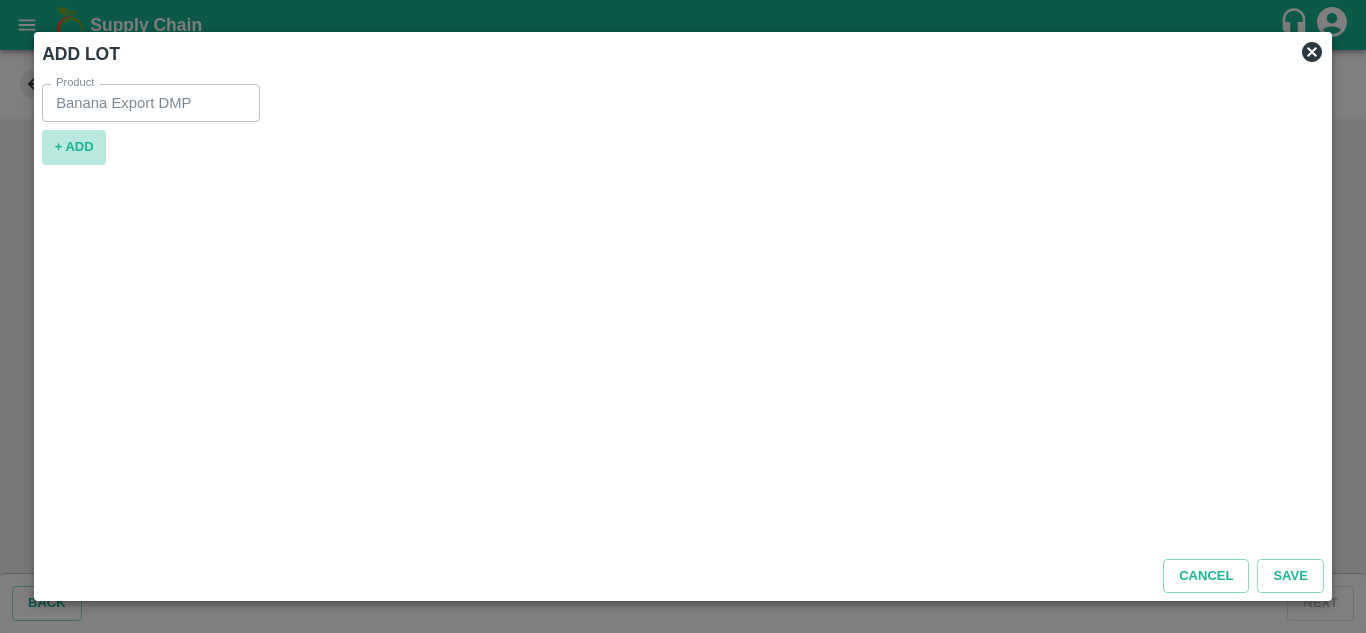 click on "+ ADD" at bounding box center [74, 147] 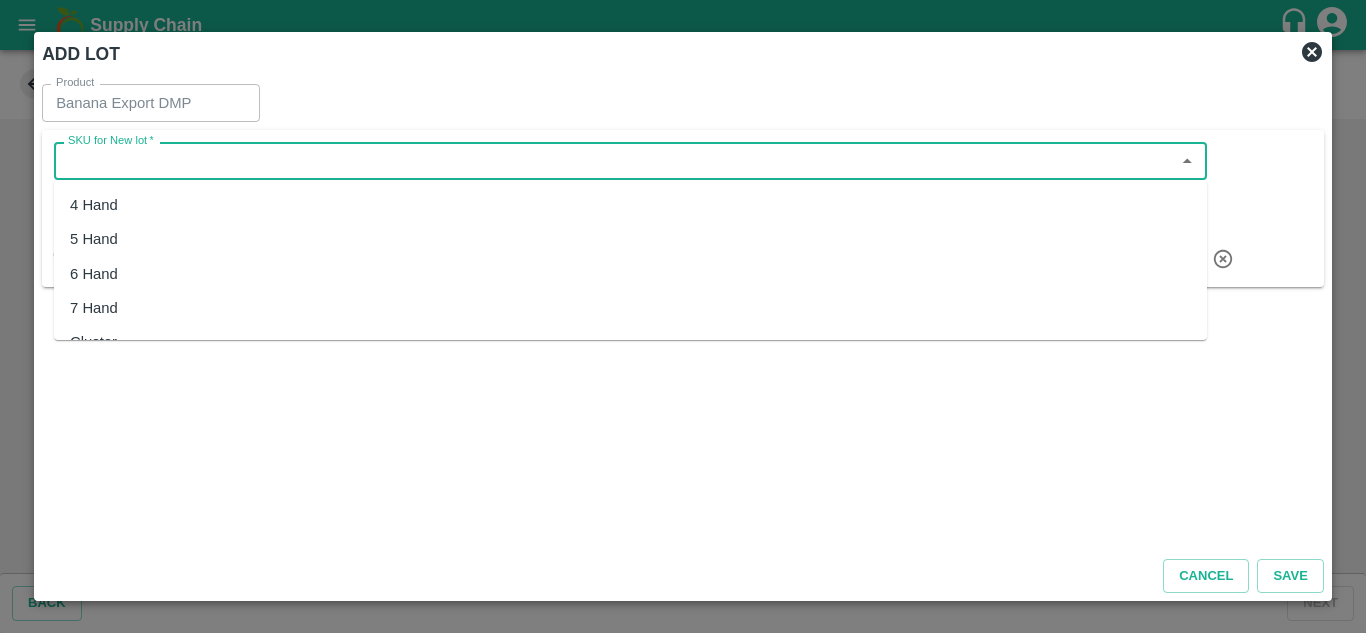 click on "SKU for New lot   *" at bounding box center (614, 161) 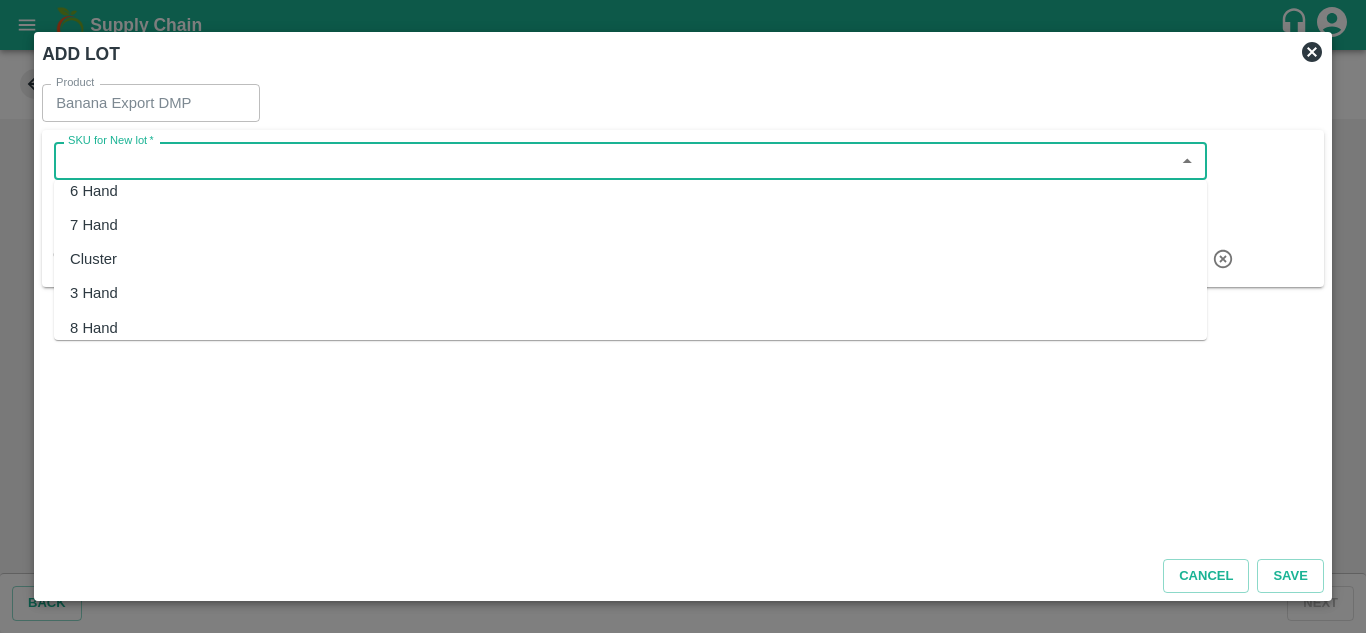 scroll, scrollTop: 84, scrollLeft: 0, axis: vertical 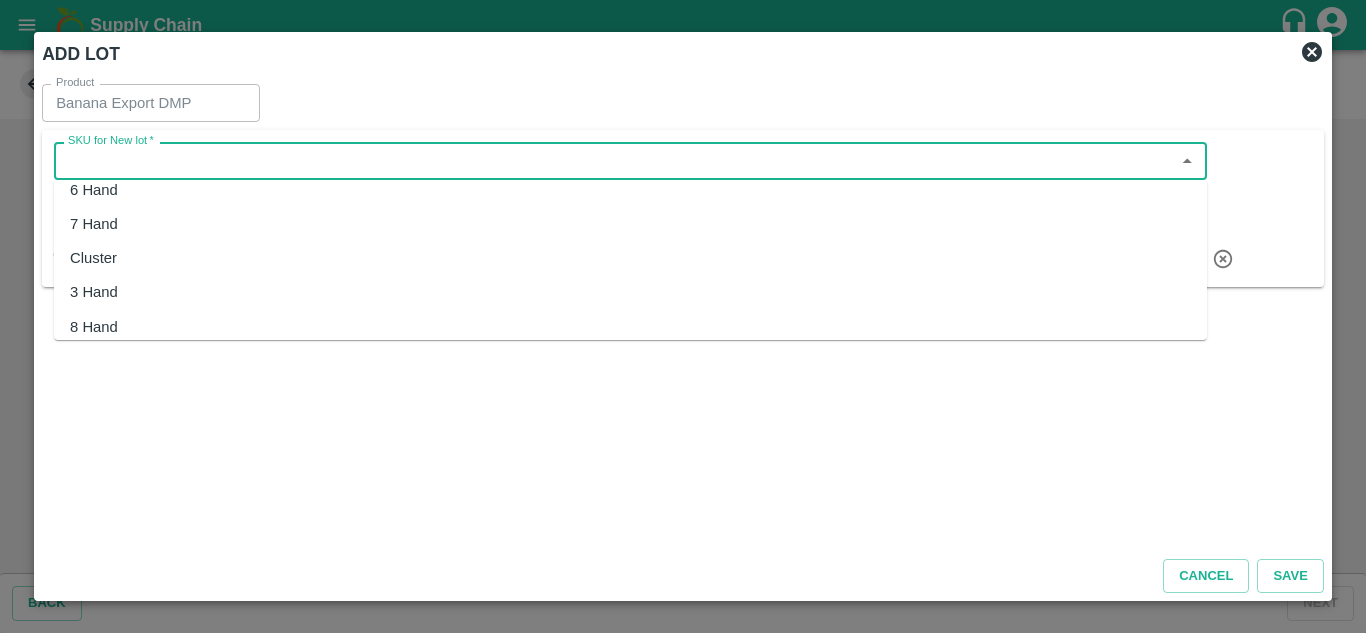 click on "Cluster" at bounding box center (630, 258) 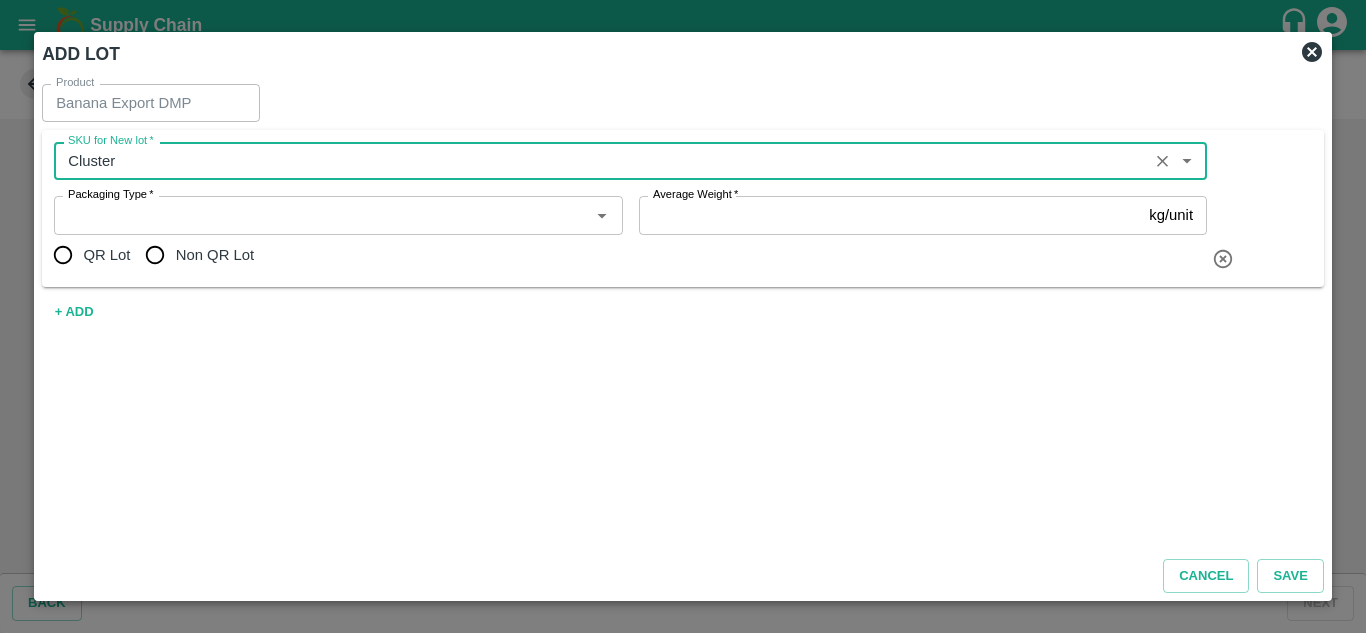 click on "Packaging Type   *" at bounding box center (338, 215) 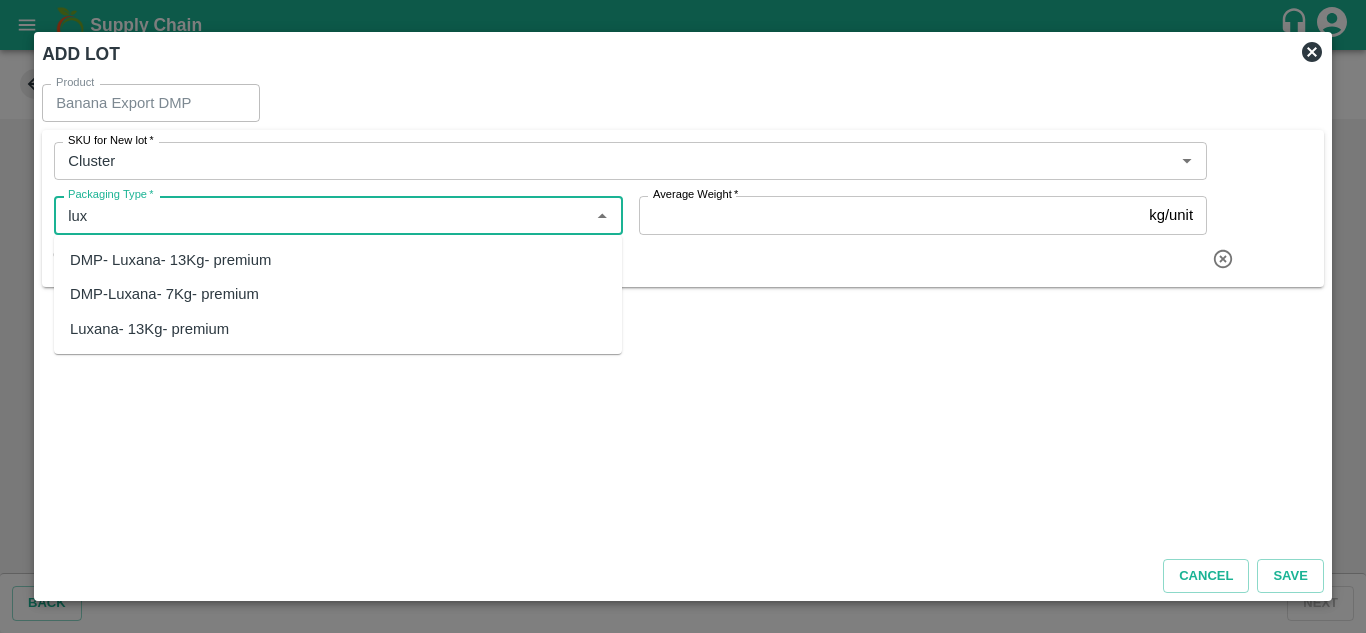 click on "DMP-Luxana- 7Kg- premium" at bounding box center (338, 294) 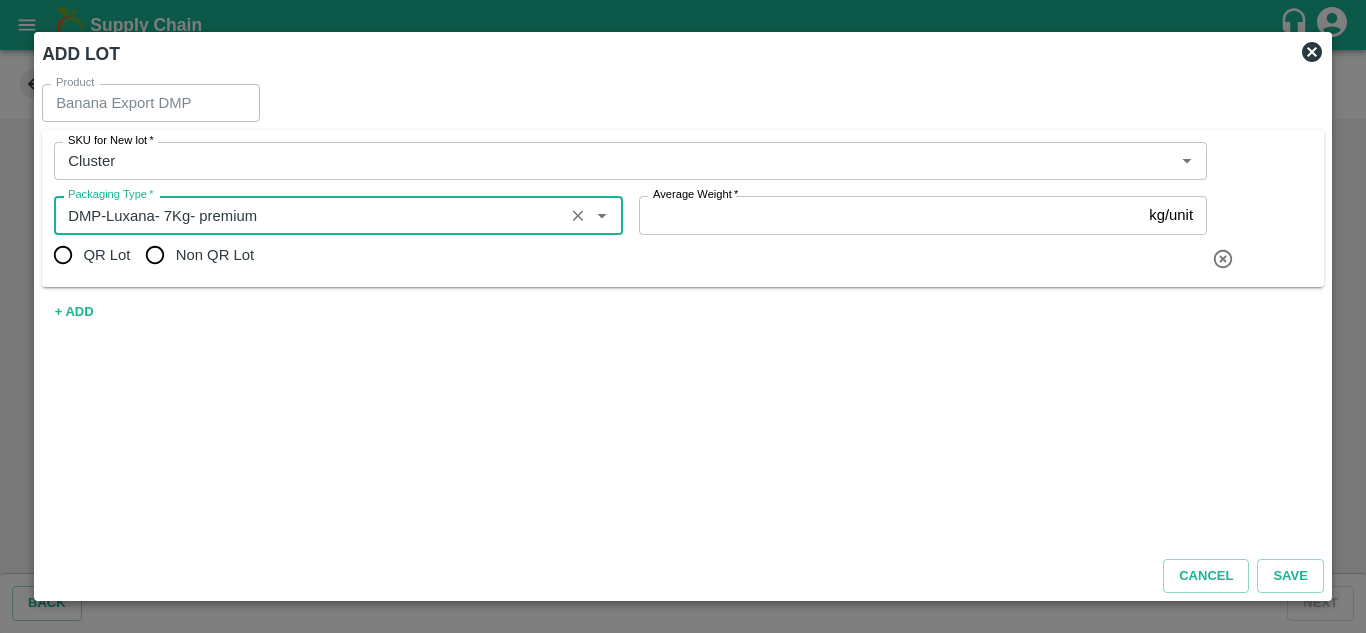 type on "DMP-Luxana- 7Kg- premium" 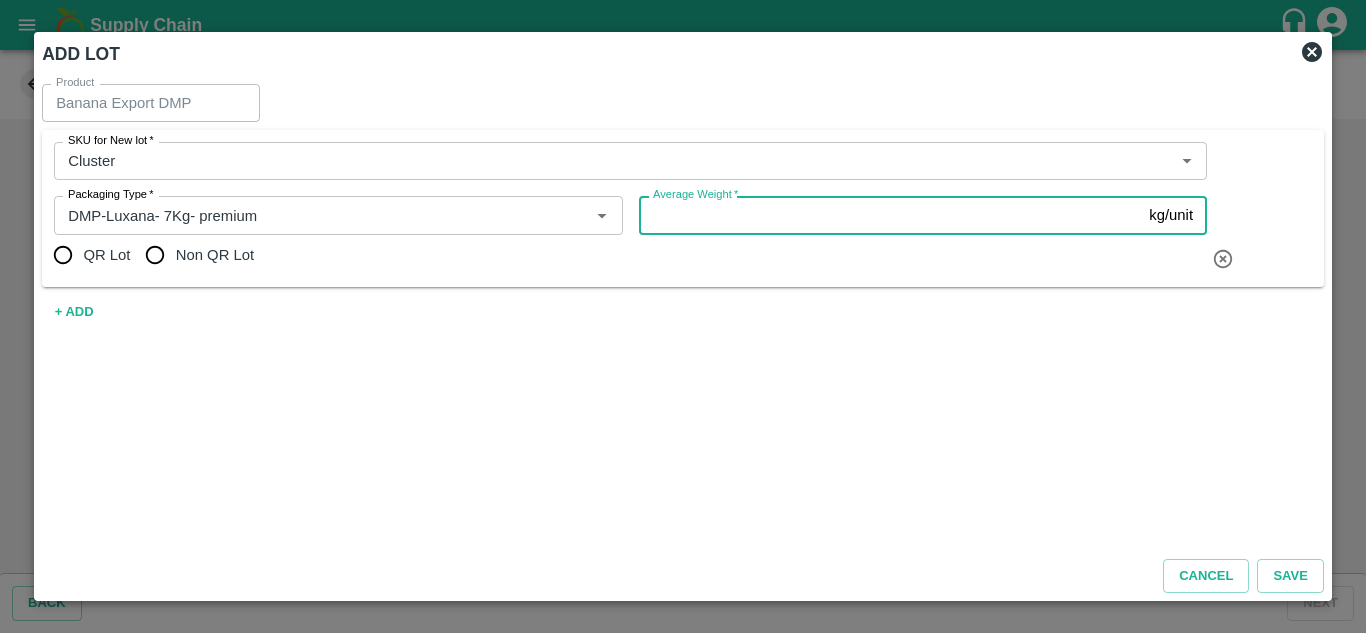 click on "Average Weight   *" at bounding box center (890, 215) 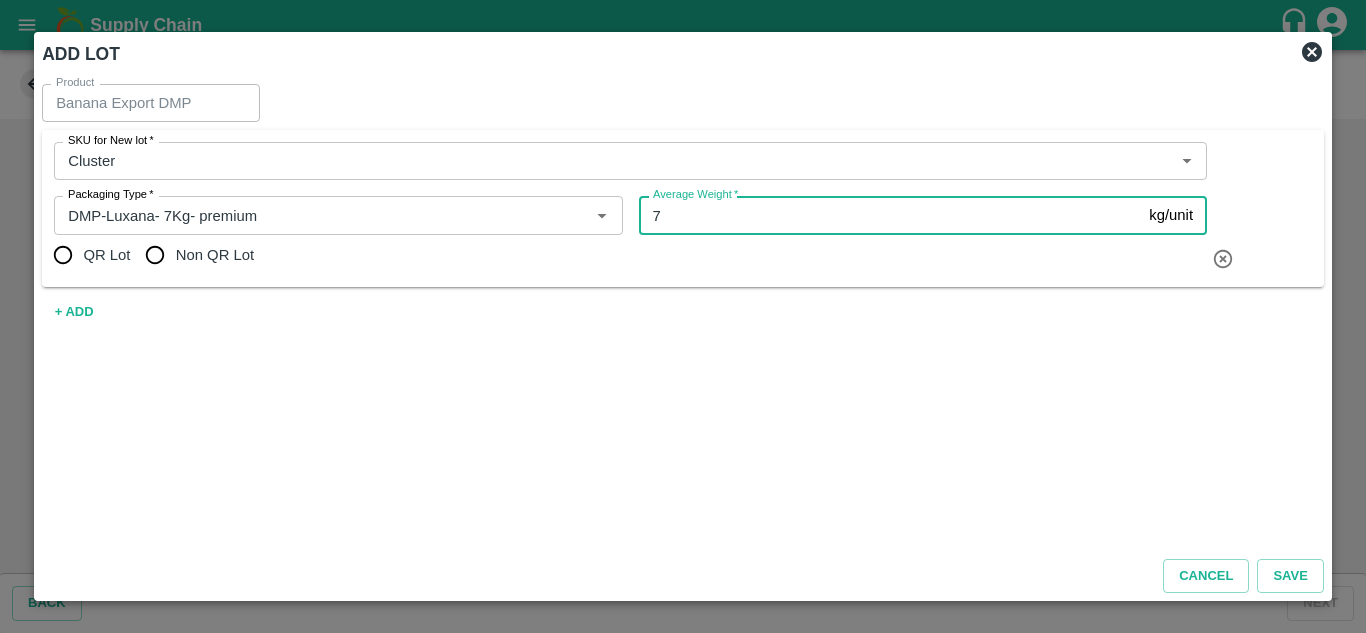 type on "7" 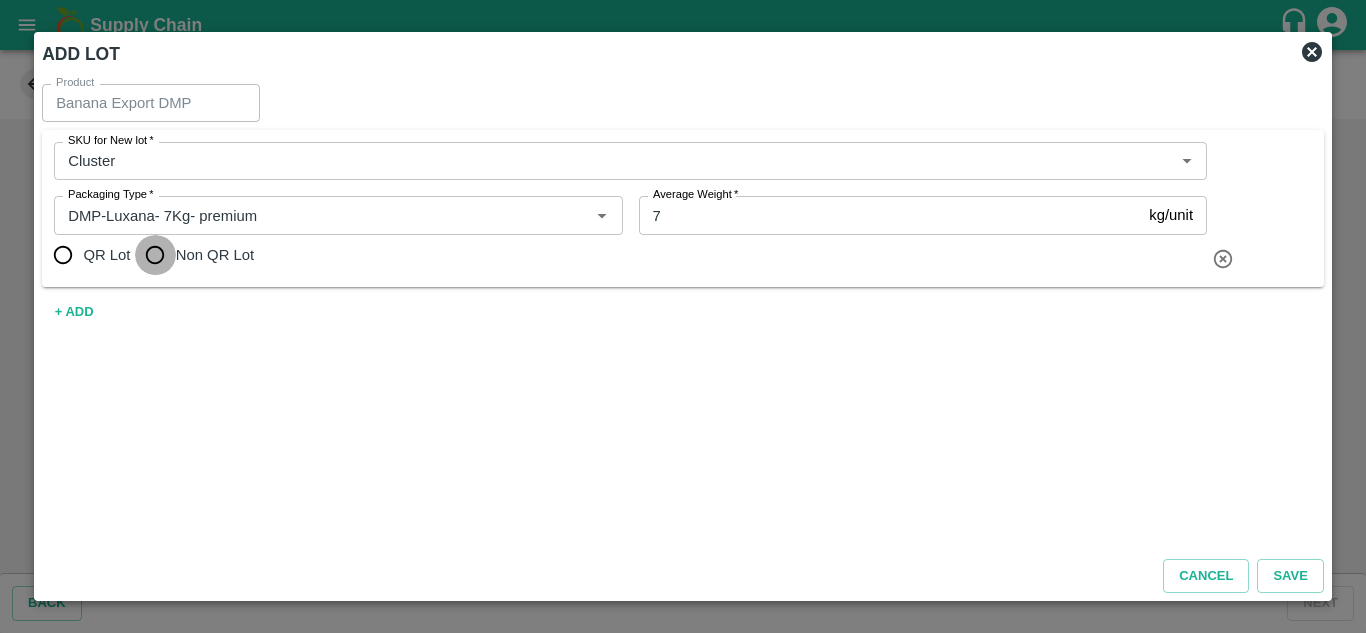 click on "Non QR Lot" at bounding box center [155, 255] 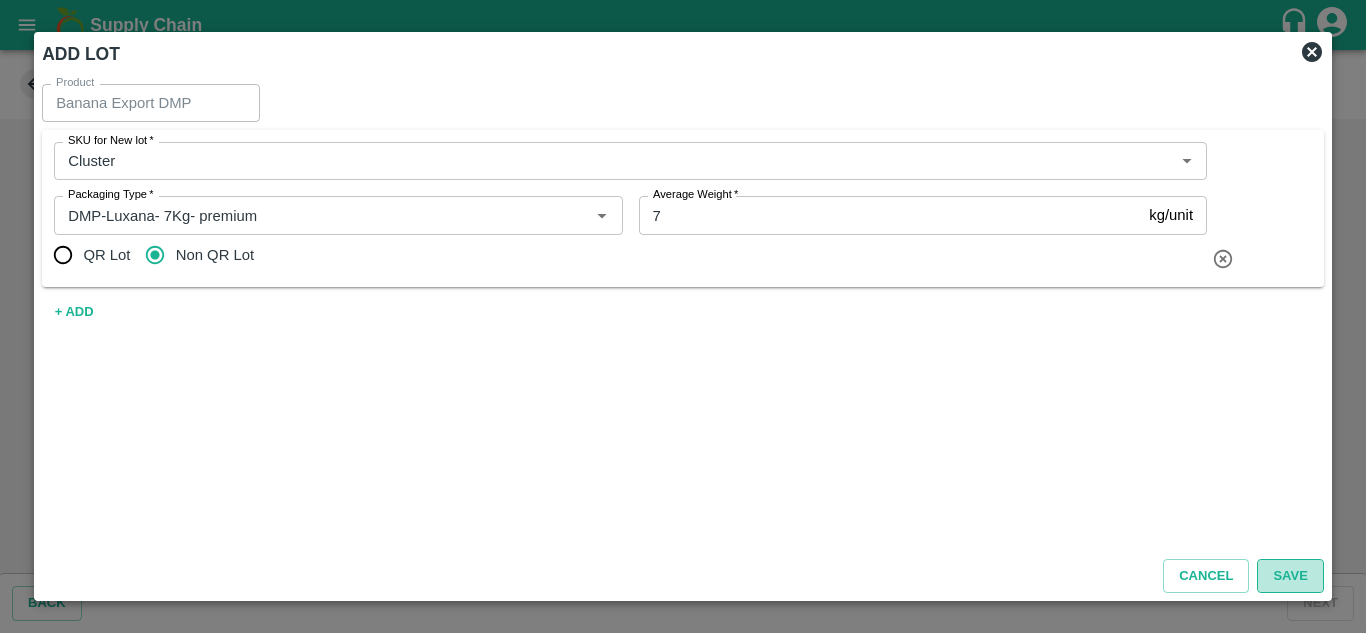 click on "Save" at bounding box center [1290, 576] 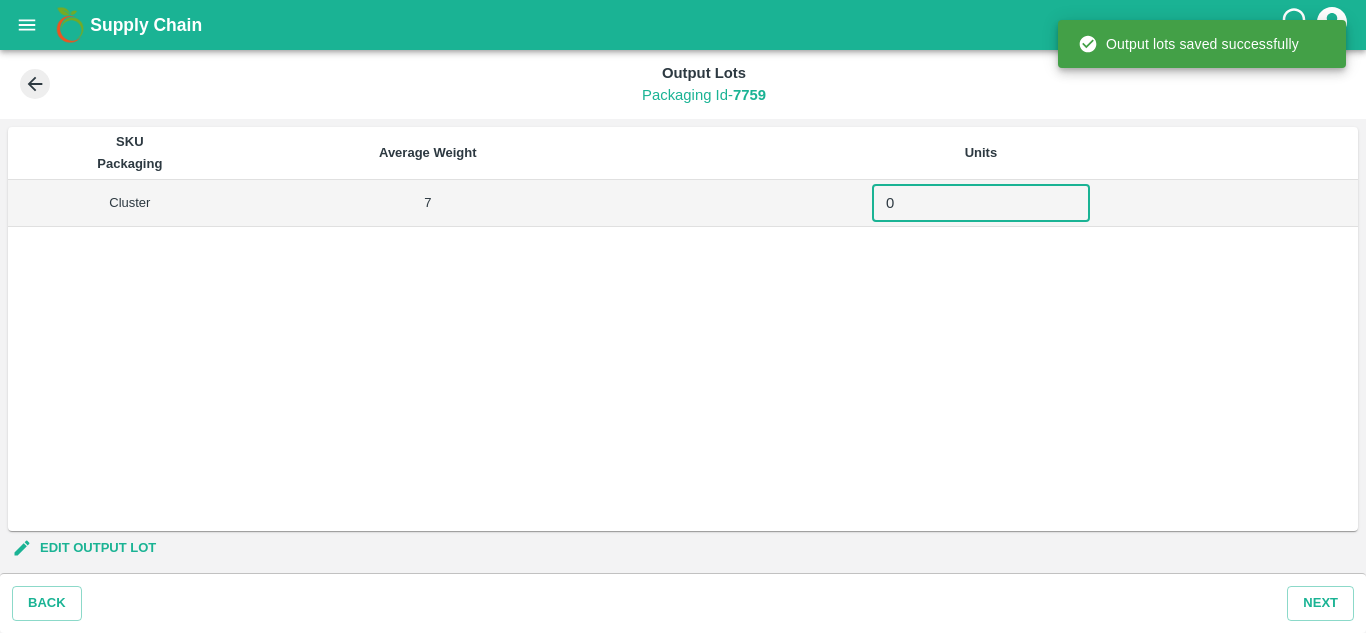 click on "0" at bounding box center [981, 203] 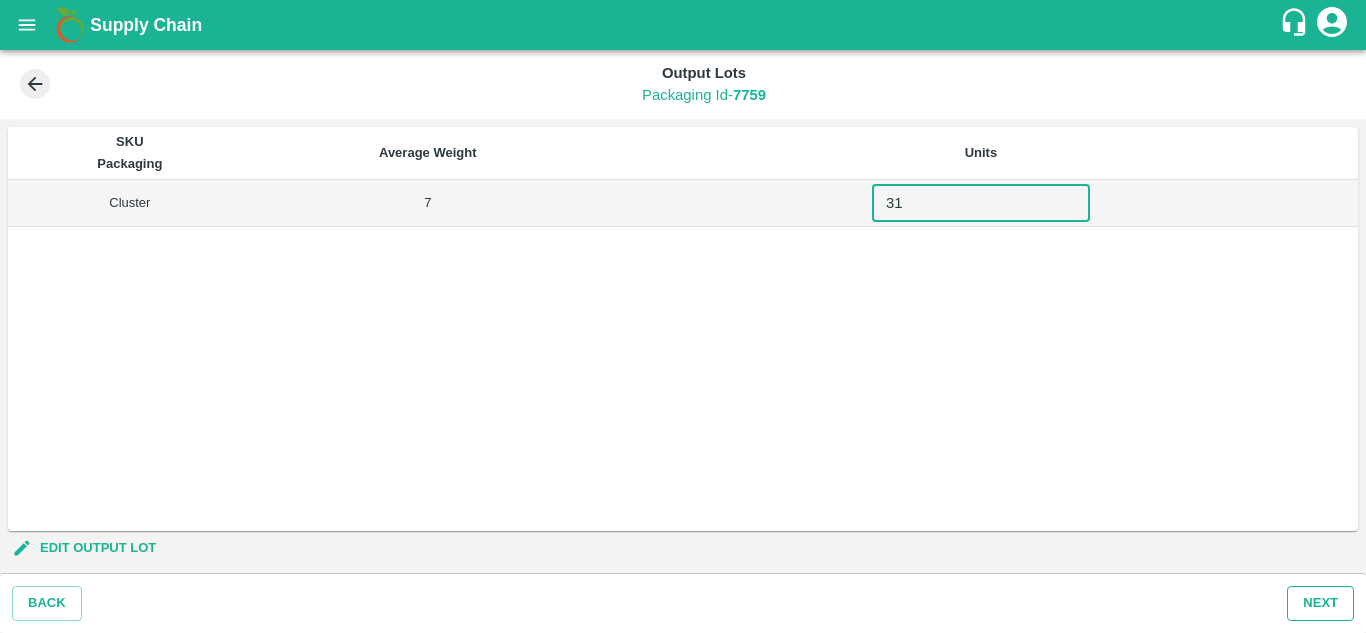 type on "31" 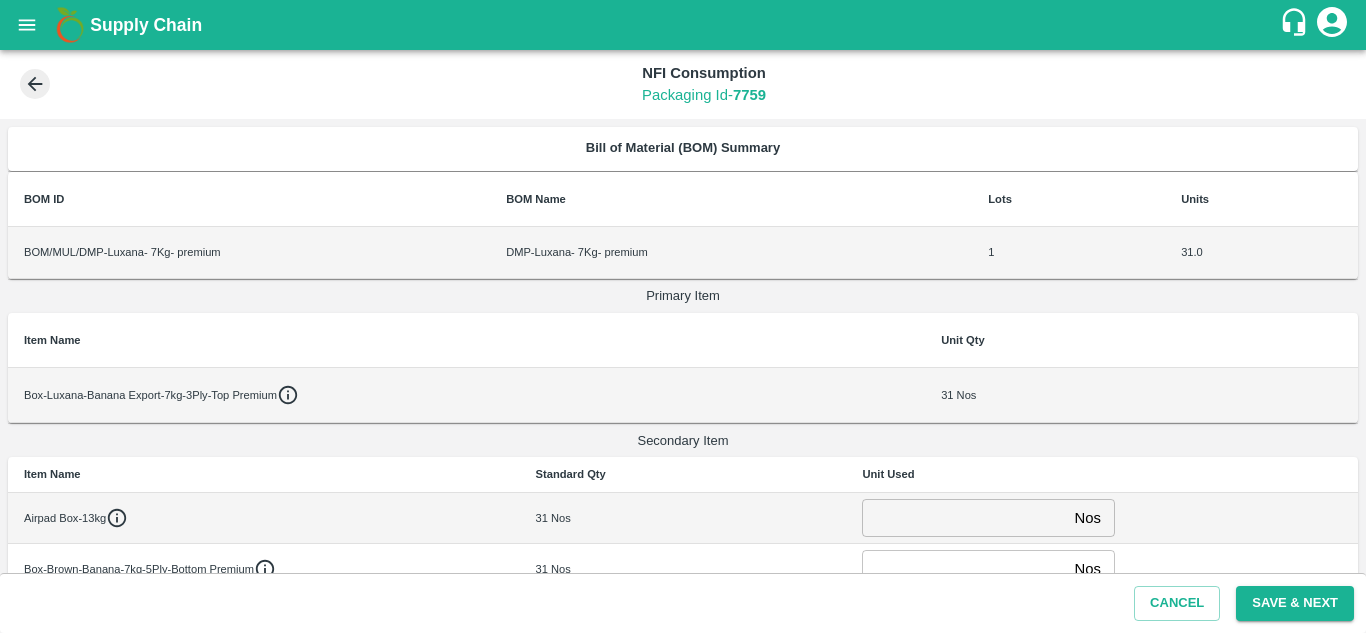 scroll, scrollTop: 30, scrollLeft: 0, axis: vertical 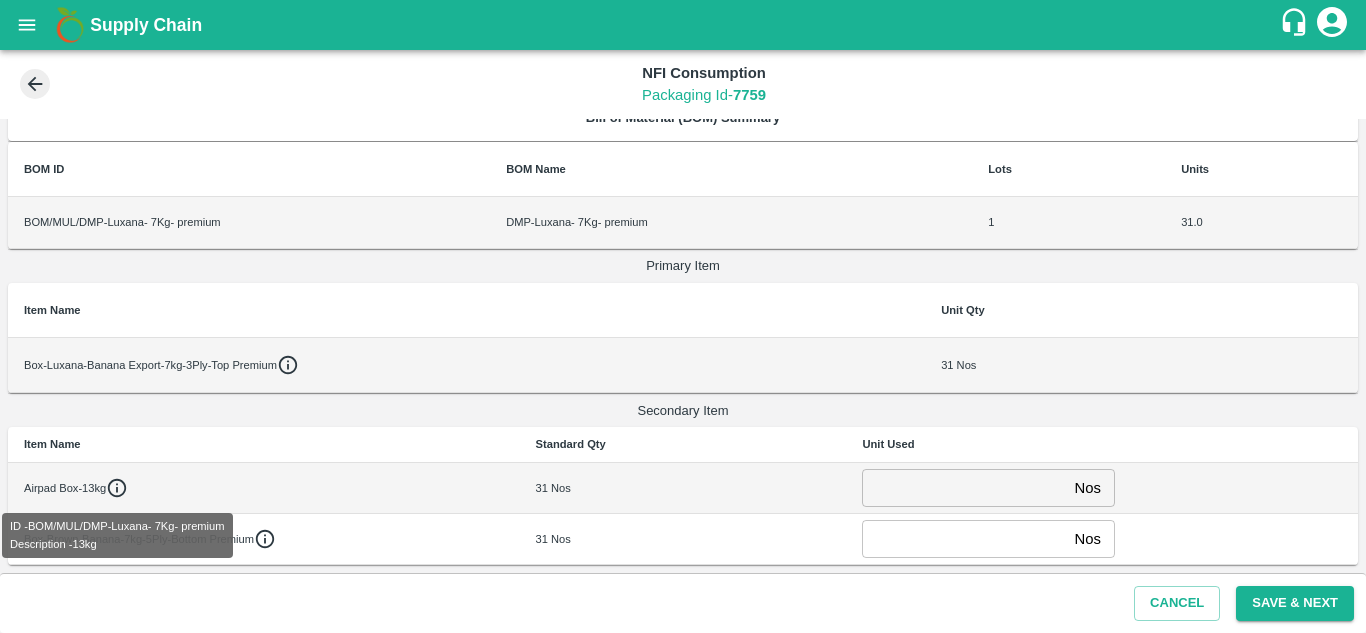click 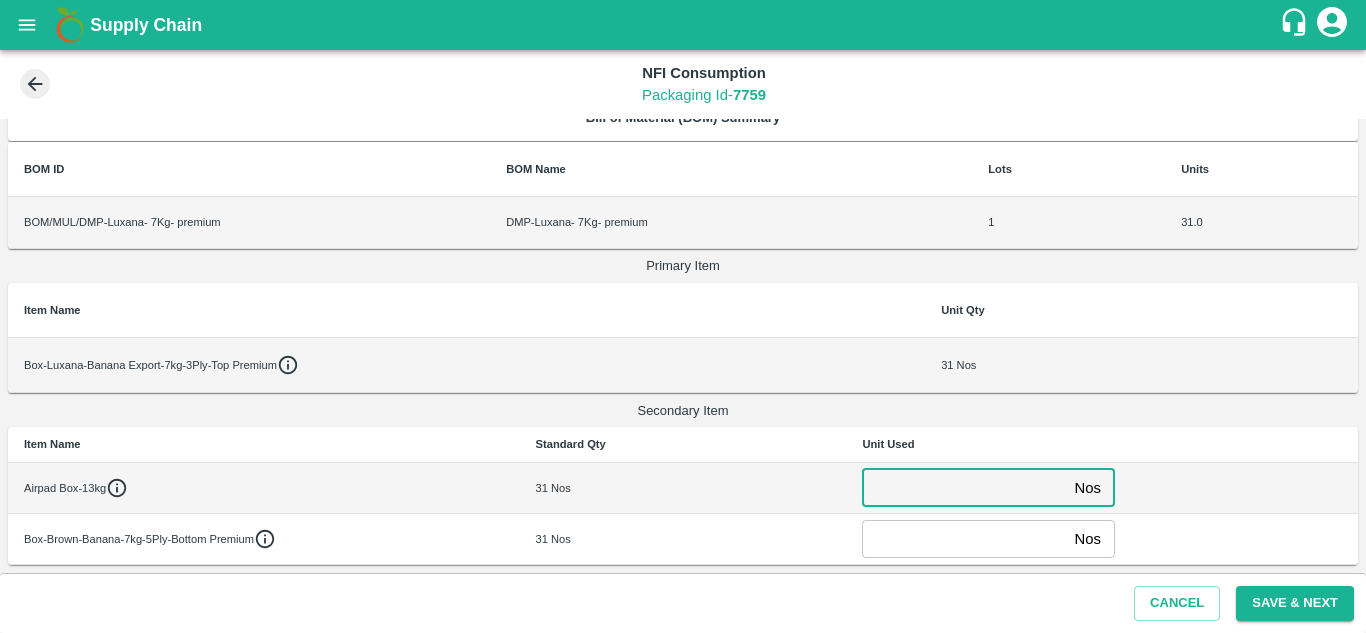 click at bounding box center (964, 488) 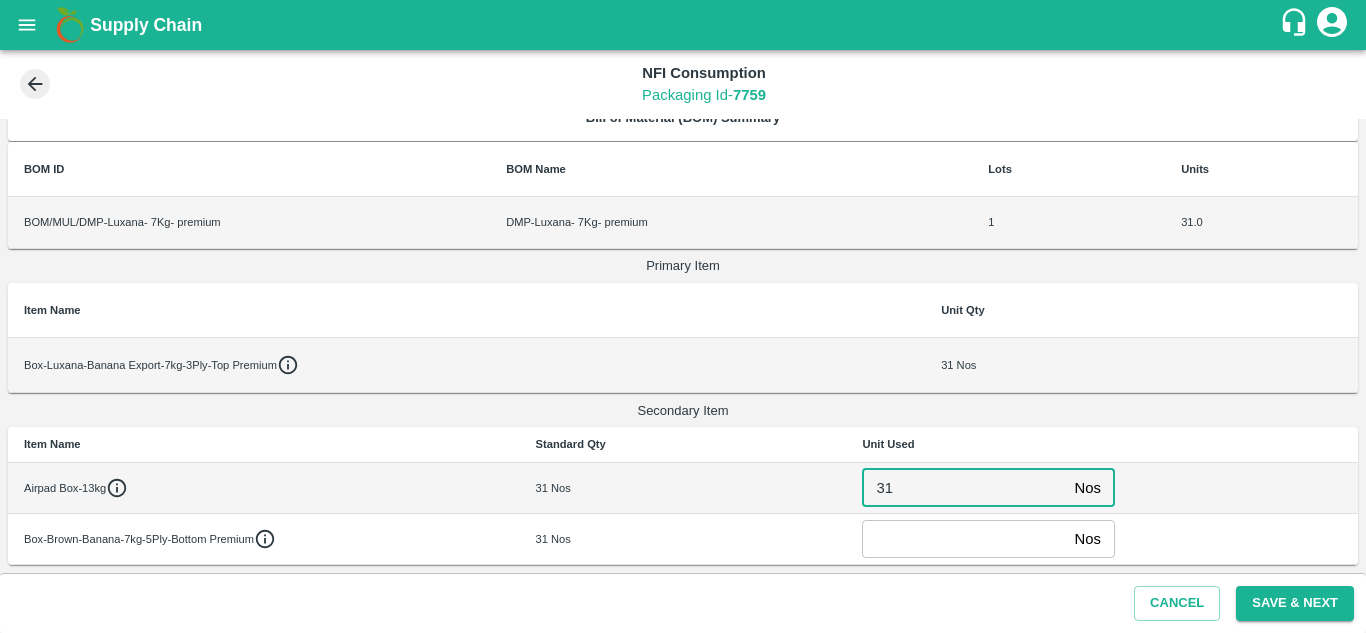 type on "31" 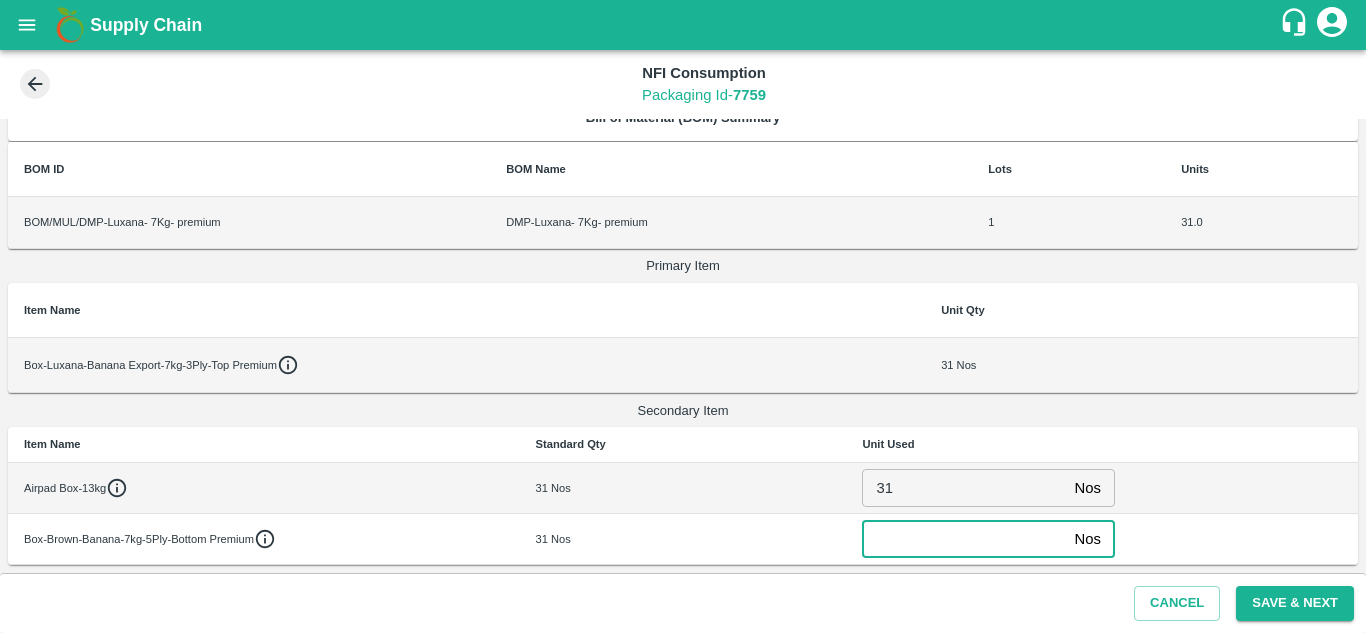 click at bounding box center [964, 539] 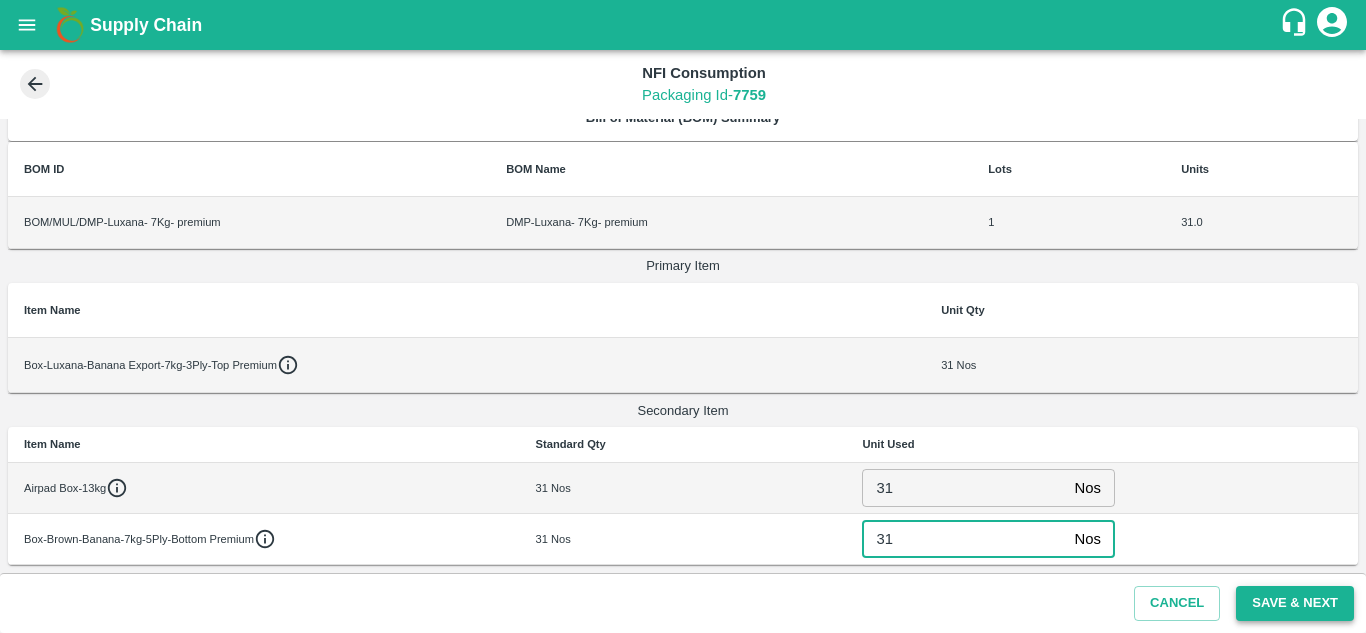 type on "31" 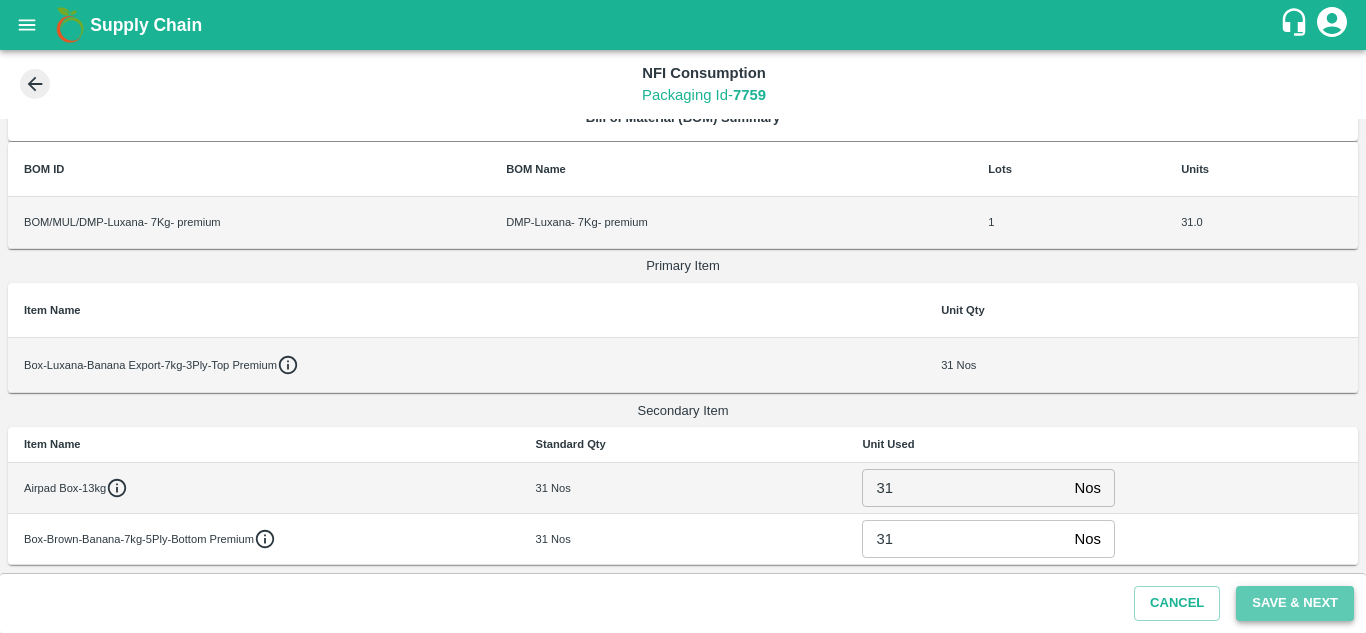 click on "Save & Next" at bounding box center [1295, 603] 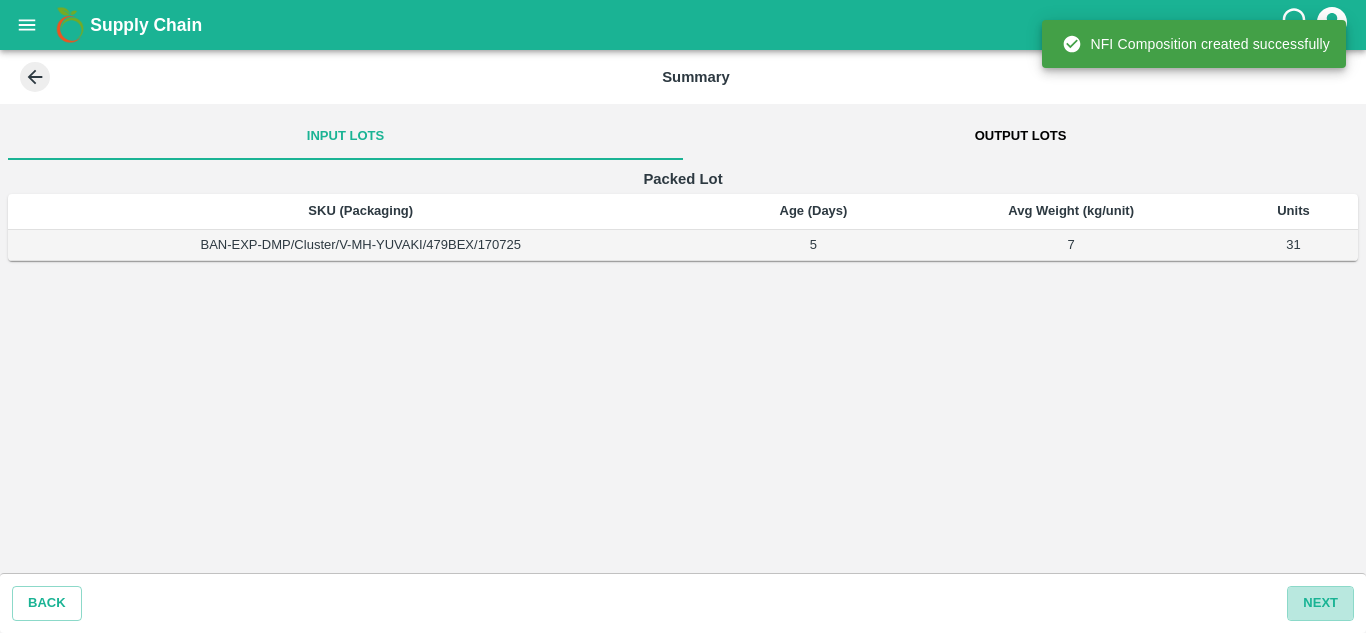 click on "Next" at bounding box center (1320, 603) 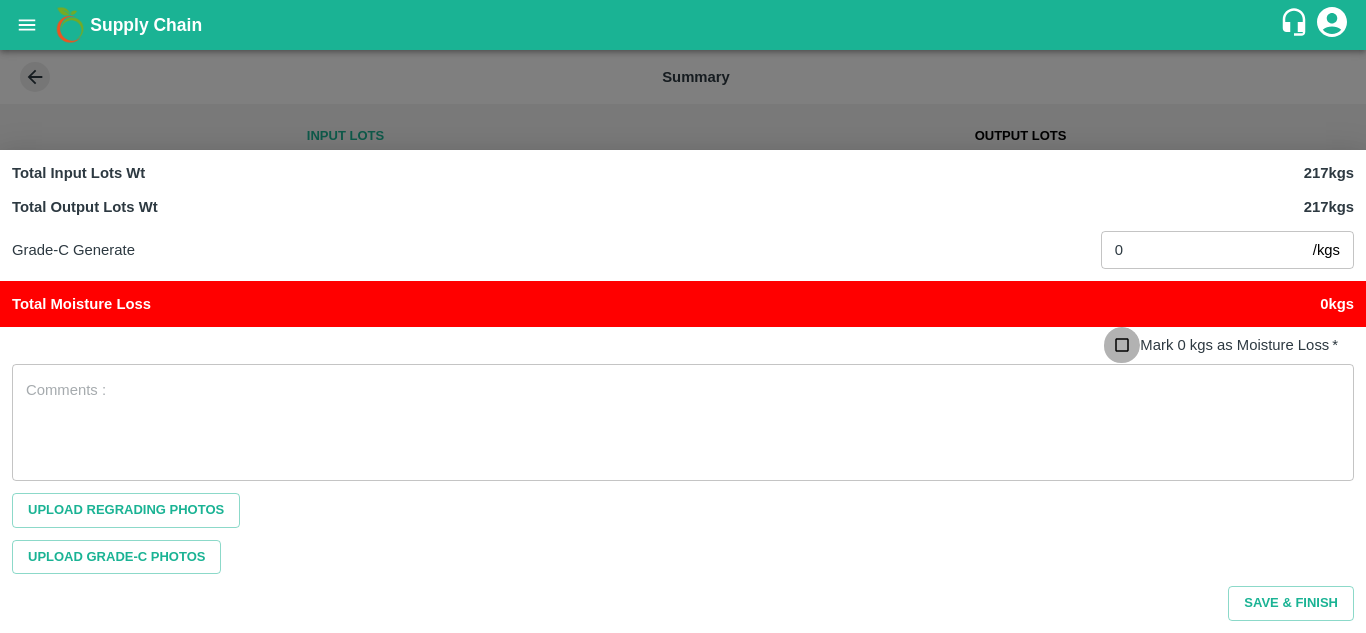 click on "Mark 0 kgs as Moisture Loss   *" at bounding box center [1122, 345] 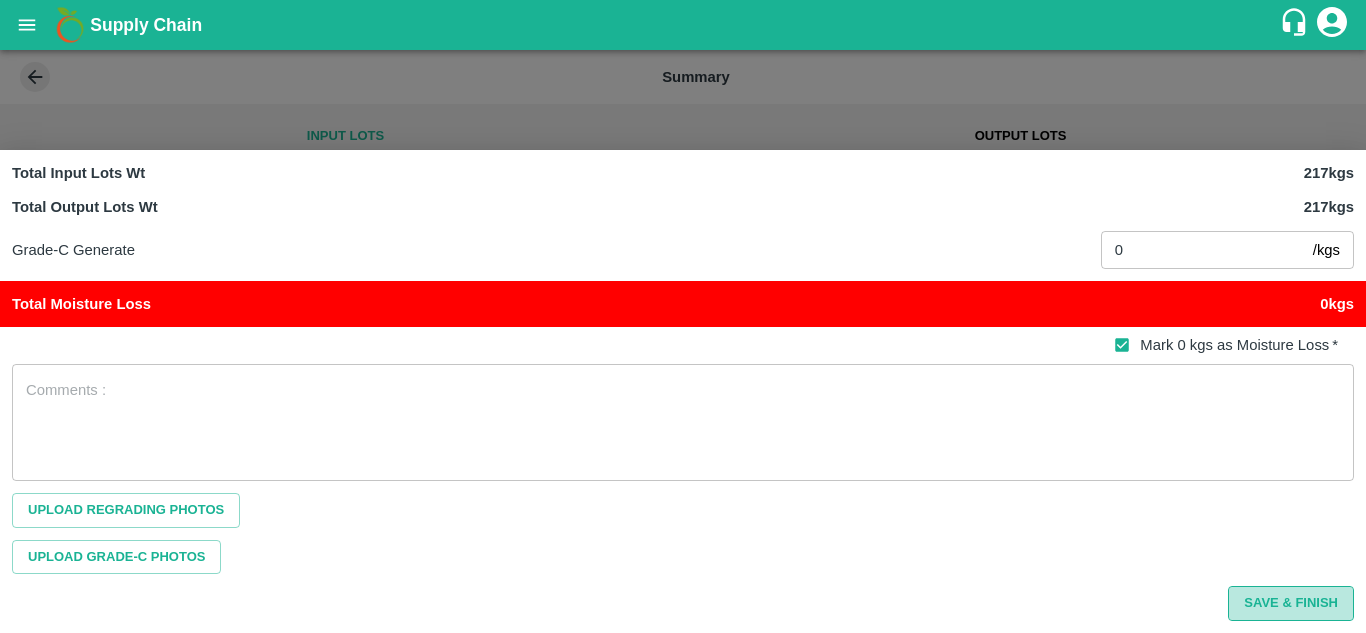 click on "Save & Finish" at bounding box center (1291, 603) 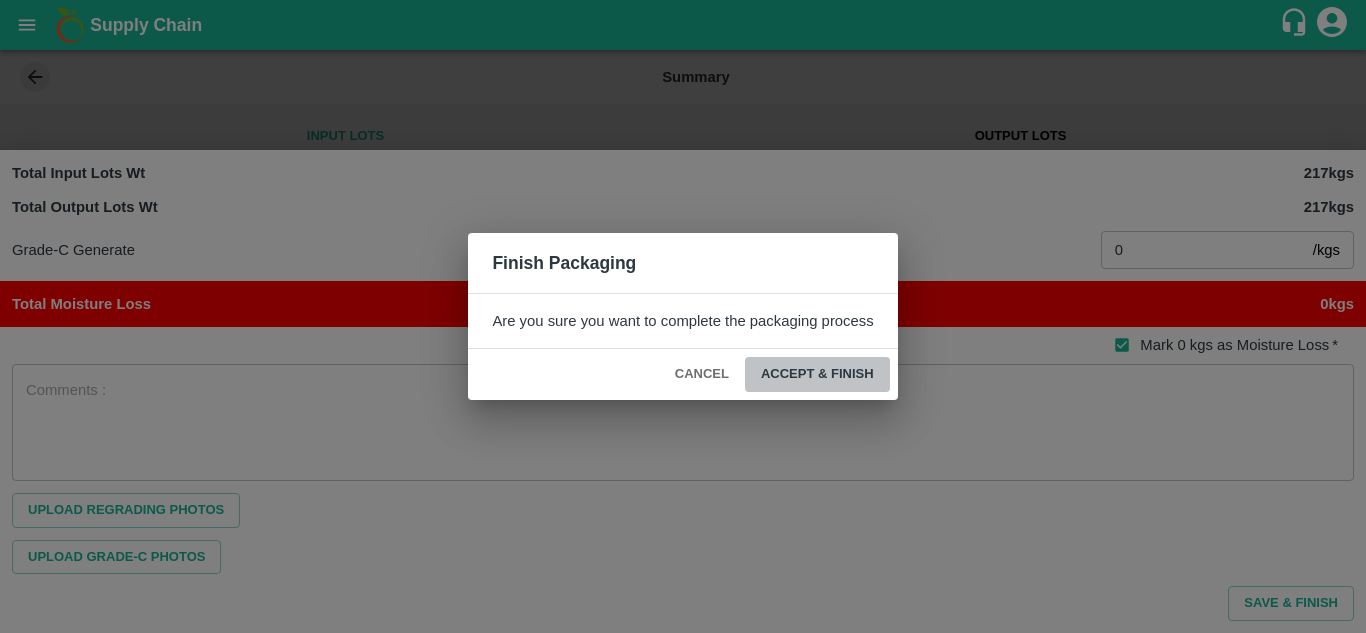 click on "ACCEPT & FINISH" at bounding box center [817, 374] 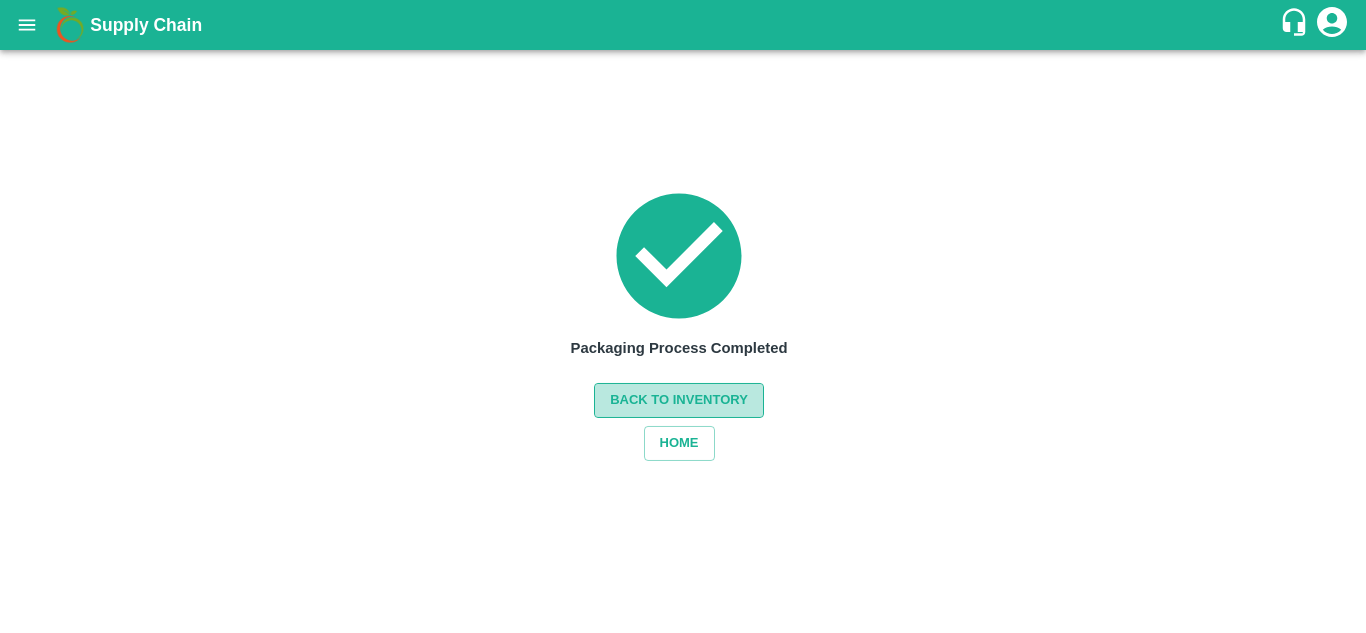 click on "Back to Inventory" at bounding box center [679, 400] 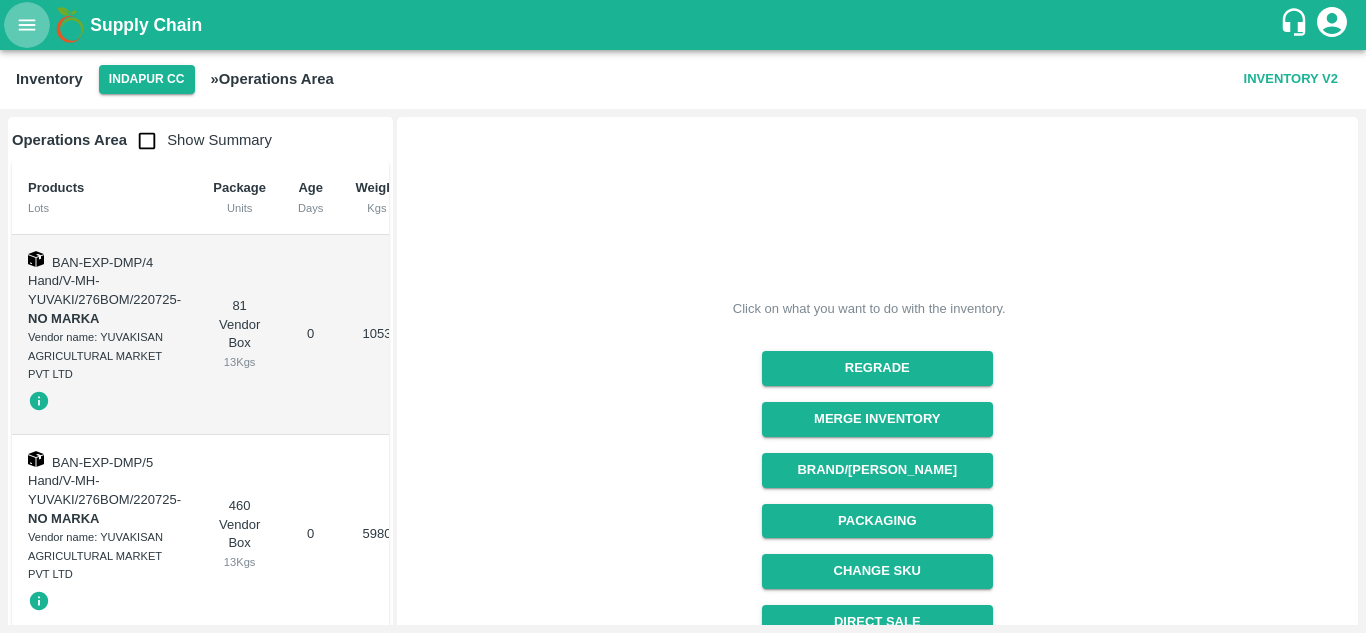 click 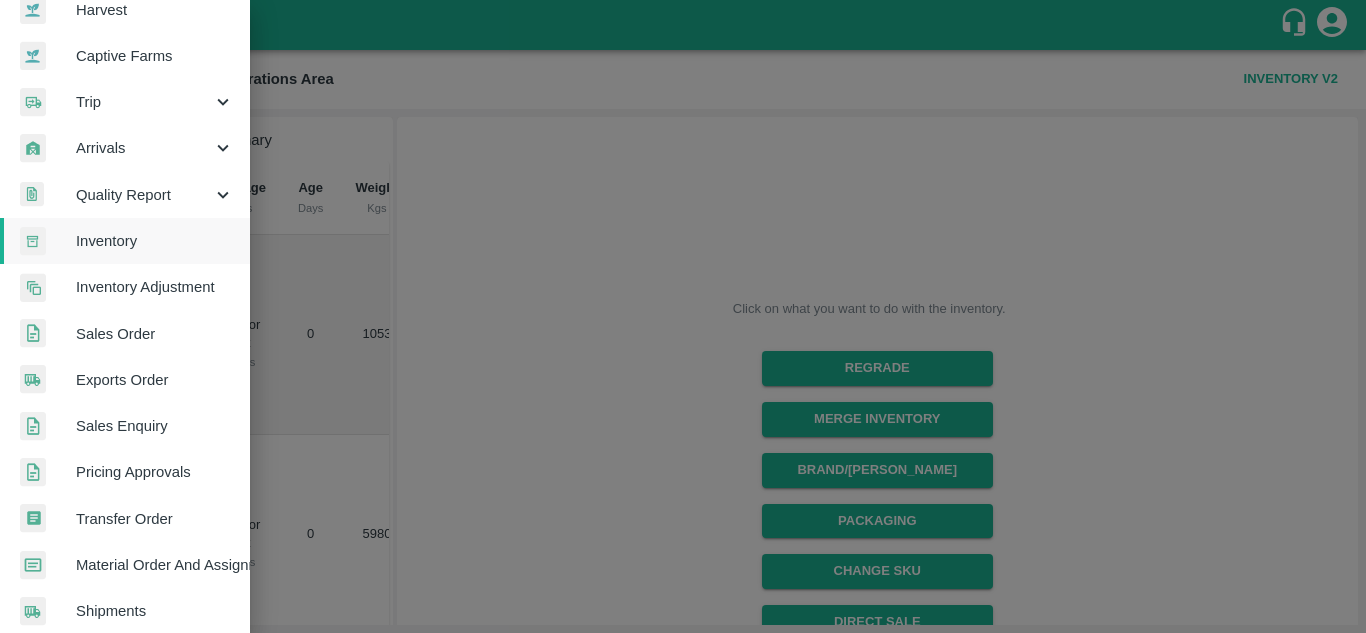scroll, scrollTop: 172, scrollLeft: 0, axis: vertical 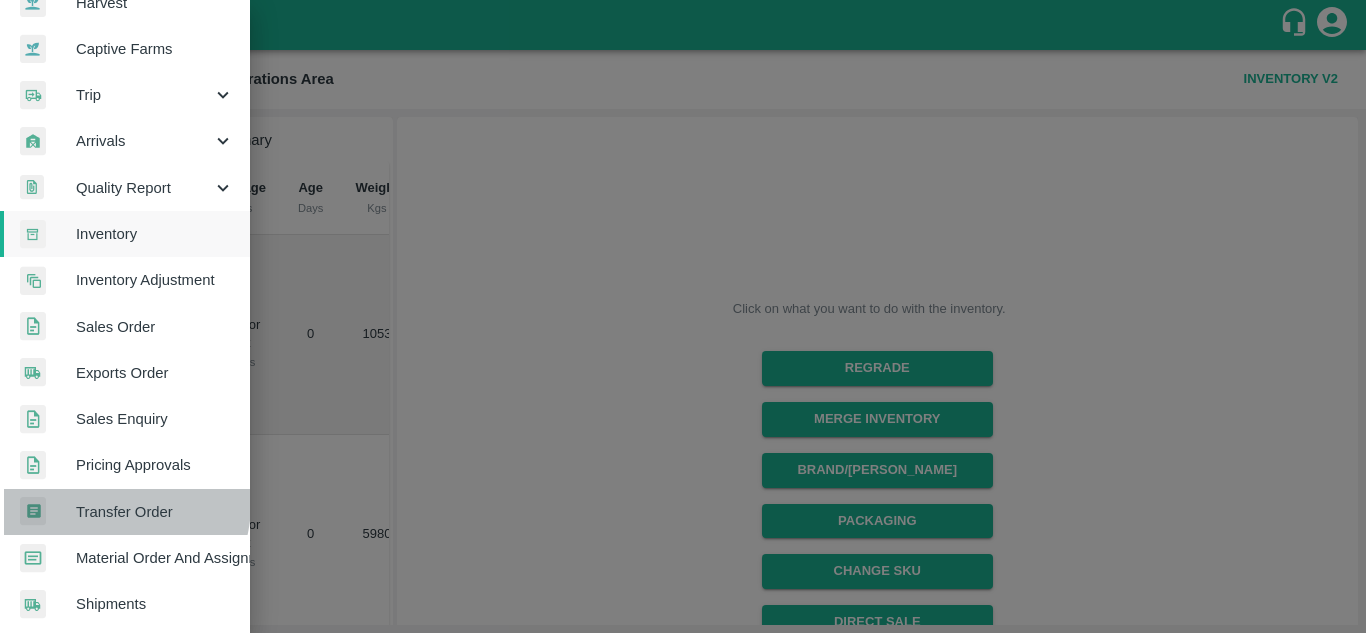 click on "Transfer Order" at bounding box center [155, 512] 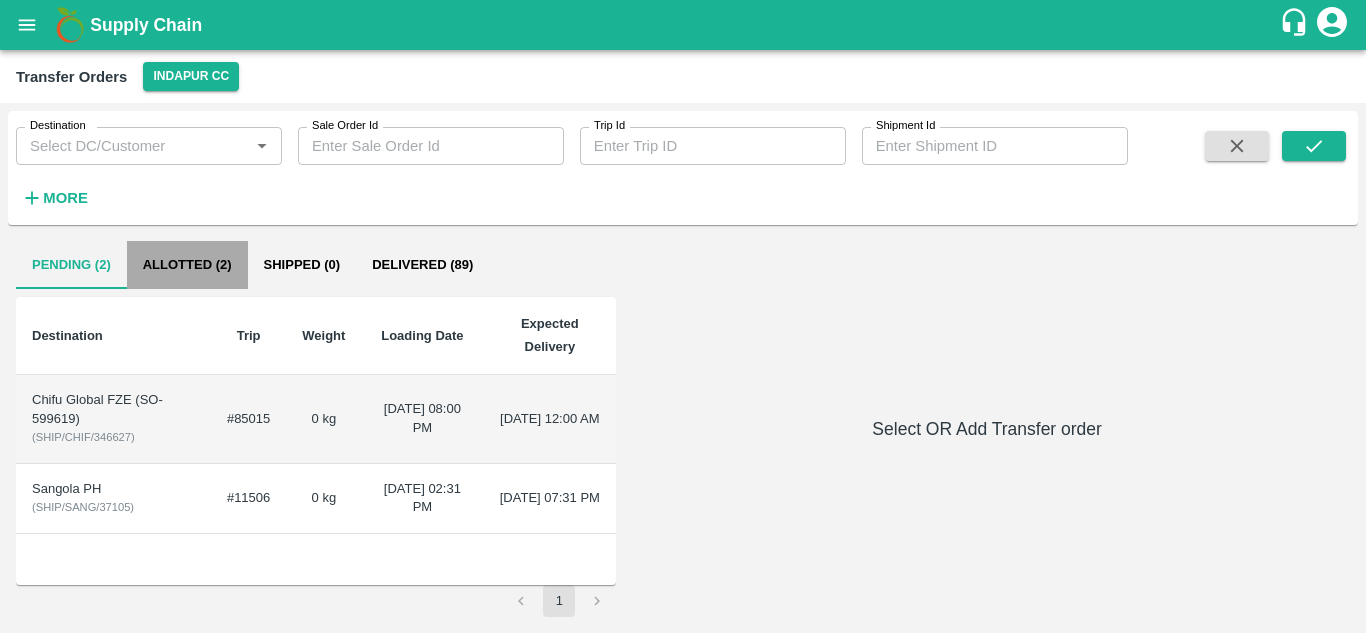 click on "Allotted (2)" at bounding box center [187, 265] 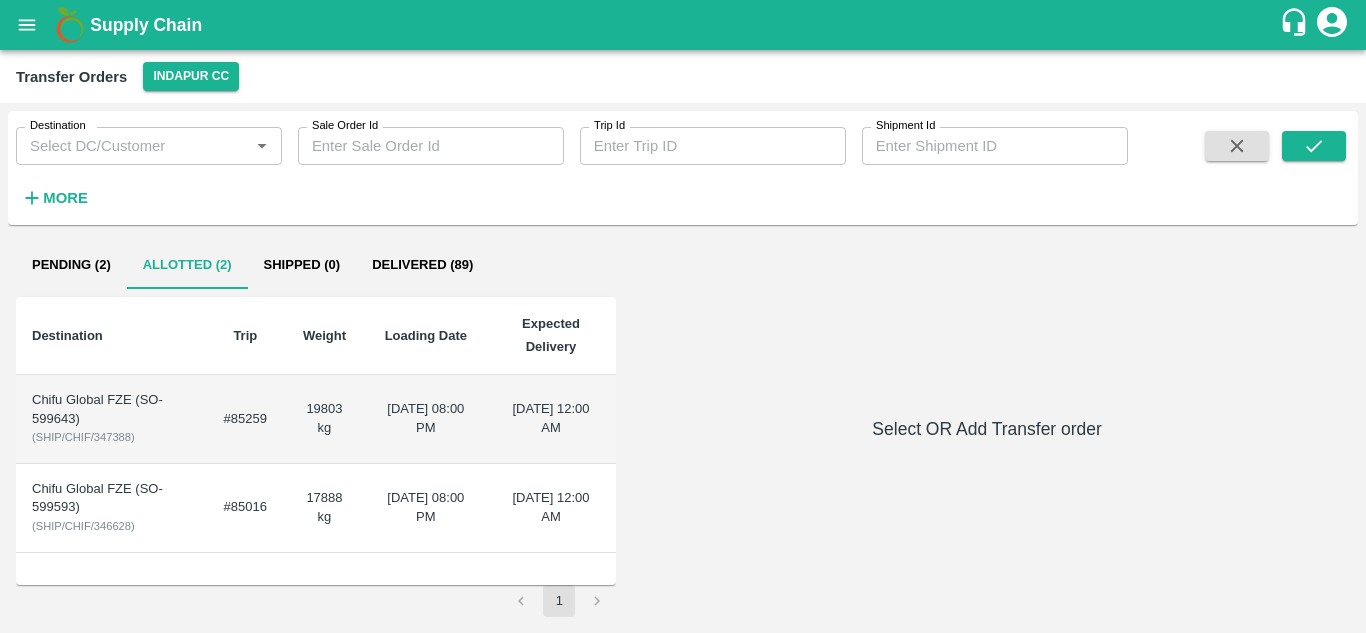 click on "#85259" at bounding box center (245, 419) 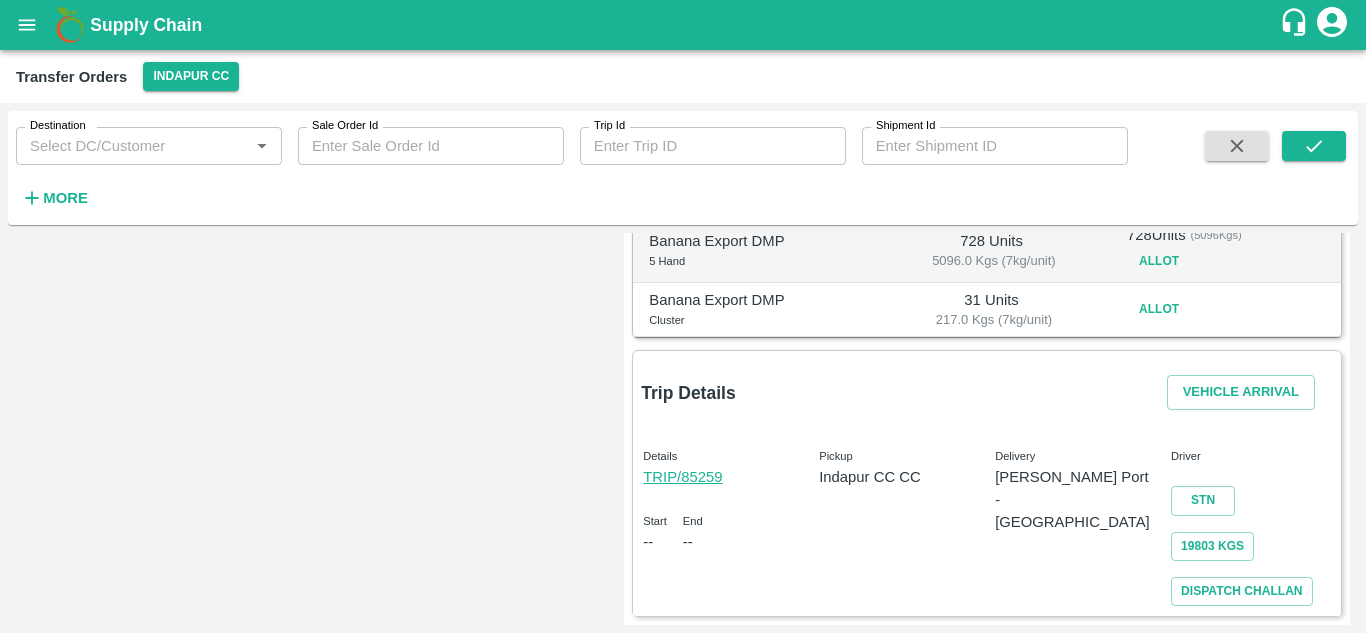 scroll, scrollTop: 505, scrollLeft: 0, axis: vertical 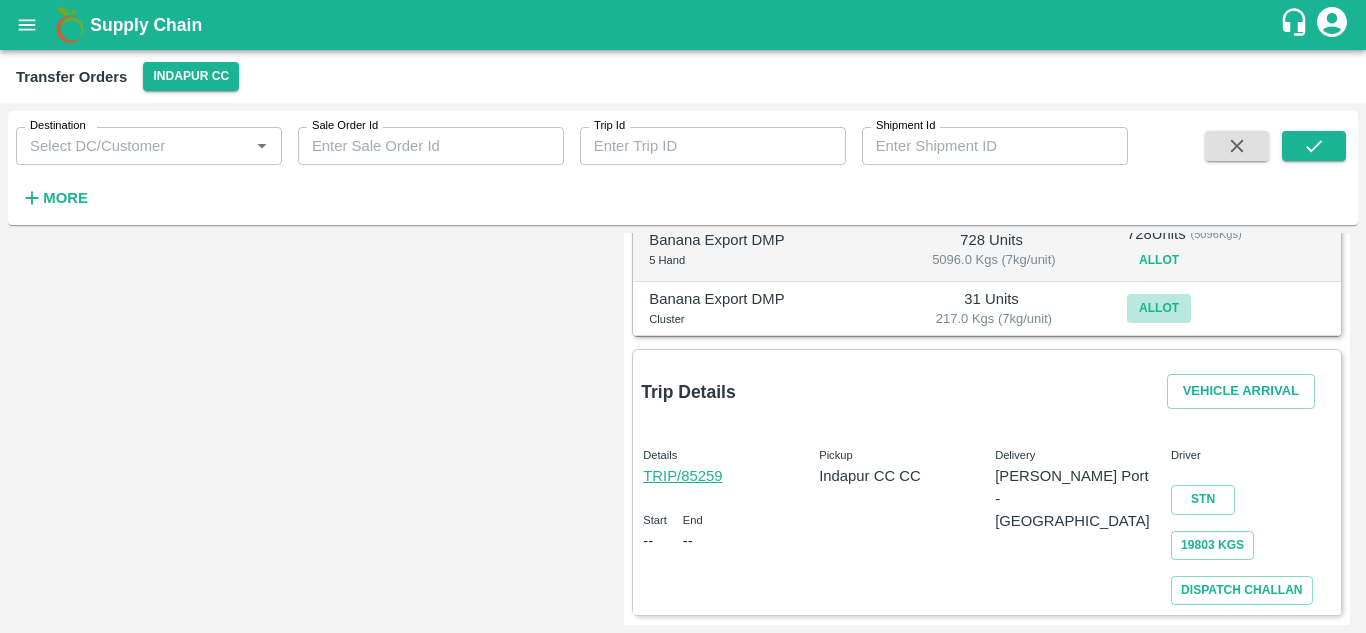 click on "Allot" at bounding box center (1159, 308) 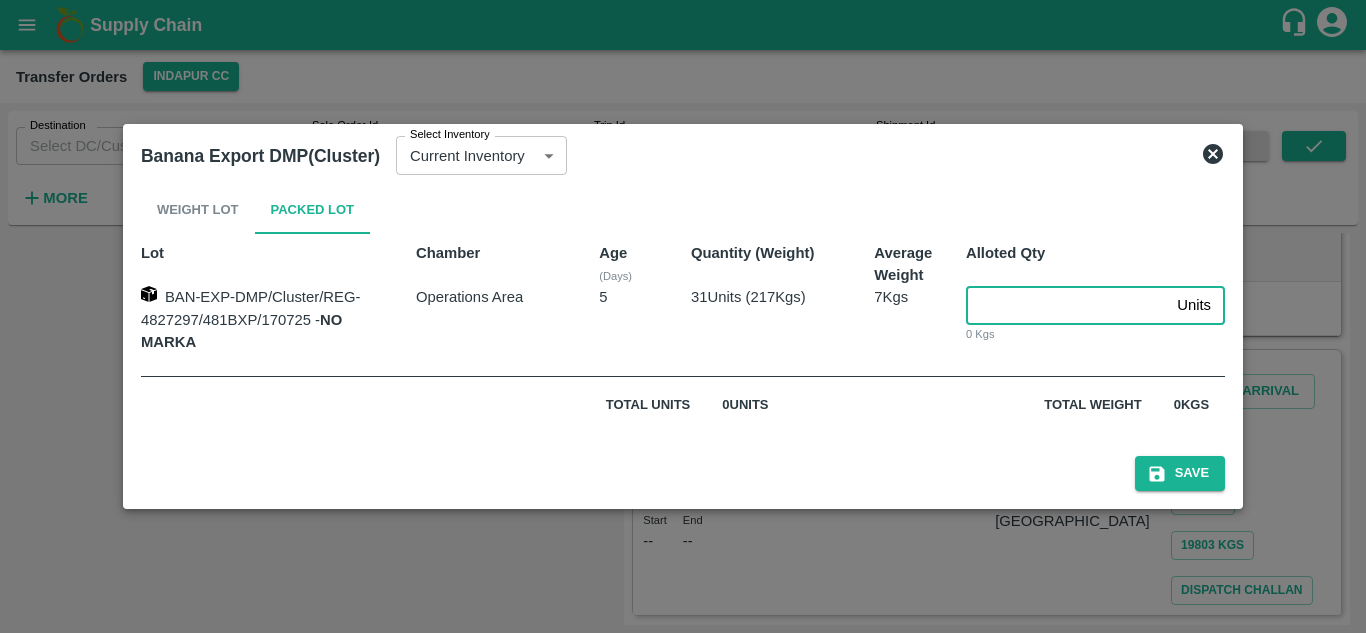click at bounding box center [1067, 305] 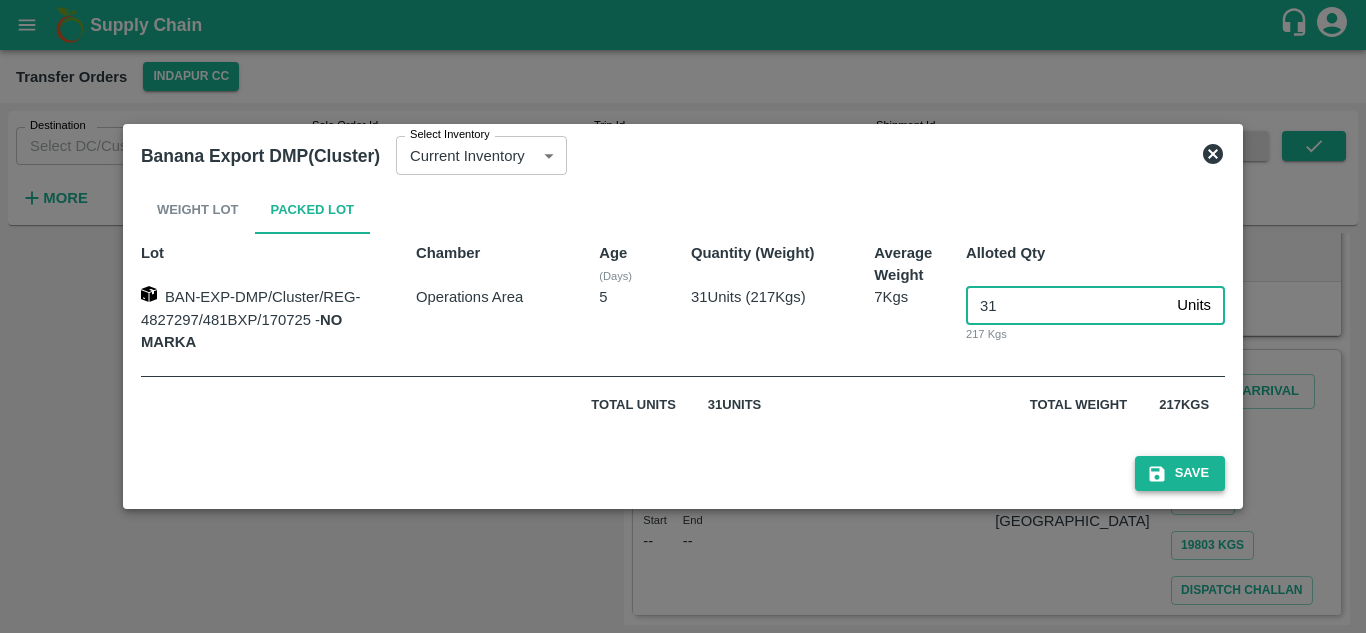 type on "31" 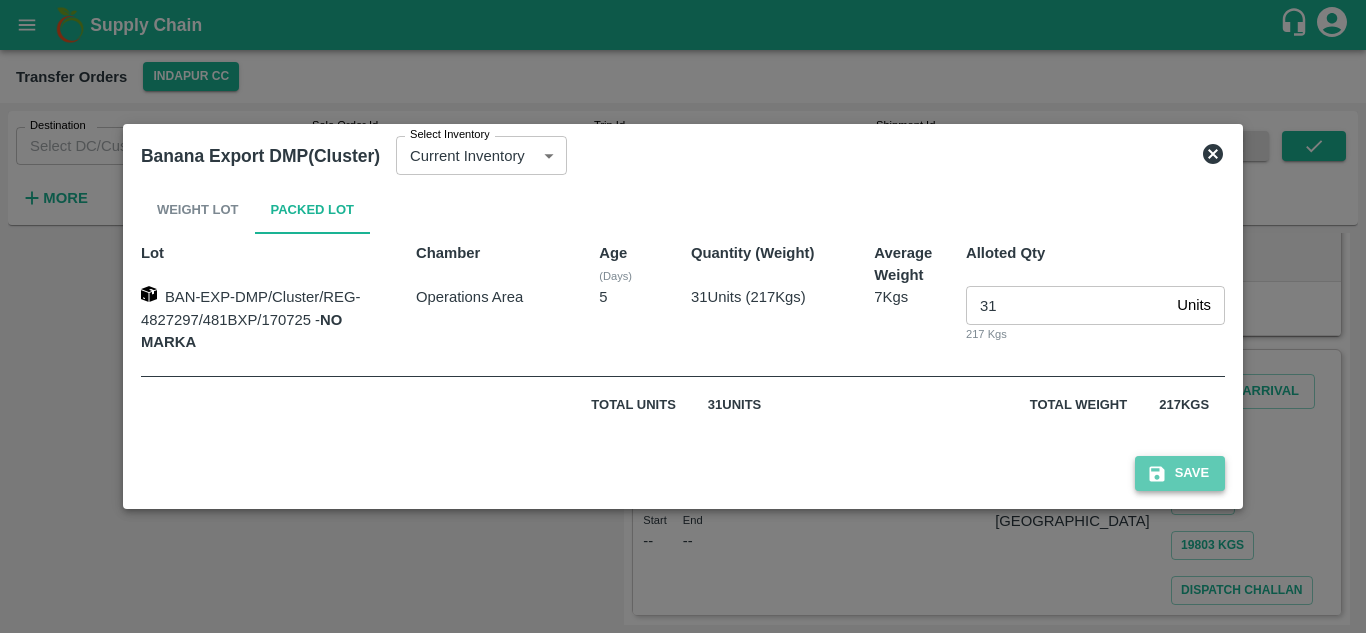 click on "Save" at bounding box center [1180, 473] 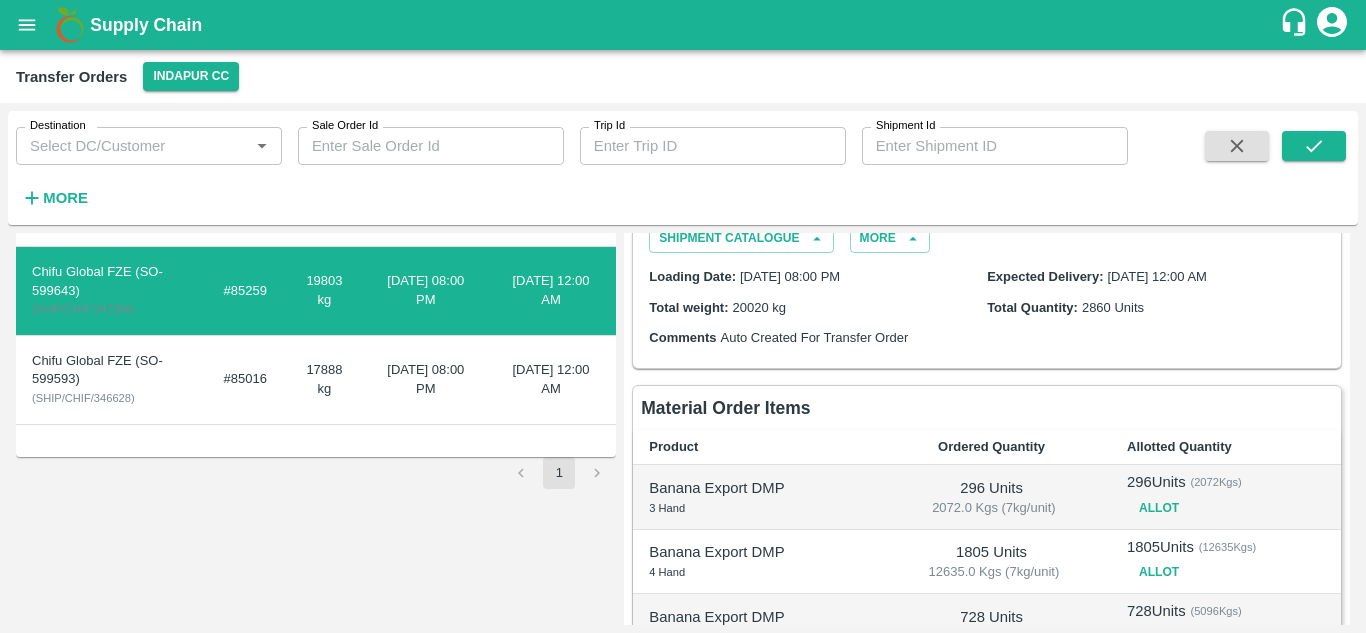scroll, scrollTop: 127, scrollLeft: 0, axis: vertical 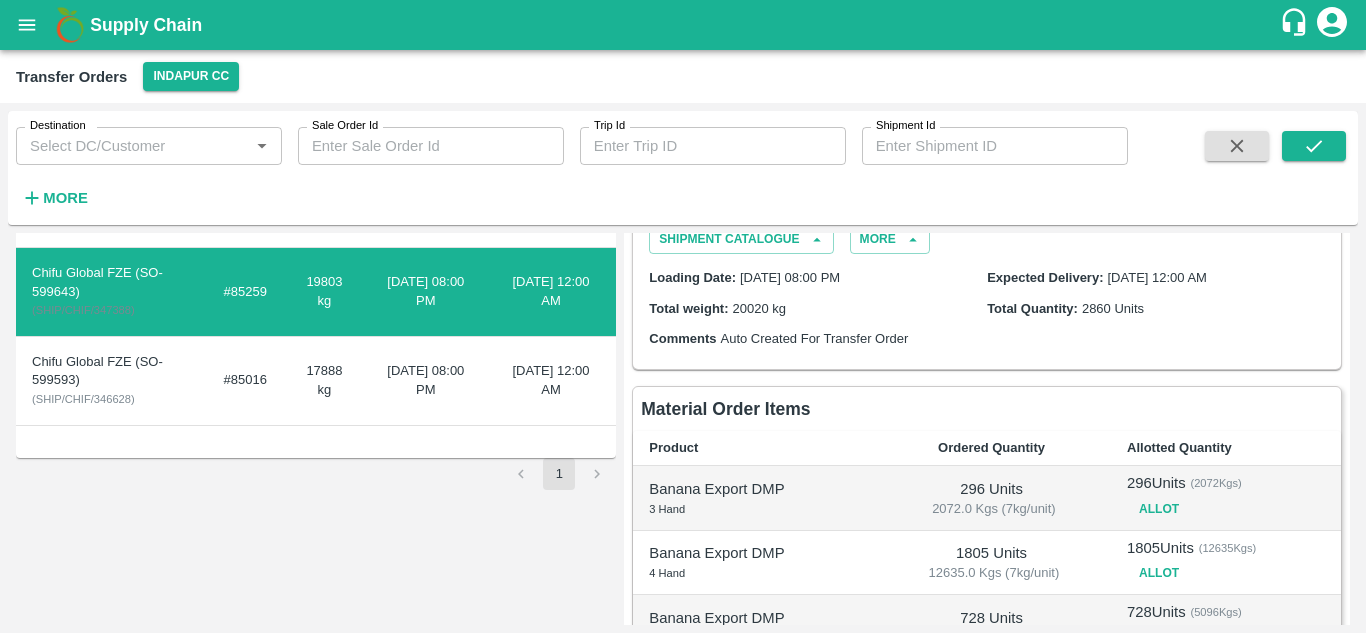 click on "10 Jul 2025, 08:00 PM" at bounding box center [426, 381] 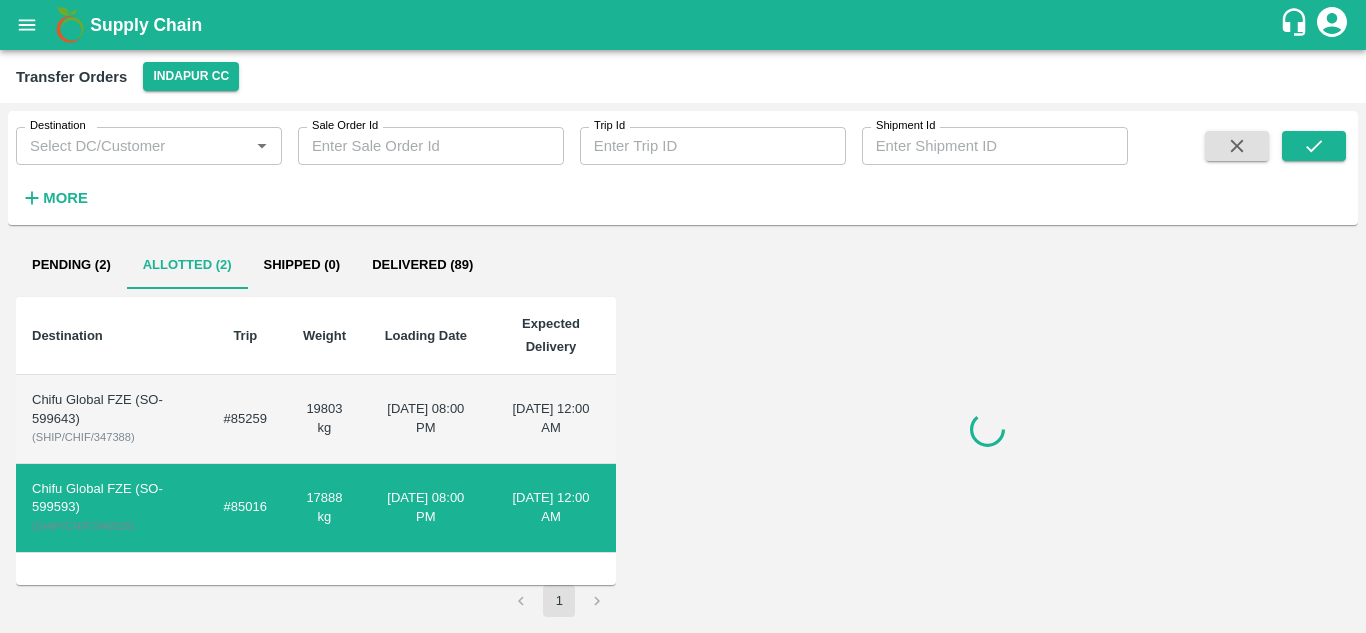 scroll, scrollTop: 0, scrollLeft: 0, axis: both 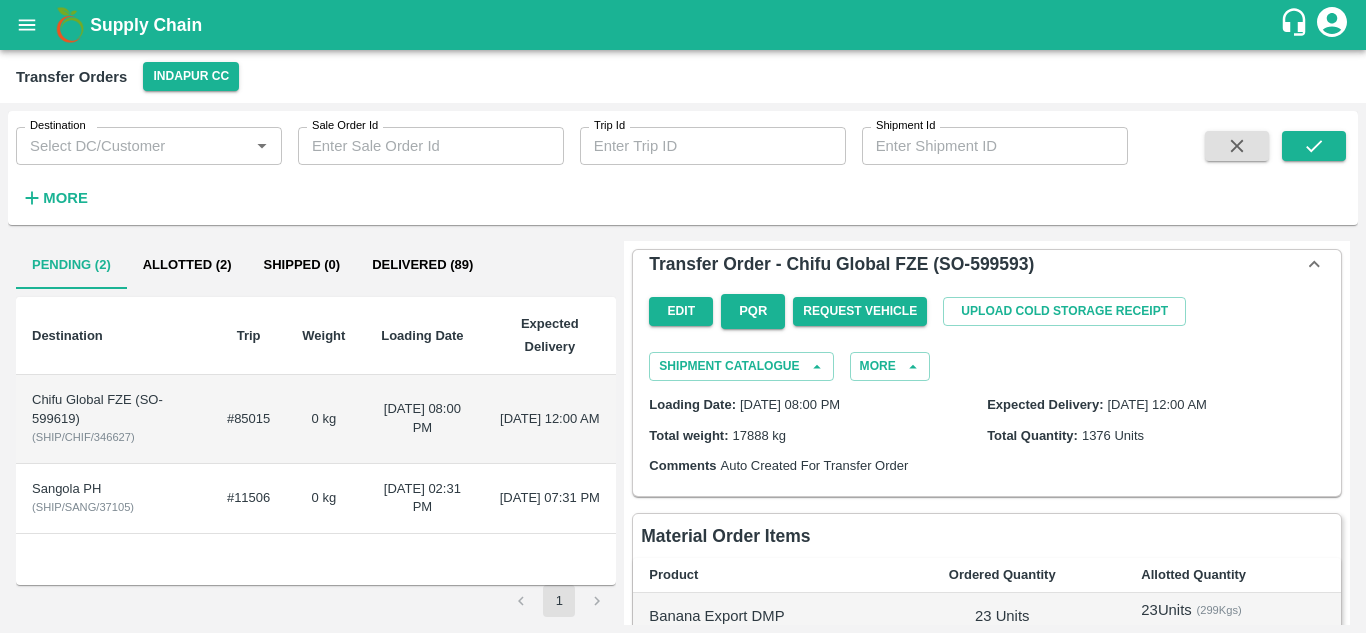click on "#85015" at bounding box center [248, 419] 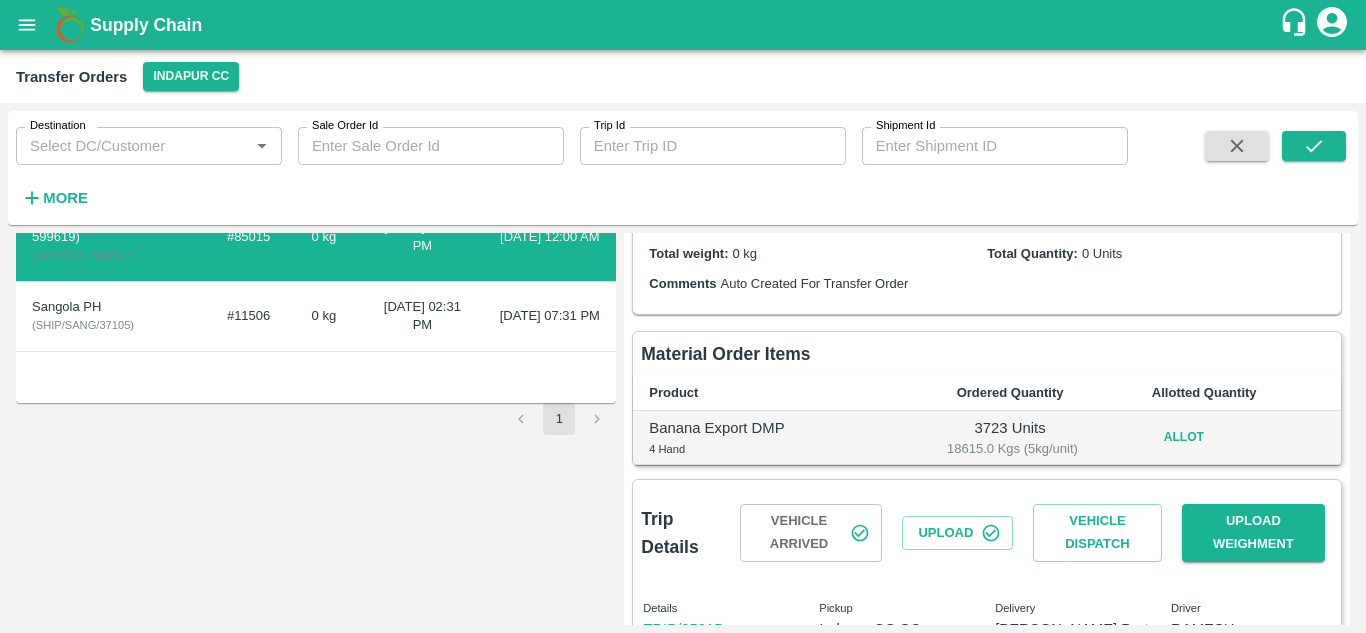 scroll, scrollTop: 0, scrollLeft: 0, axis: both 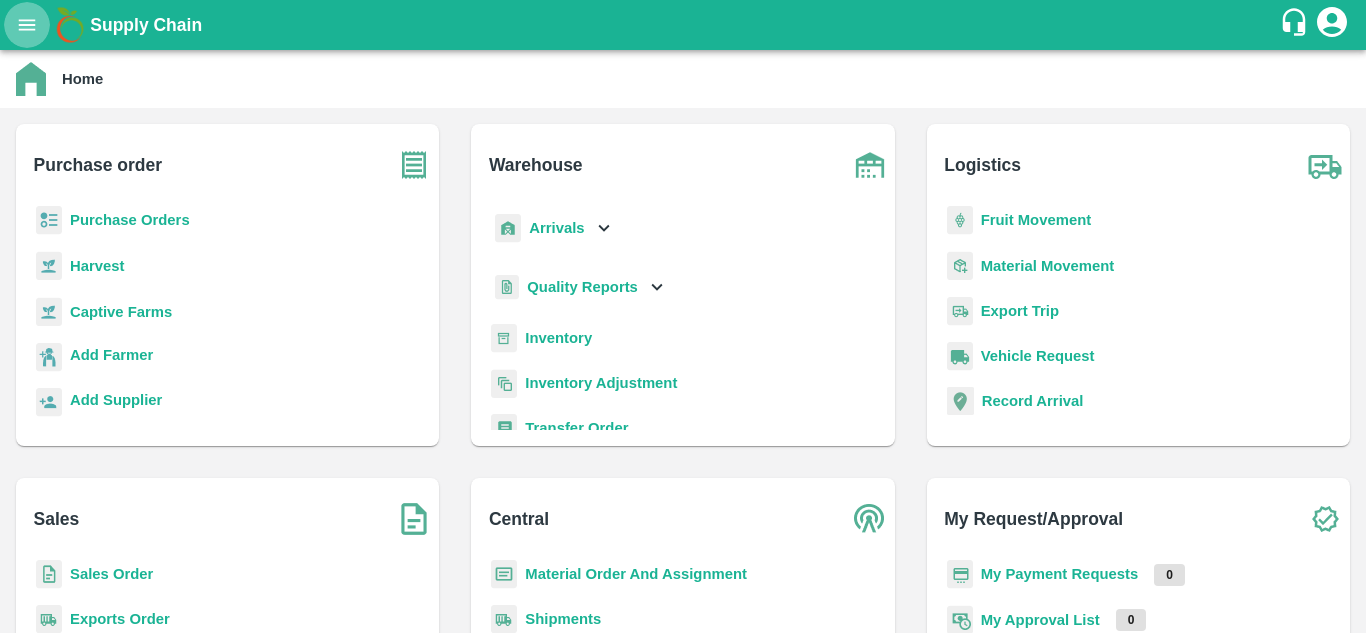 click at bounding box center [27, 25] 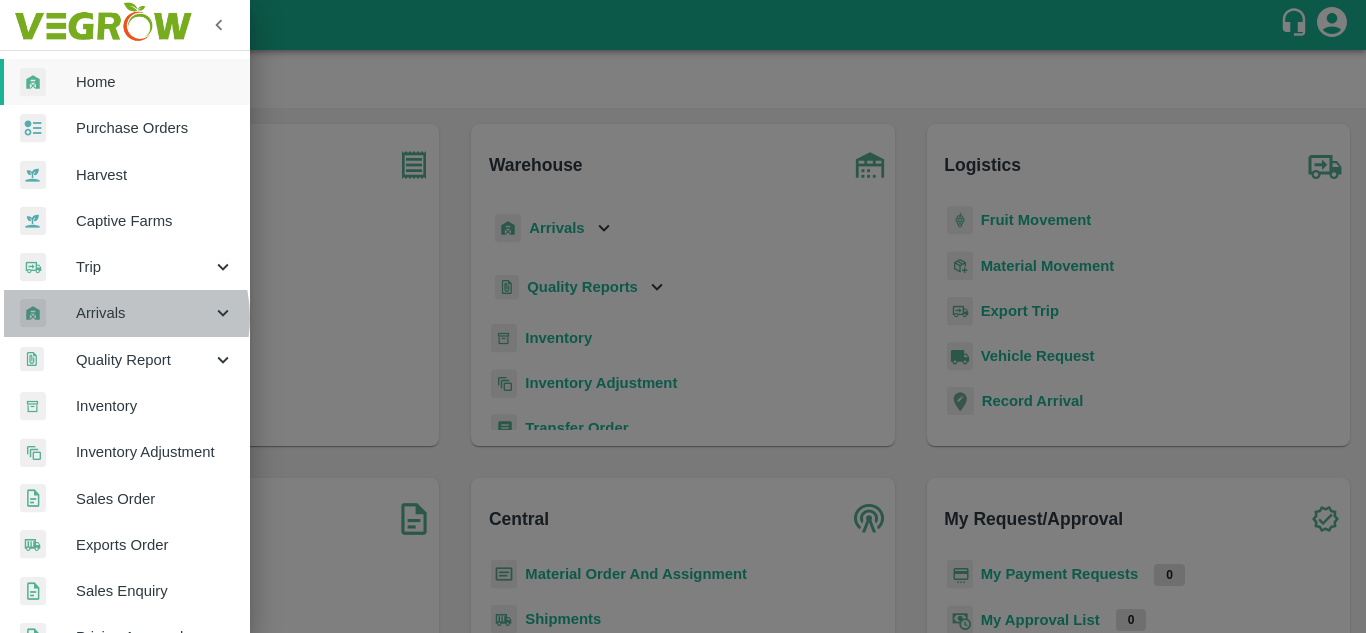 click on "Arrivals" at bounding box center [144, 313] 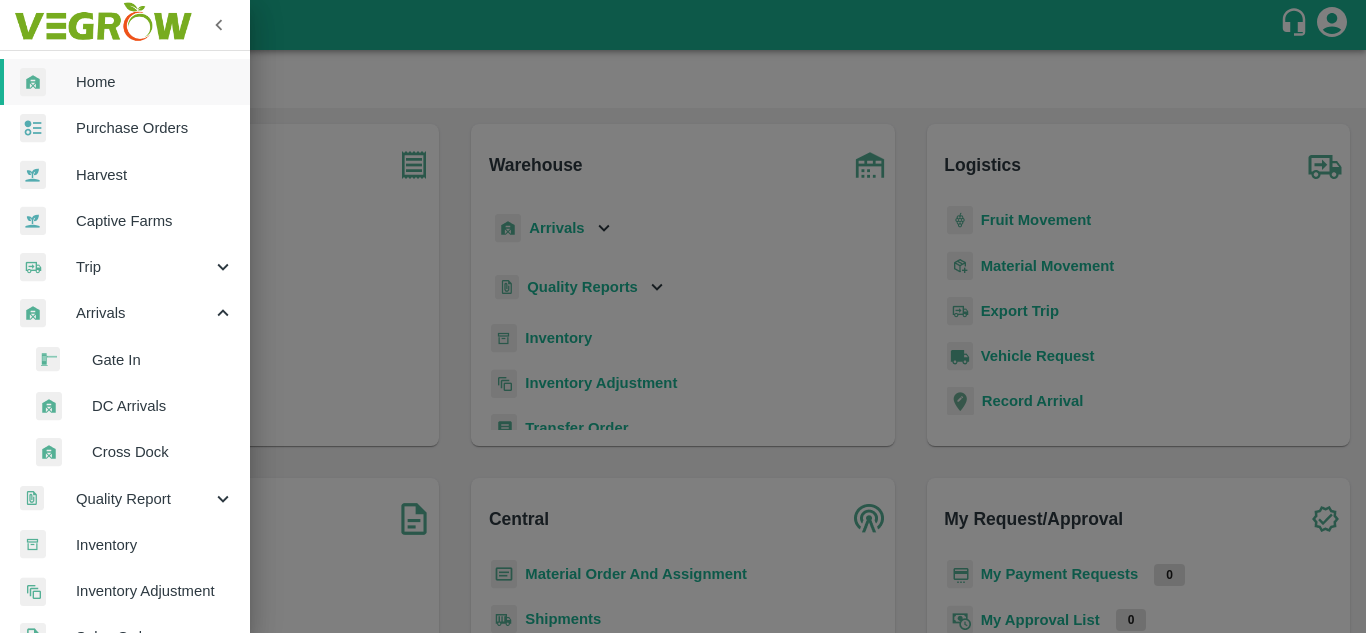 click on "DC Arrivals" at bounding box center (133, 406) 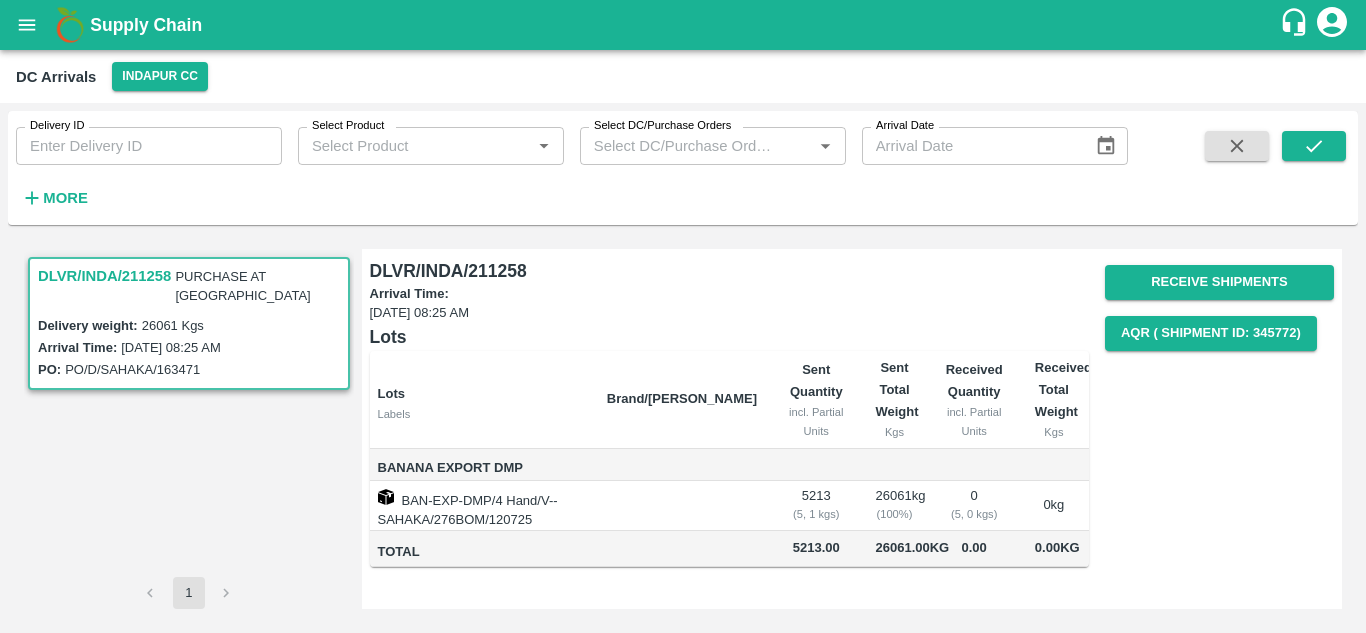 scroll, scrollTop: 0, scrollLeft: 3, axis: horizontal 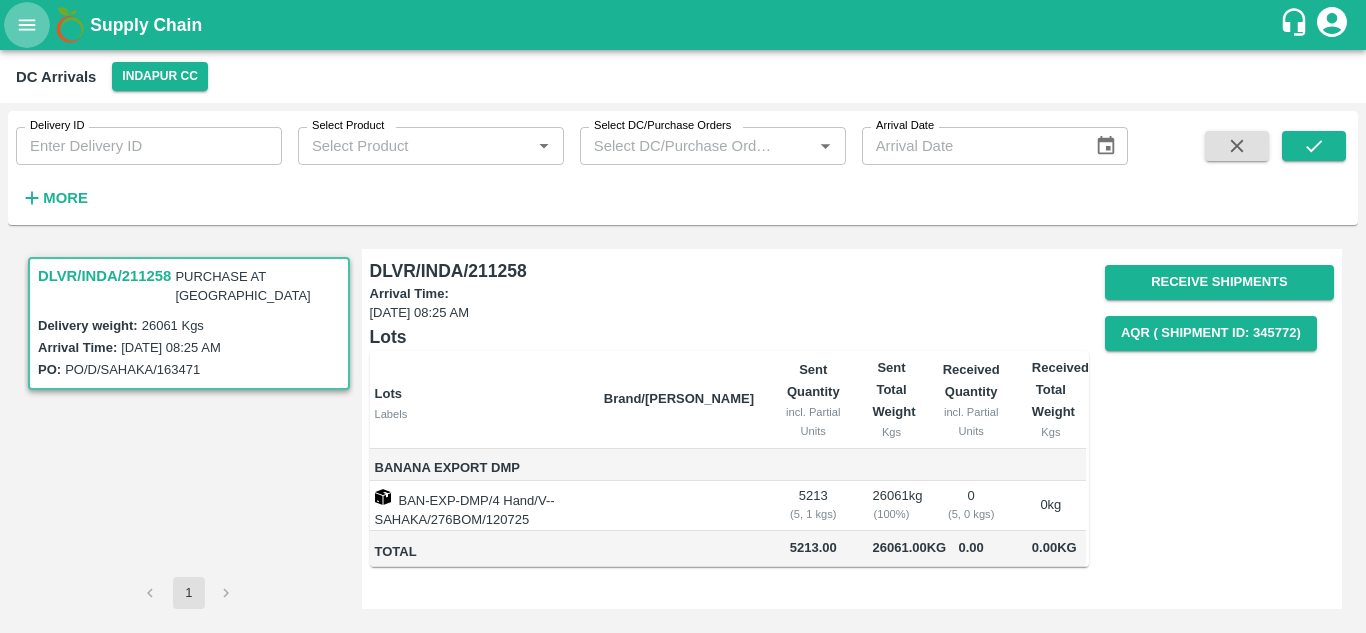 click 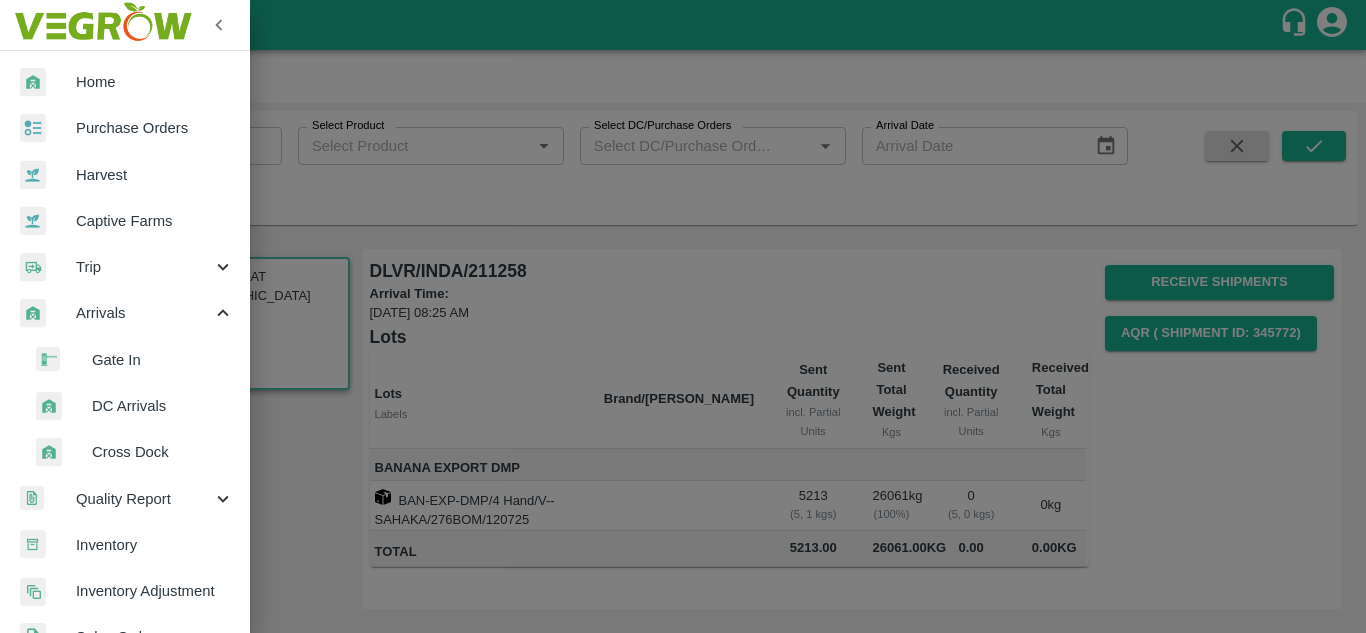 click on "Purchase Orders" at bounding box center [155, 128] 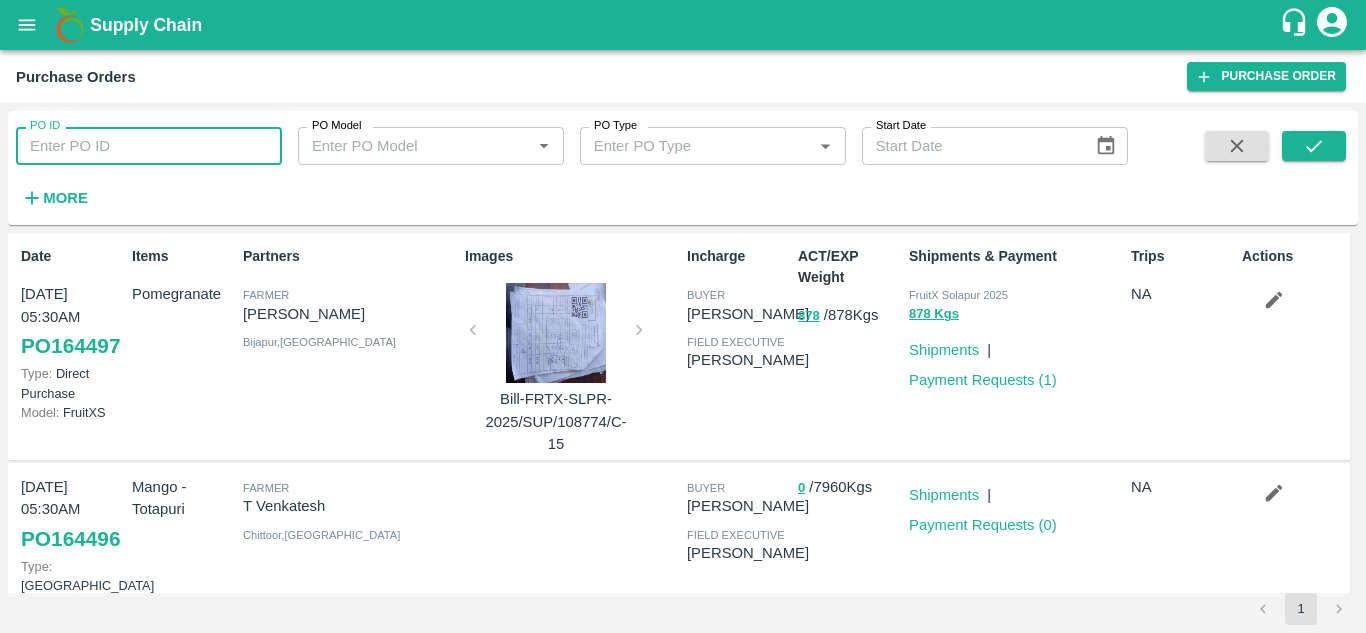 click on "PO ID" at bounding box center [149, 146] 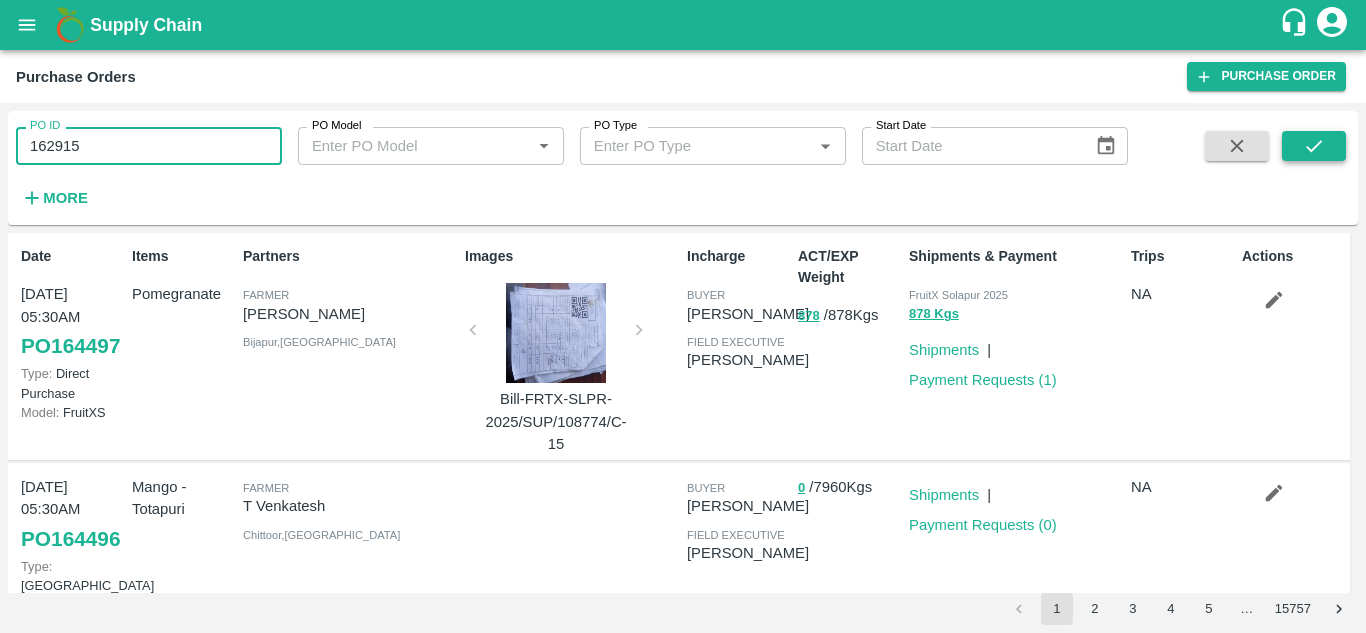 type on "162915" 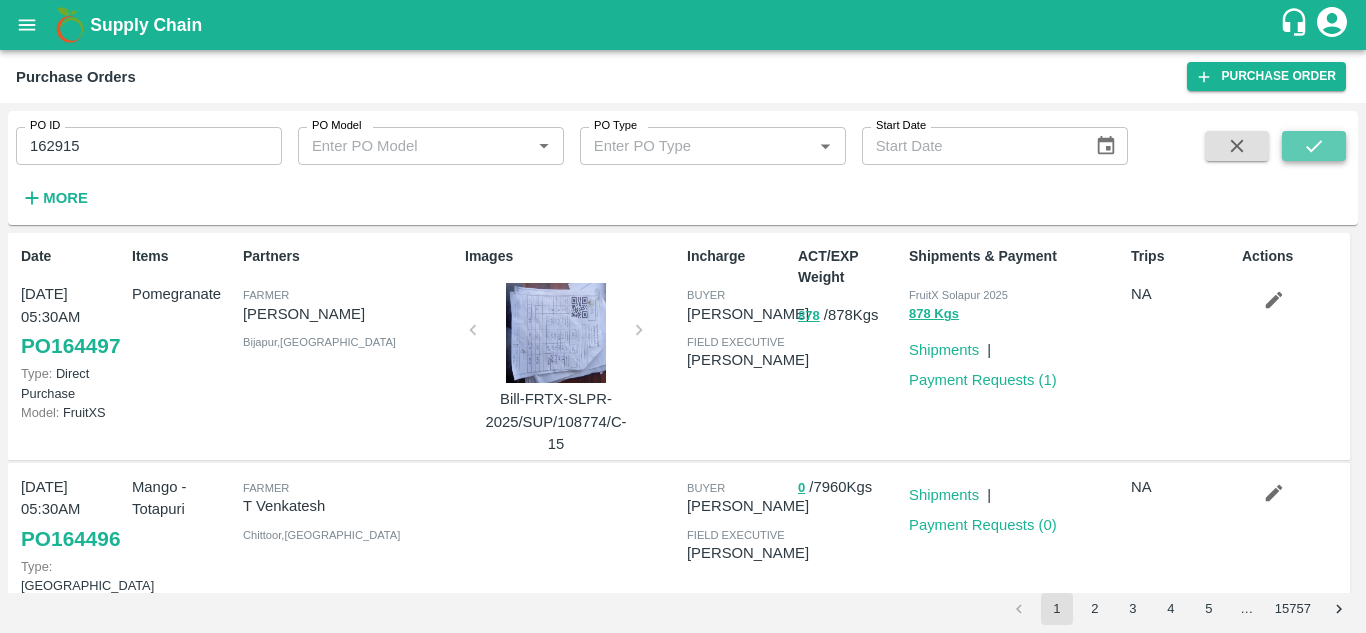 click at bounding box center (1314, 146) 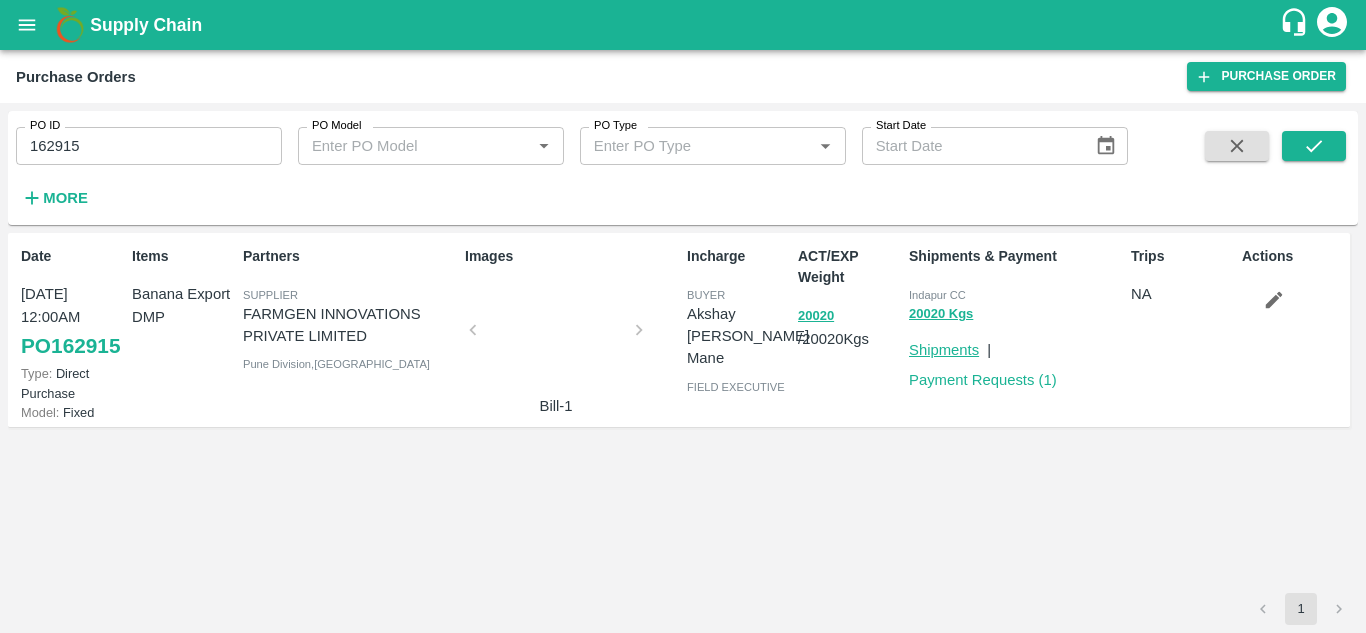 click on "Shipments" at bounding box center (944, 350) 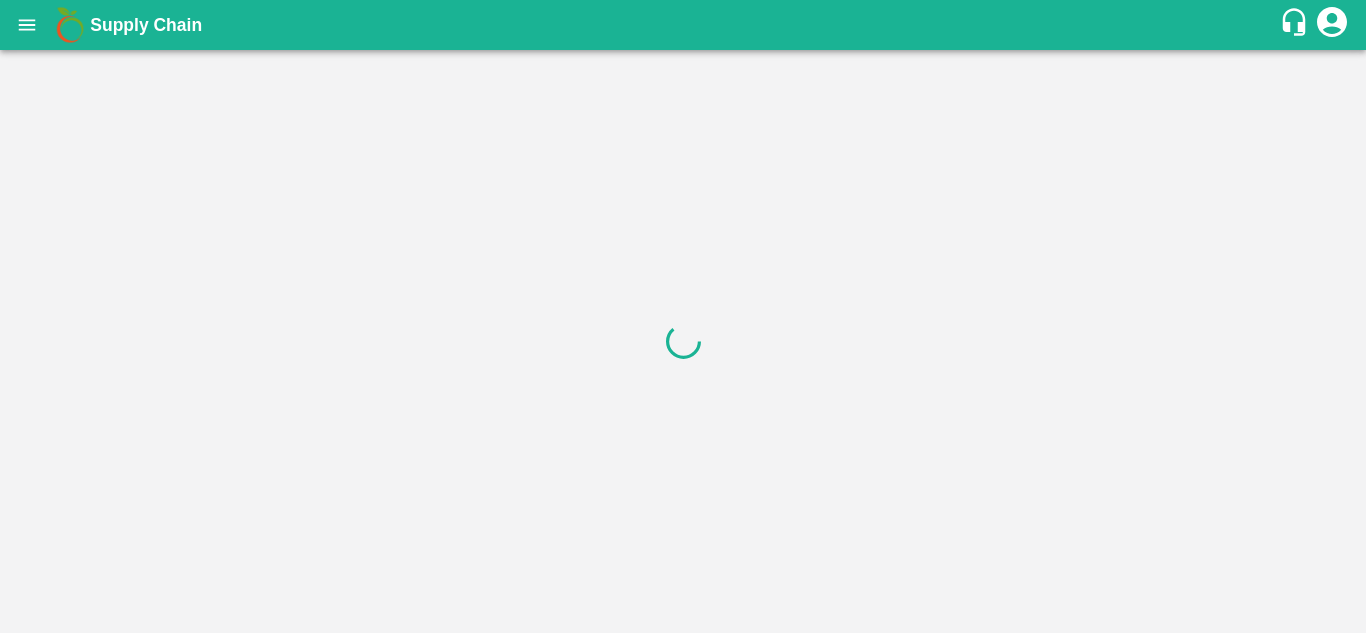 scroll, scrollTop: 0, scrollLeft: 0, axis: both 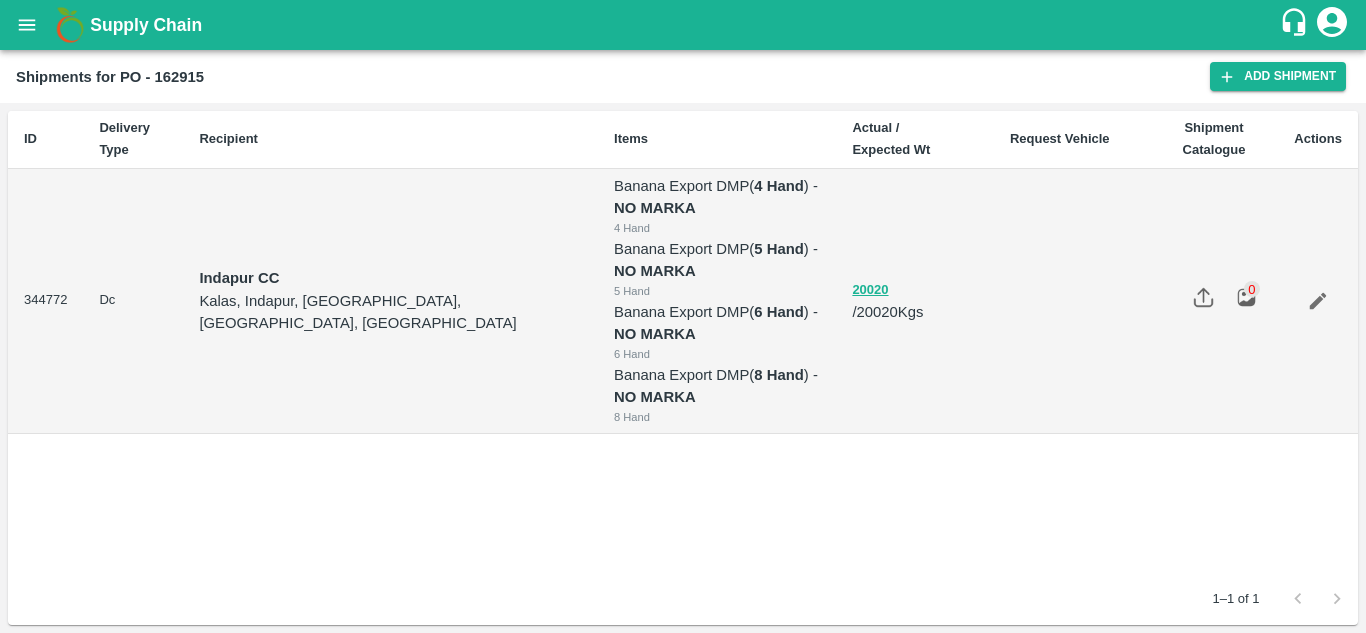 click 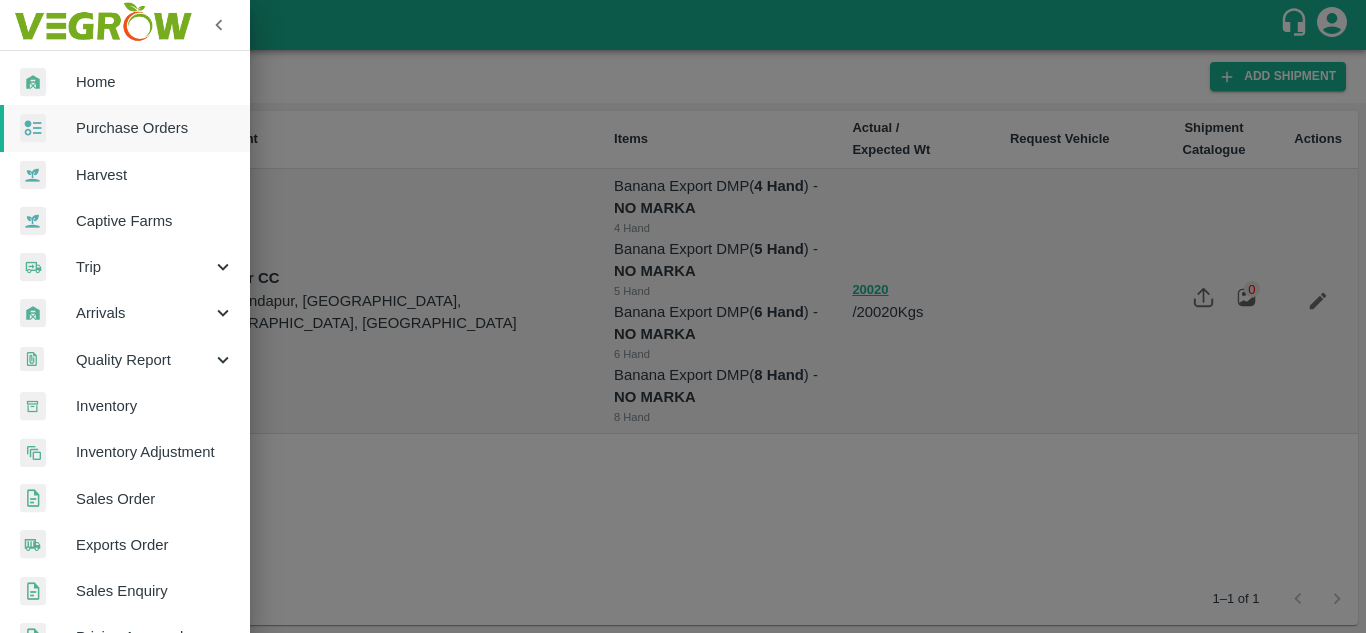 click at bounding box center [683, 316] 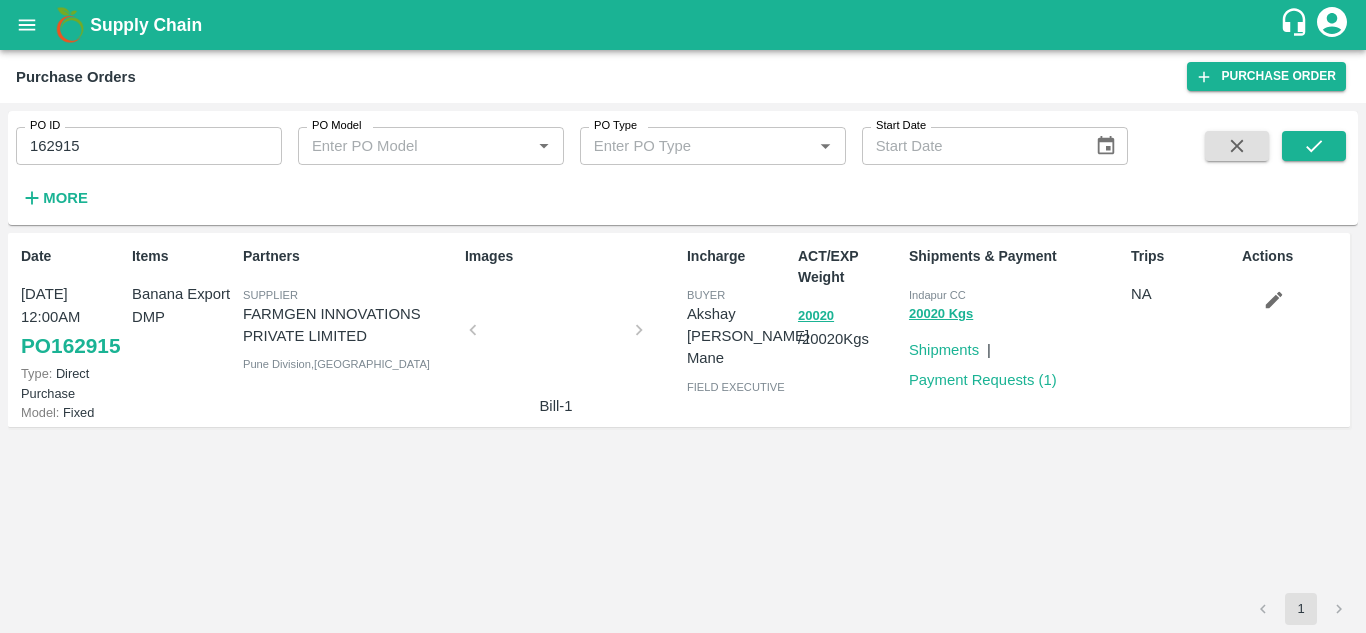 scroll, scrollTop: 0, scrollLeft: 0, axis: both 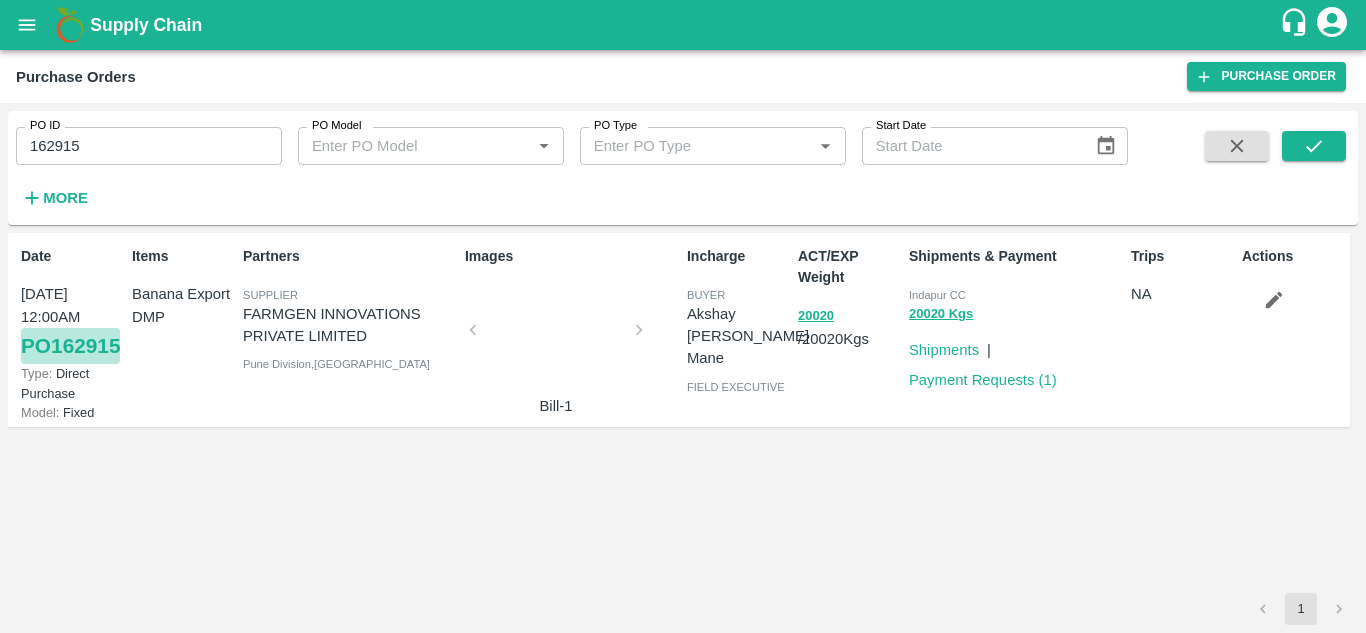 click on "PO  162915" at bounding box center [70, 346] 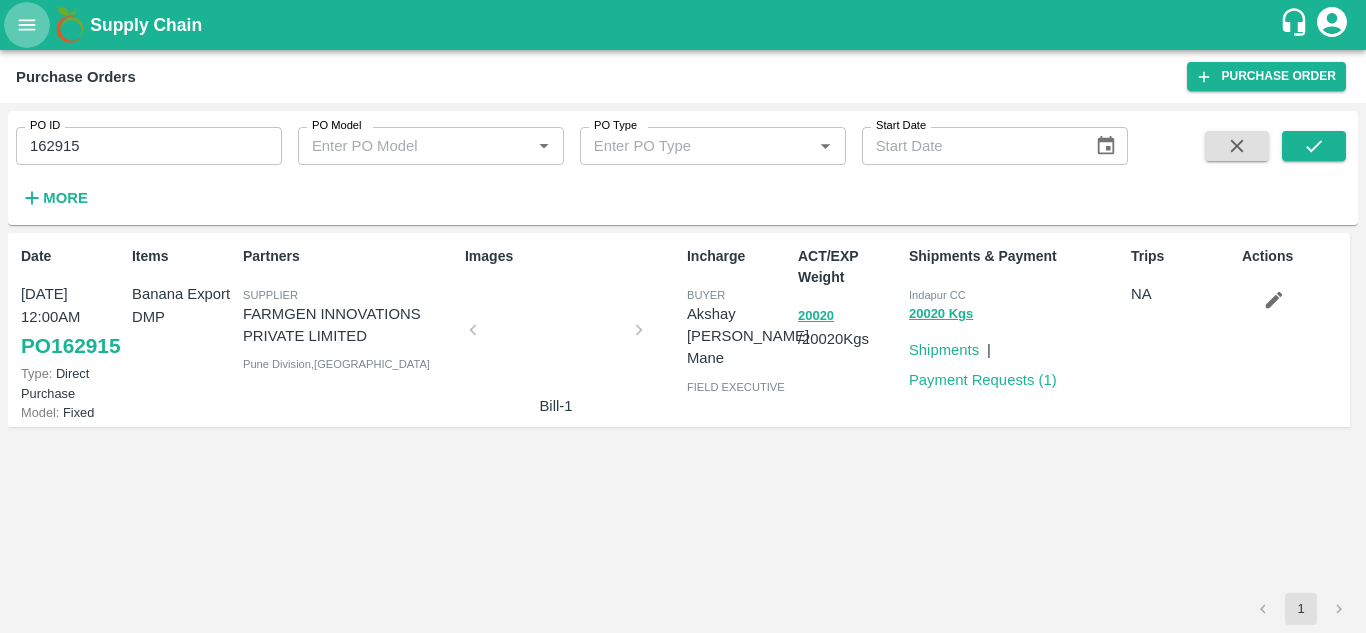 click 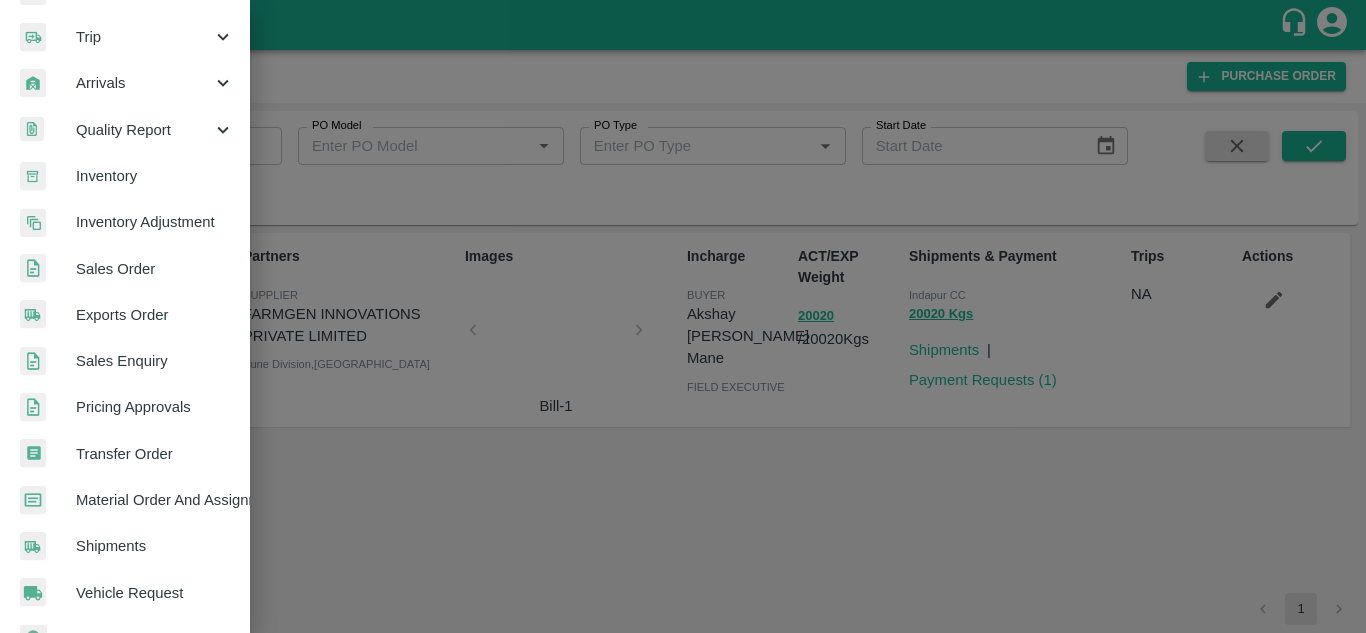 scroll, scrollTop: 235, scrollLeft: 0, axis: vertical 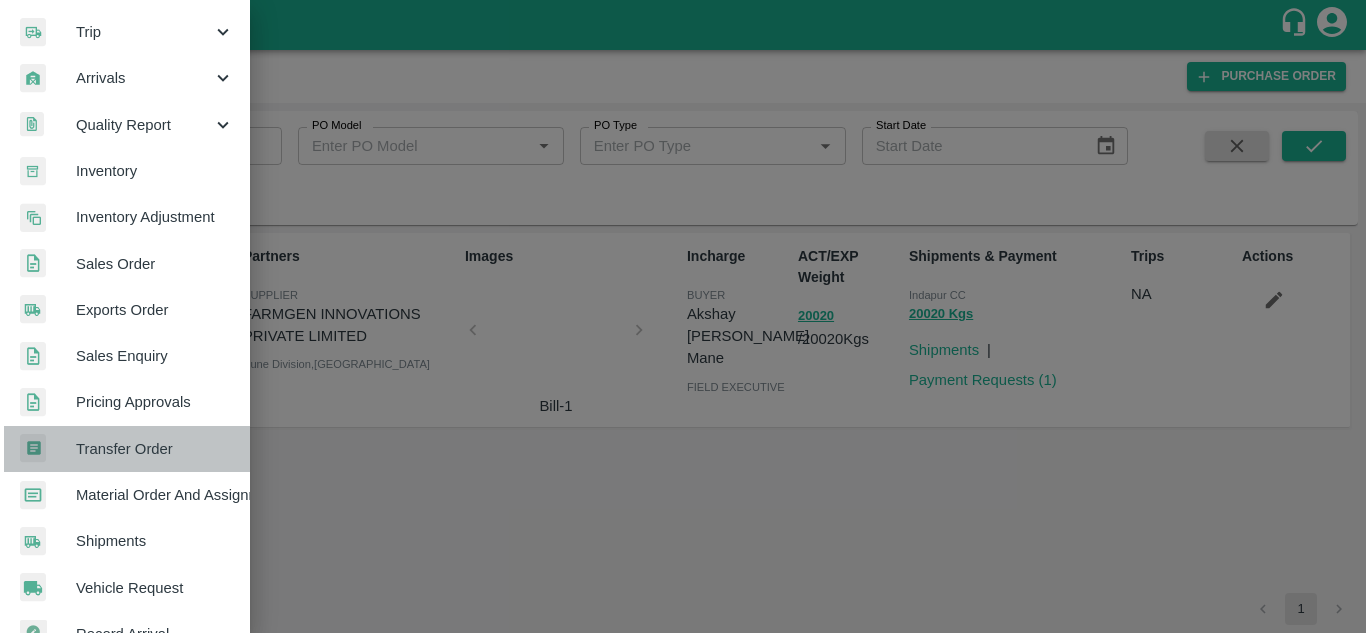 click on "Transfer Order" at bounding box center [125, 449] 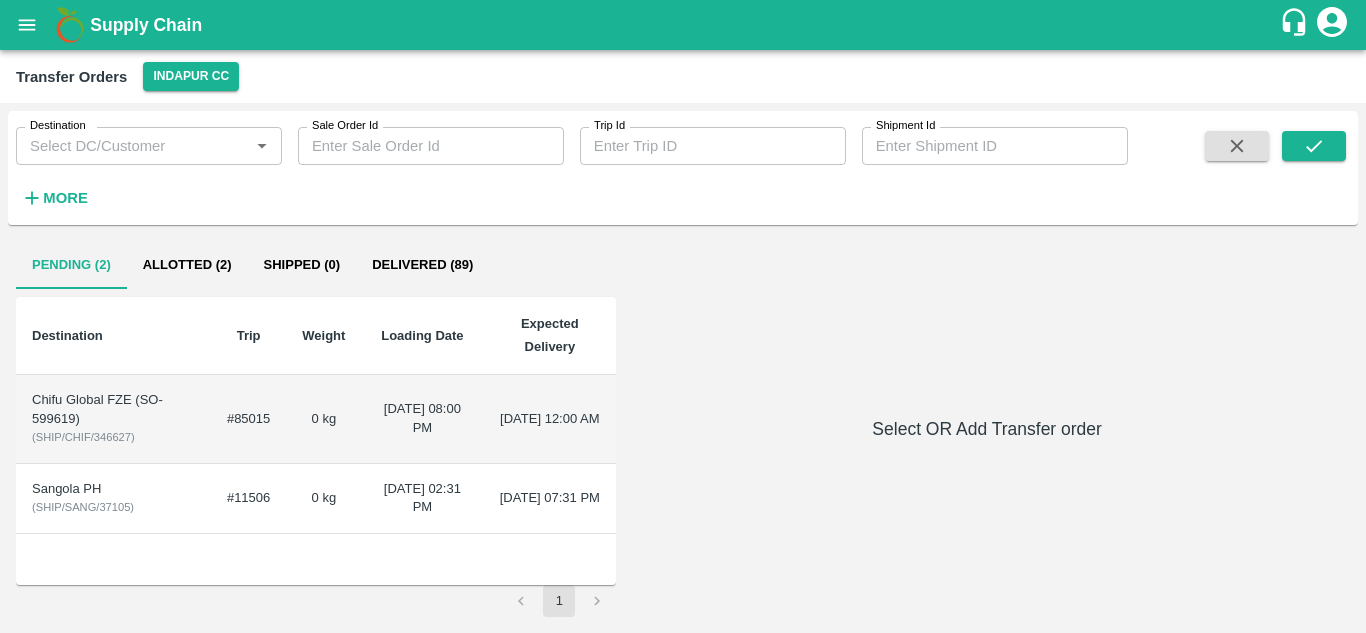 click on "0 kg" at bounding box center [323, 419] 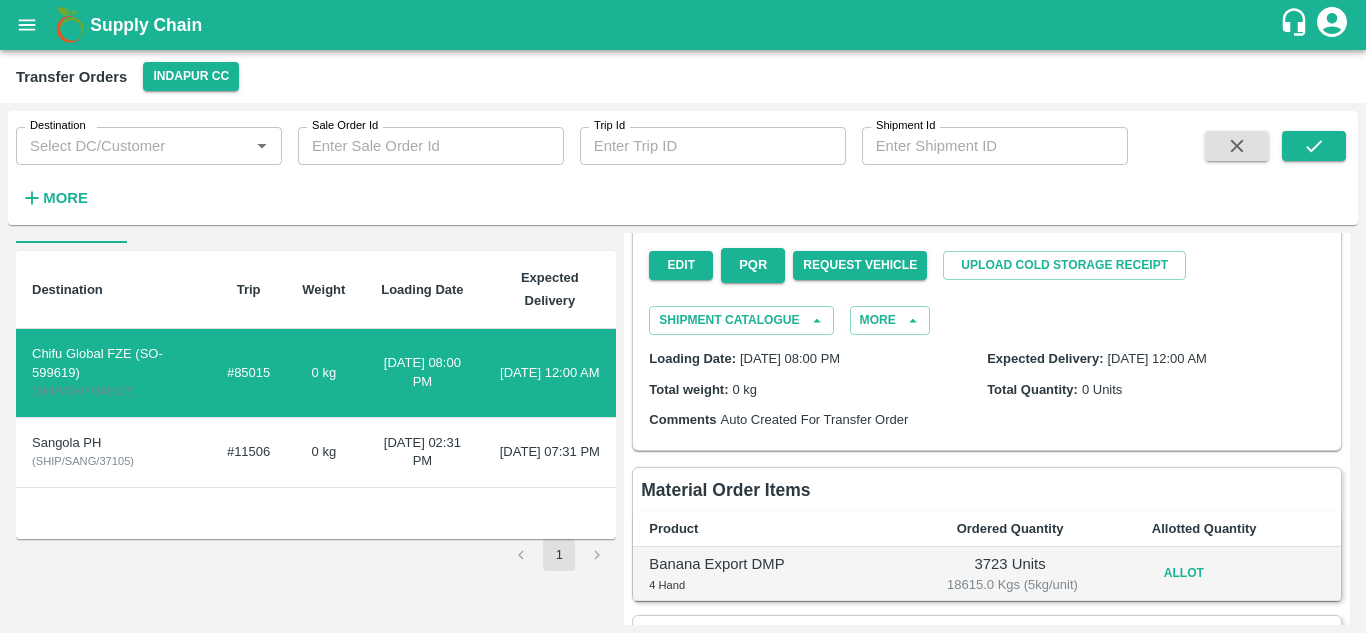 scroll, scrollTop: 0, scrollLeft: 0, axis: both 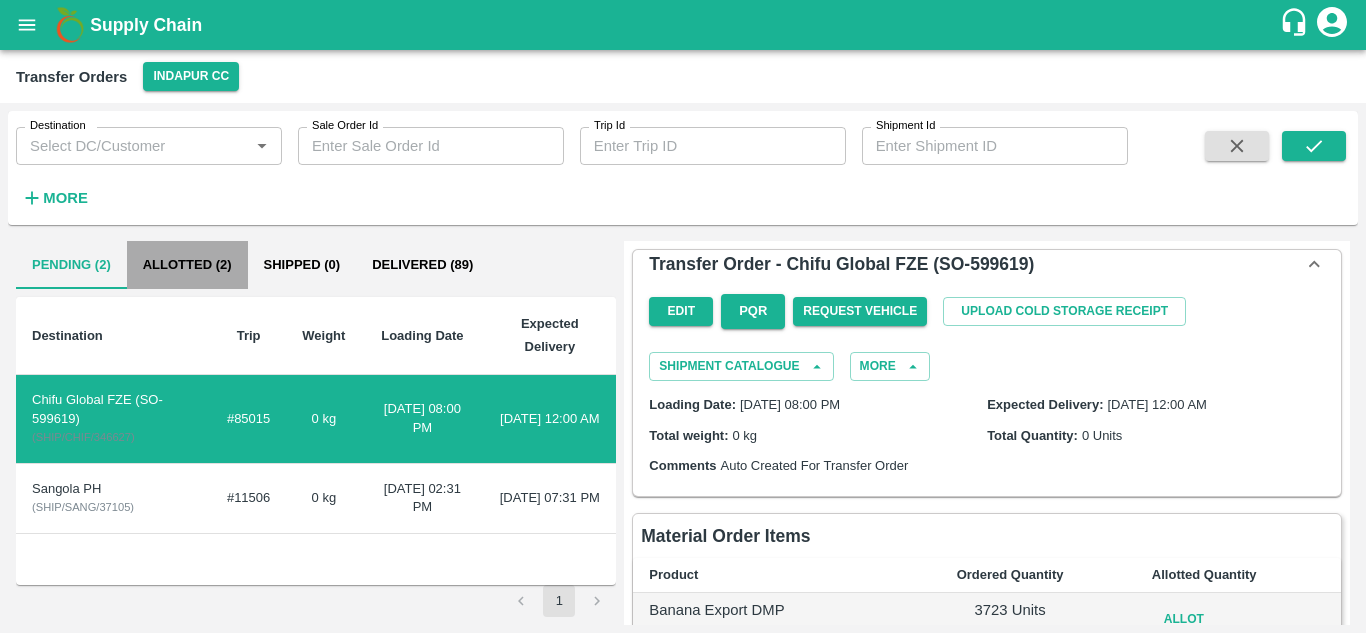 click on "Allotted (2)" at bounding box center [187, 265] 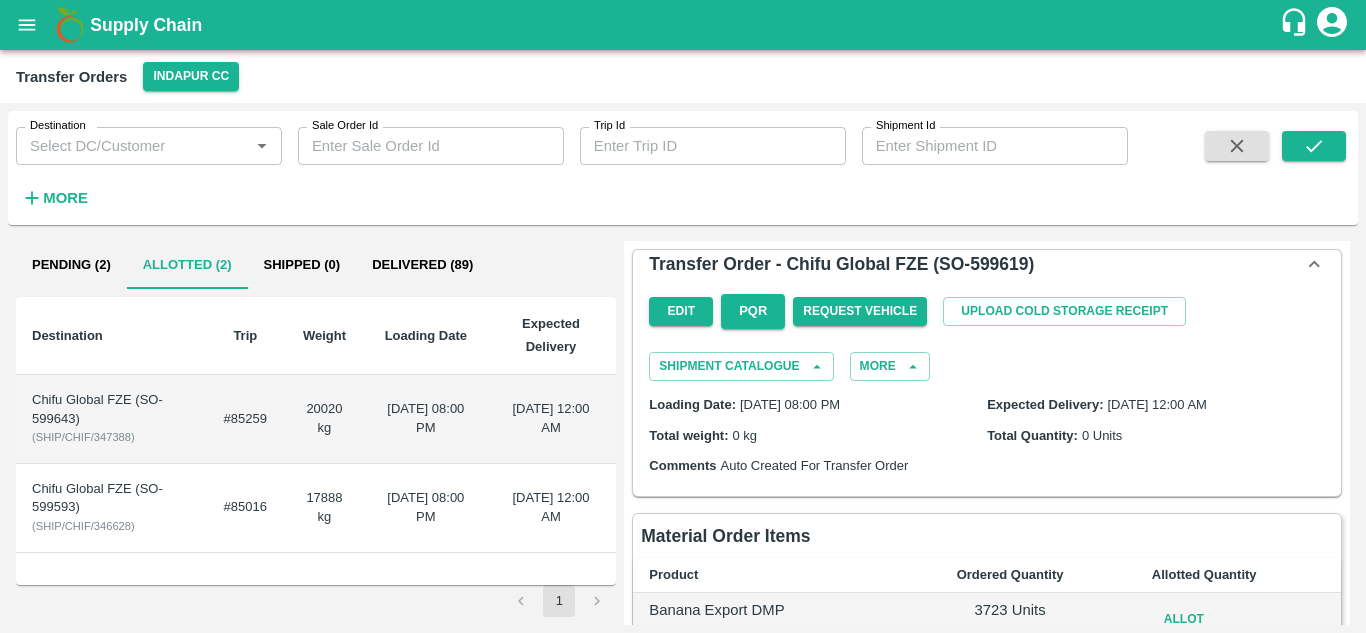 click on "20020 kg" at bounding box center [324, 419] 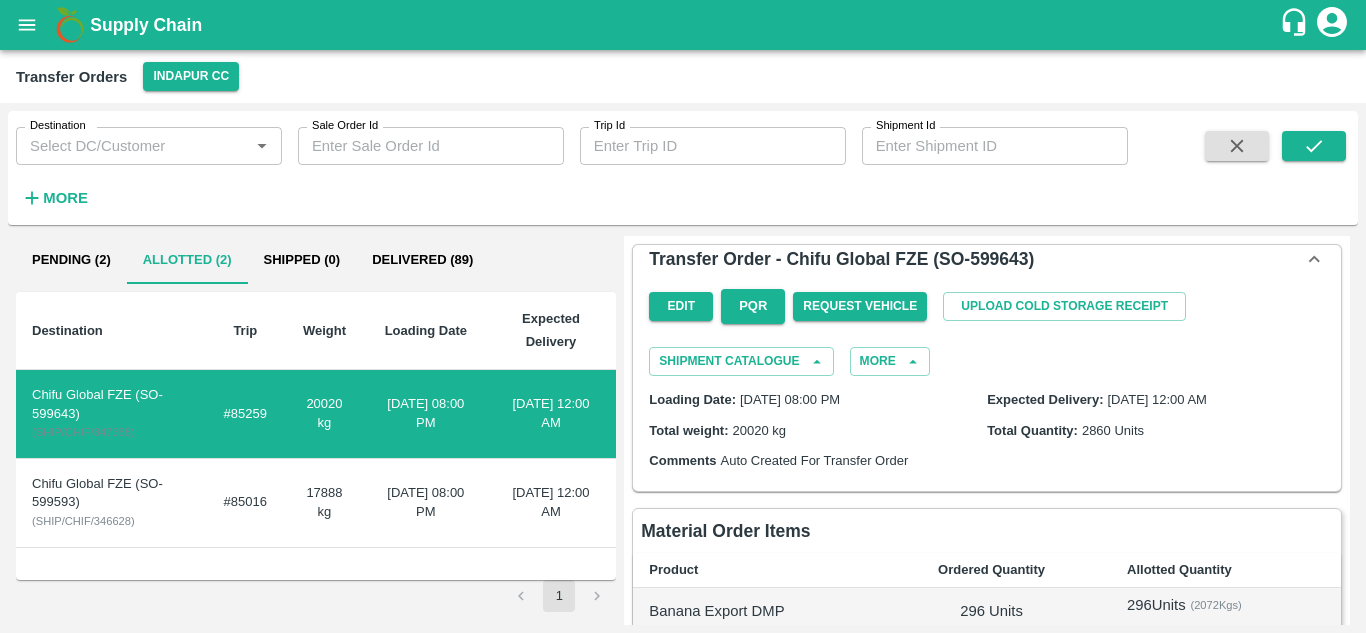 scroll, scrollTop: 0, scrollLeft: 0, axis: both 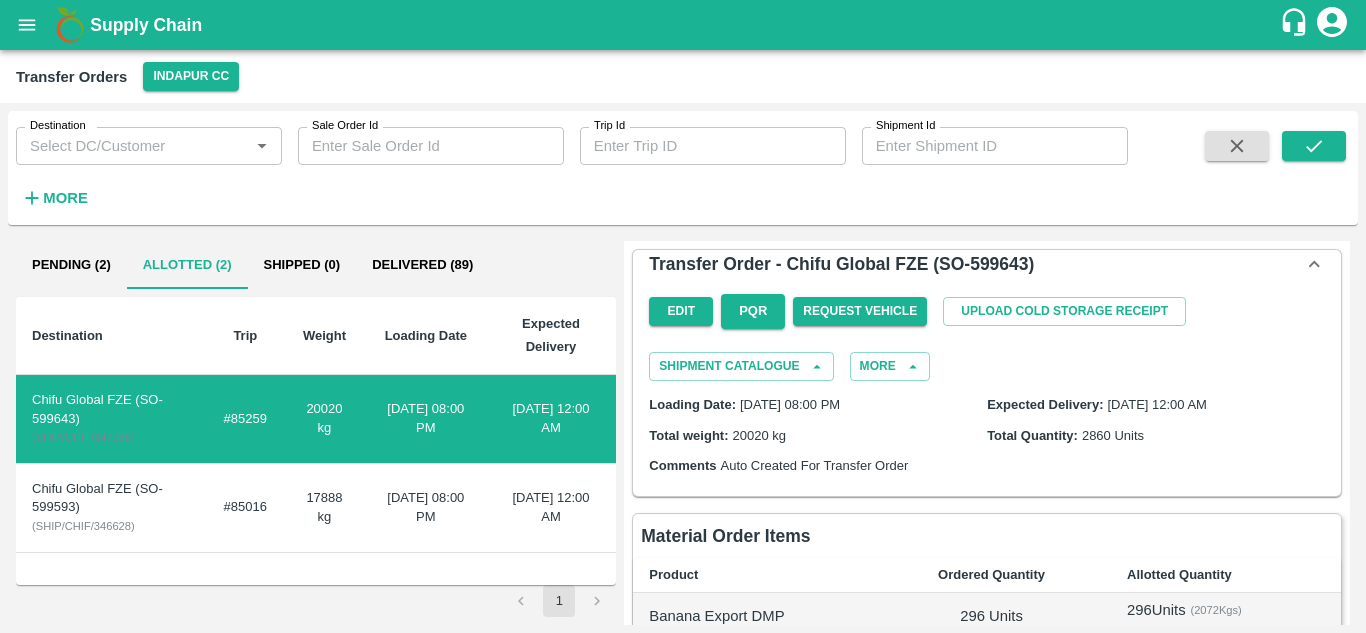 click on "[DATE] 08:00 PM" at bounding box center (426, 508) 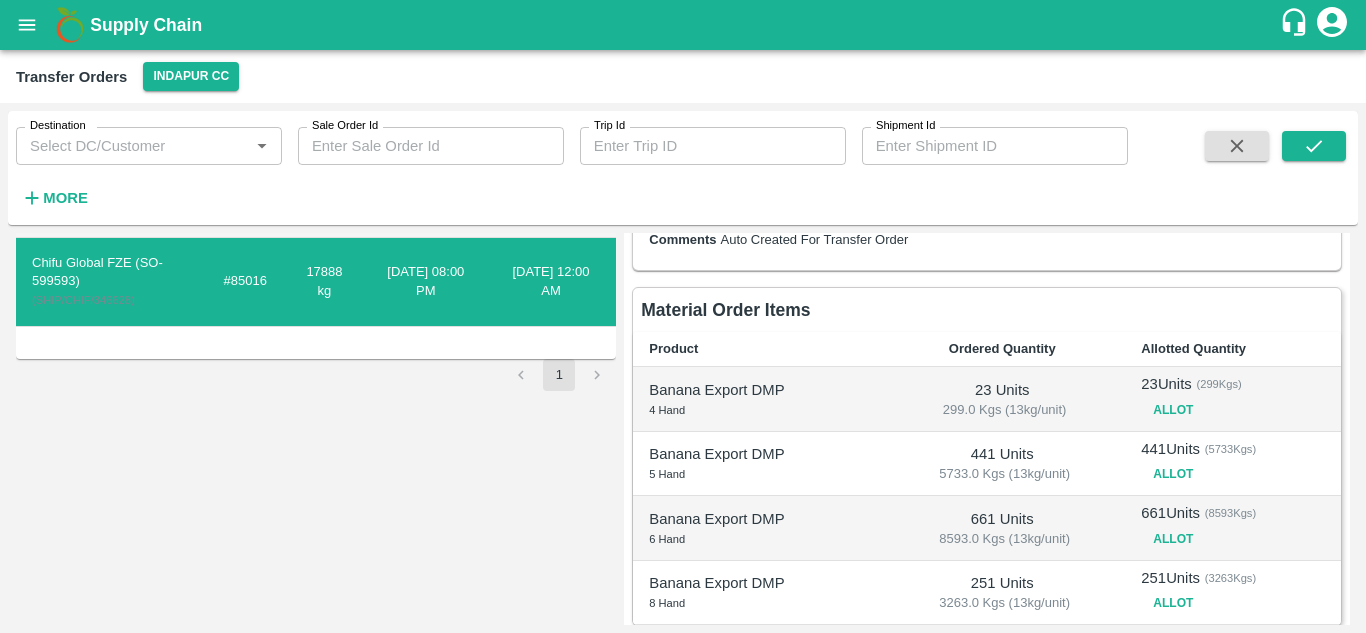 scroll, scrollTop: 0, scrollLeft: 0, axis: both 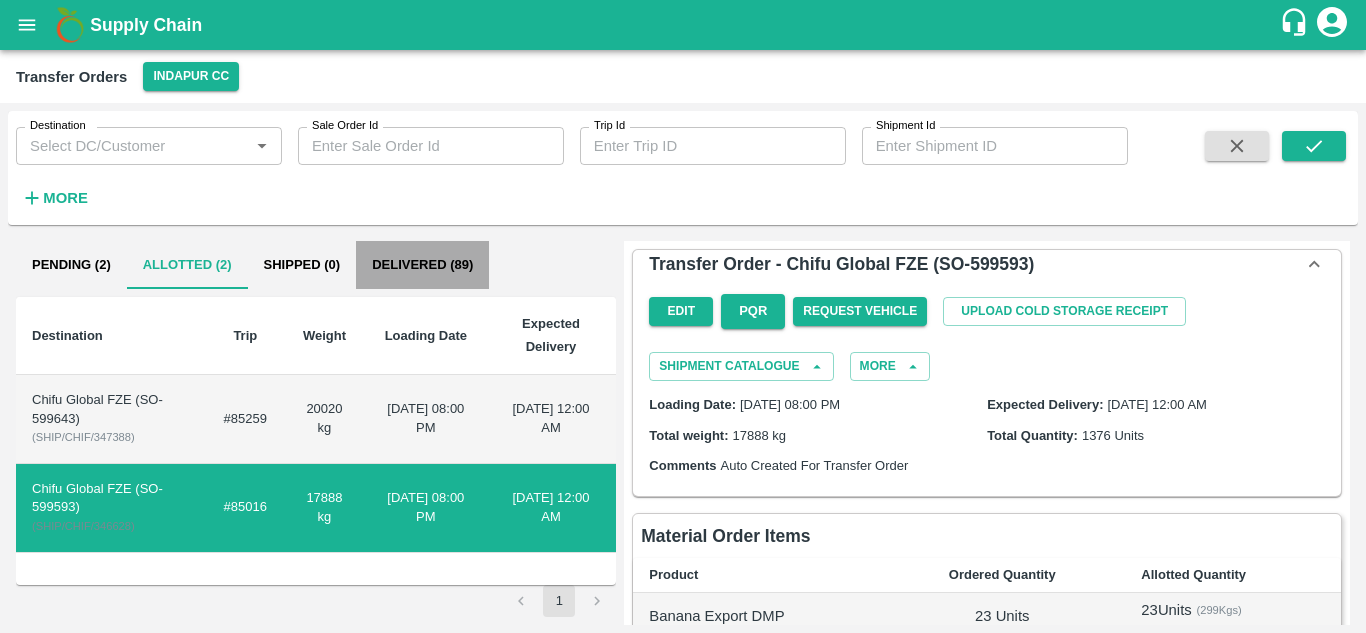 click on "Delivered (89)" at bounding box center [422, 265] 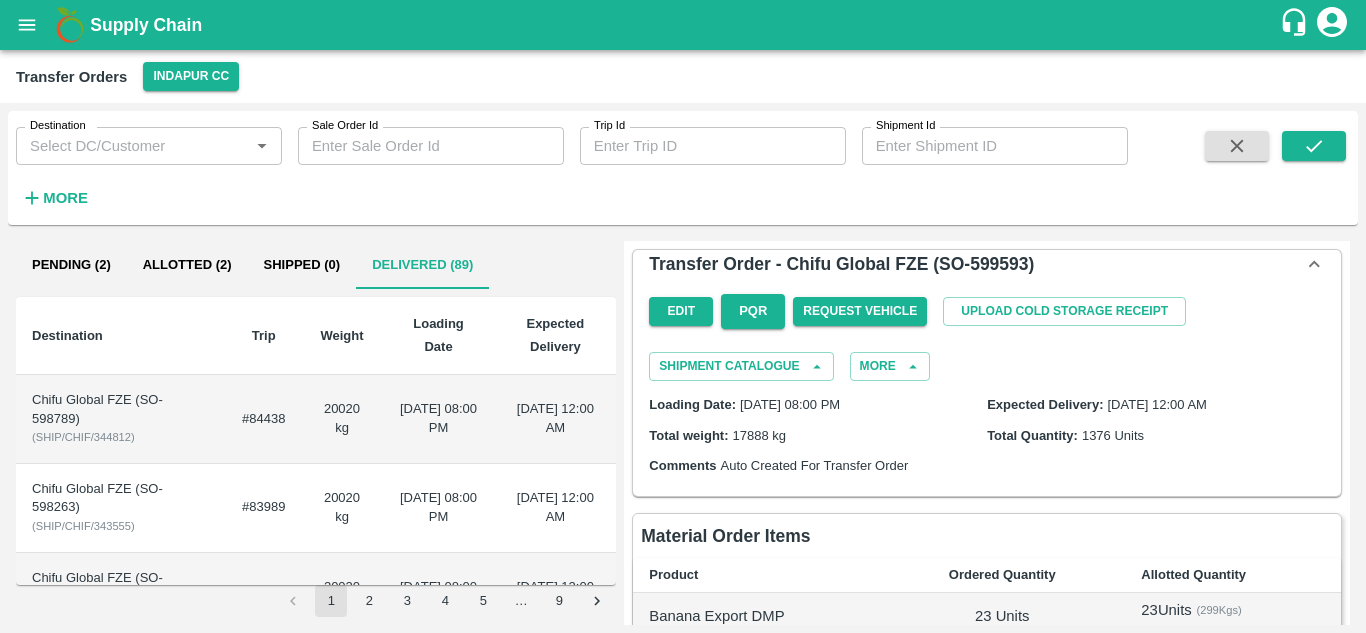 click on "20020 kg" at bounding box center [341, 419] 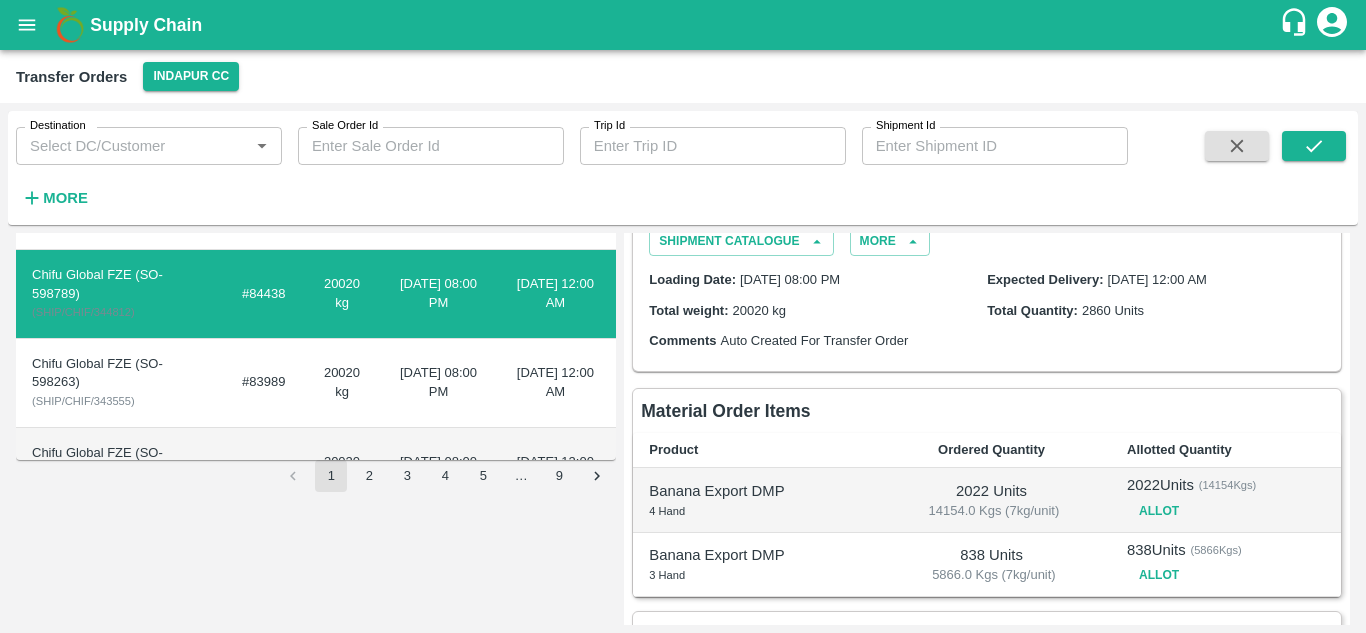 scroll, scrollTop: 0, scrollLeft: 0, axis: both 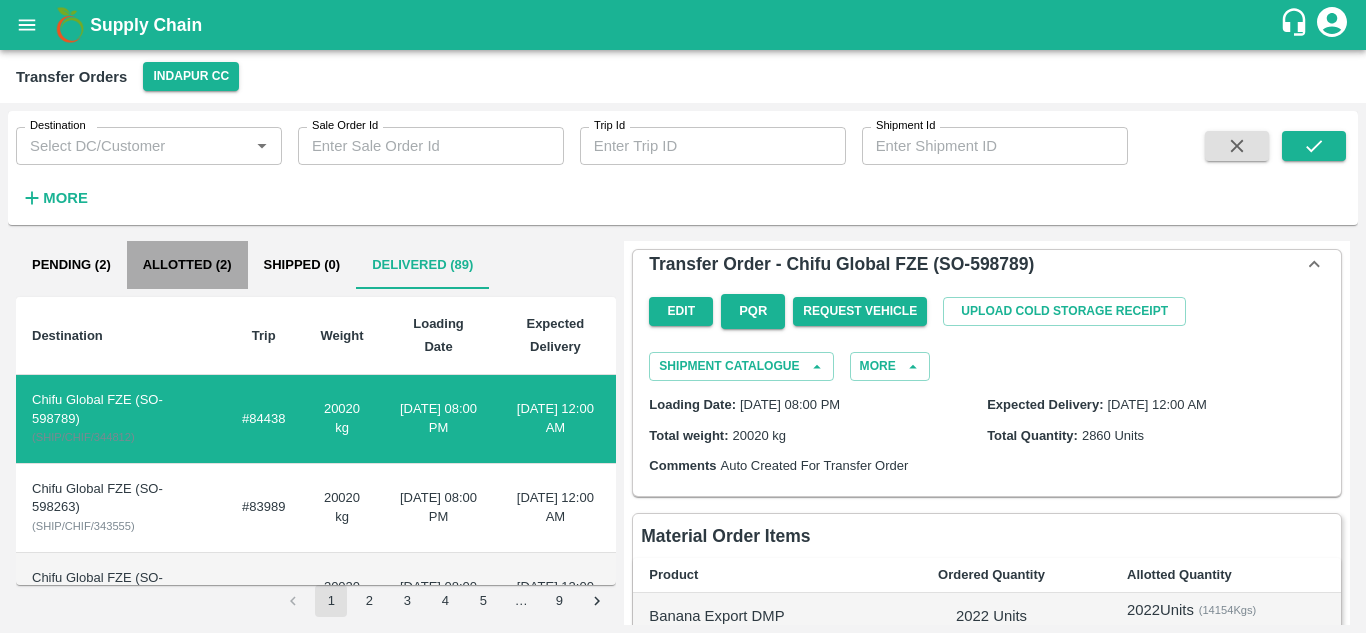 click on "Allotted (2)" at bounding box center (187, 265) 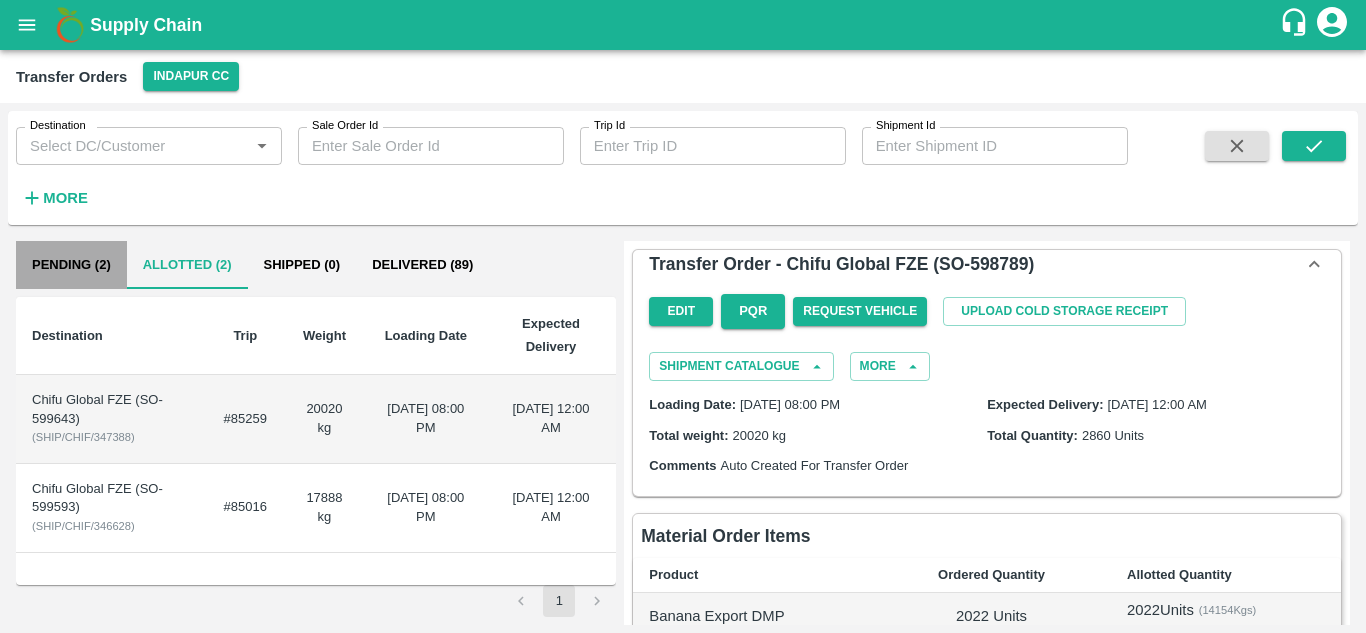 click on "Pending (2)" at bounding box center (71, 265) 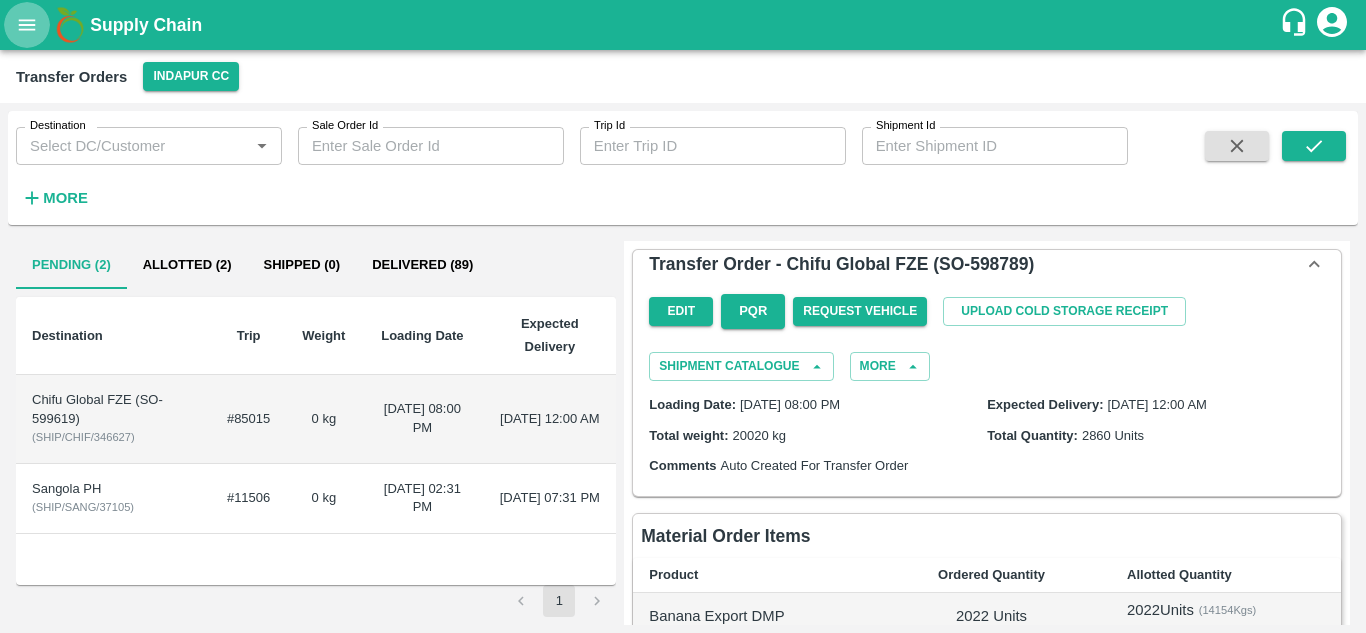 click 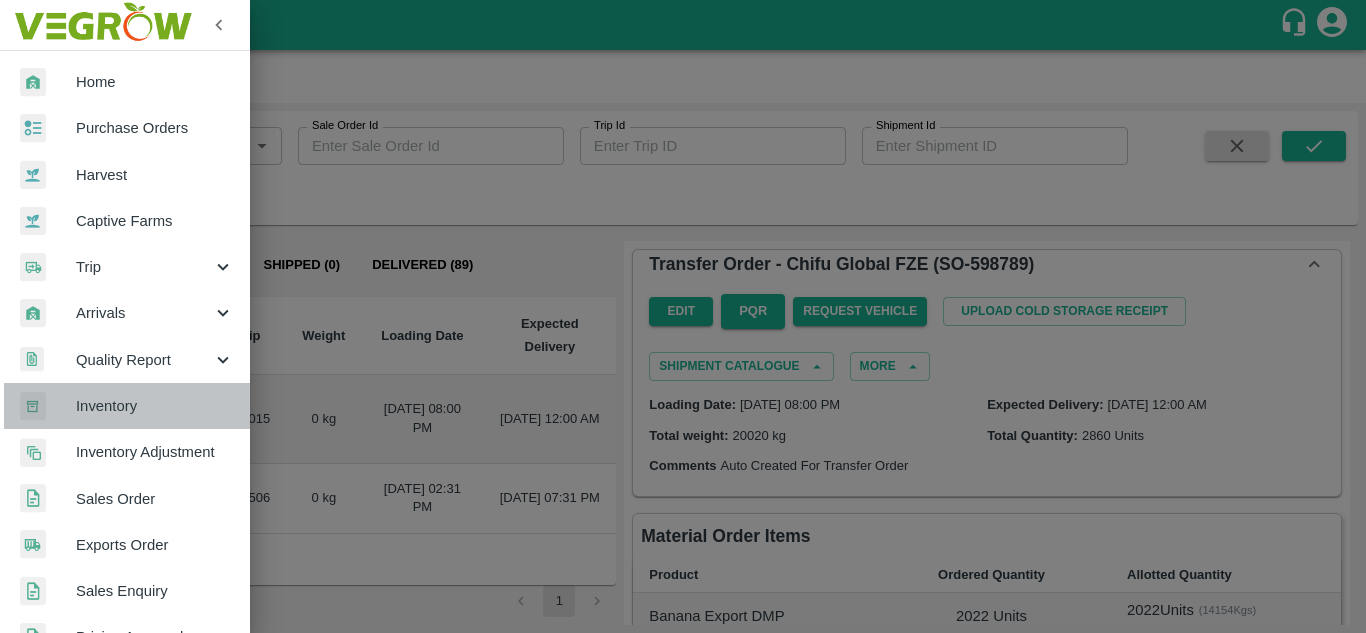 click on "Inventory" at bounding box center (125, 406) 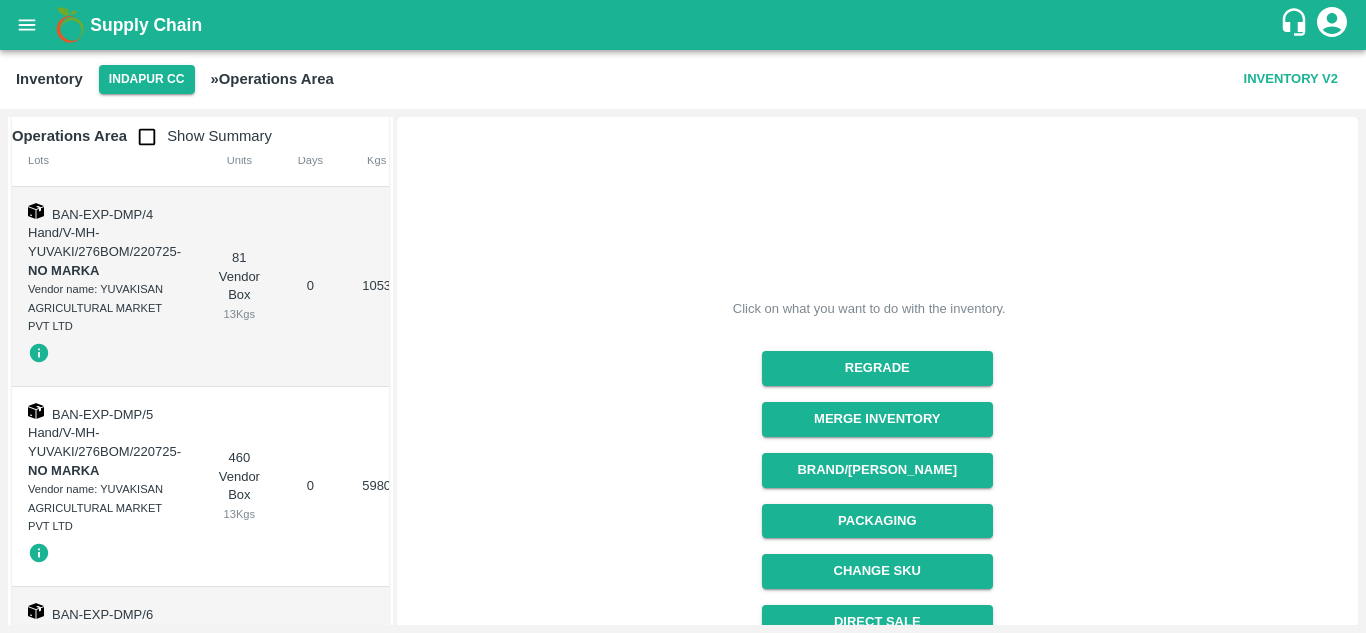 scroll, scrollTop: 0, scrollLeft: 0, axis: both 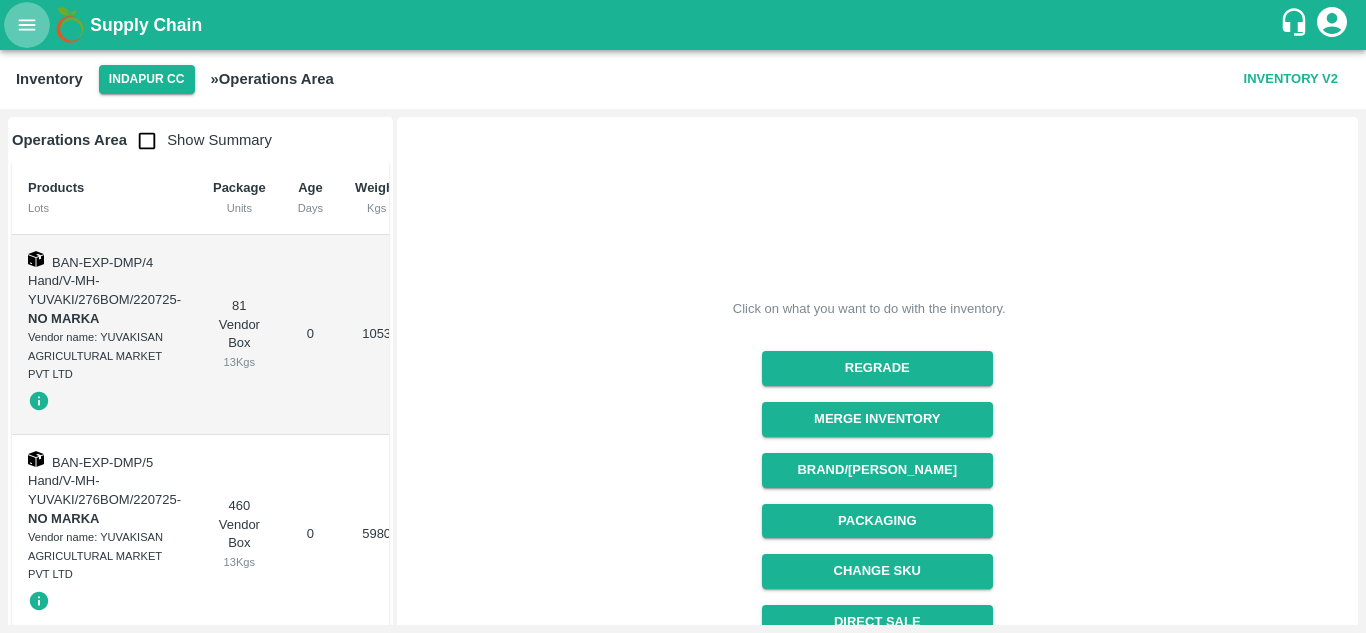 click 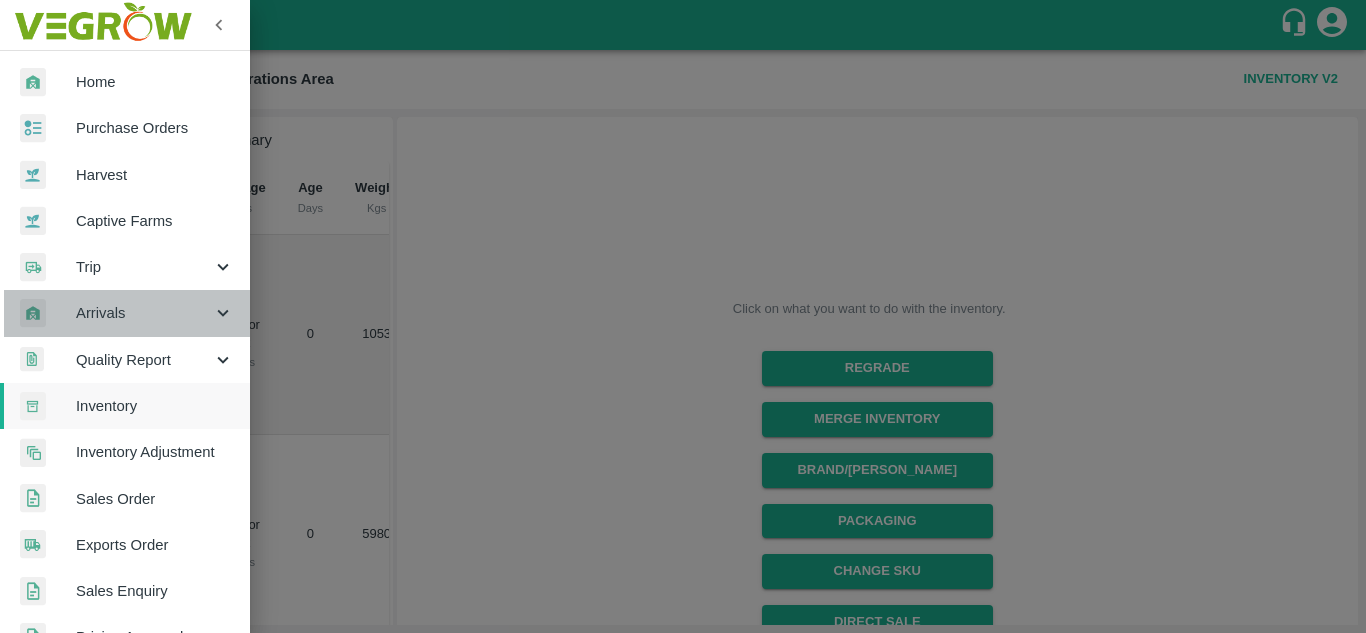 click on "Arrivals" at bounding box center (144, 313) 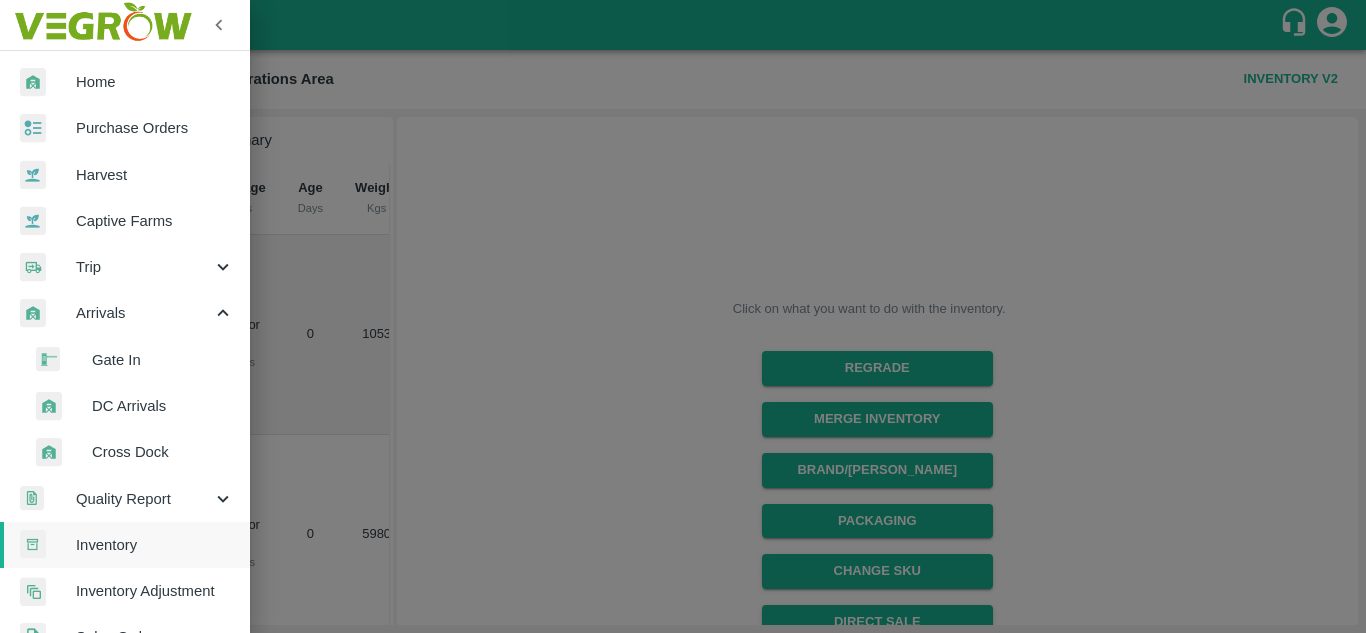 click on "DC Arrivals" at bounding box center [133, 406] 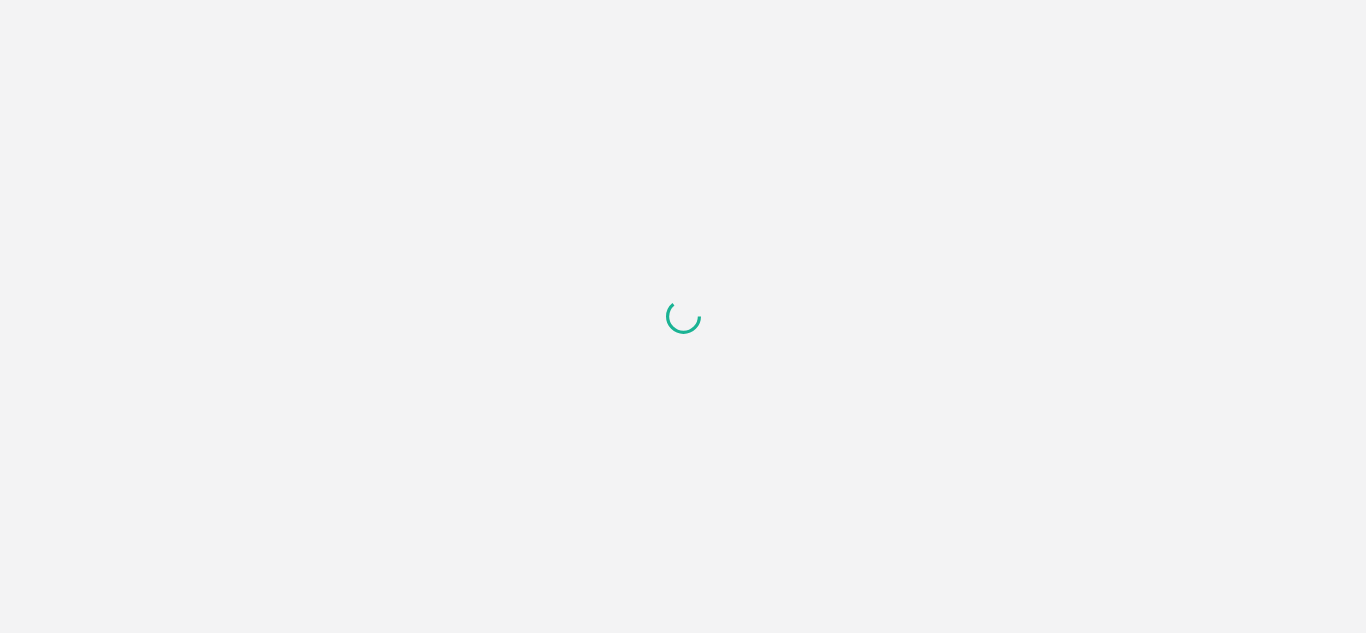 scroll, scrollTop: 0, scrollLeft: 0, axis: both 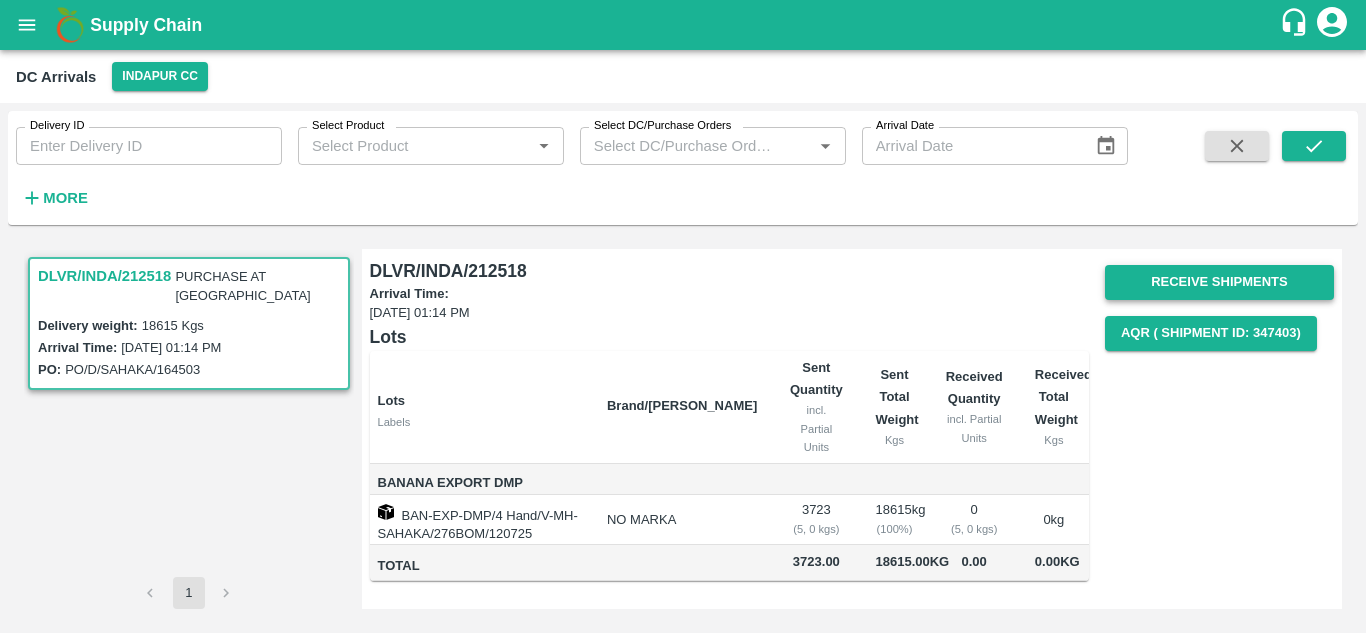 click on "Receive Shipments" at bounding box center (1219, 282) 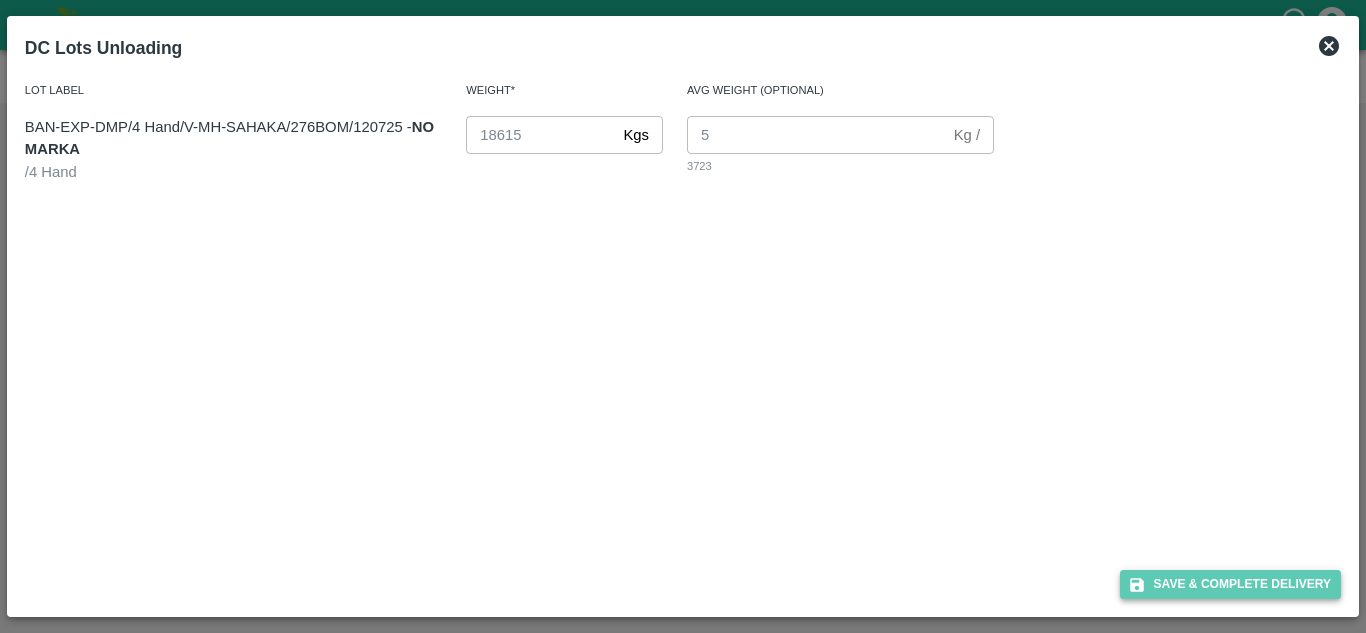 click on "Save & Complete Delivery" at bounding box center [1231, 584] 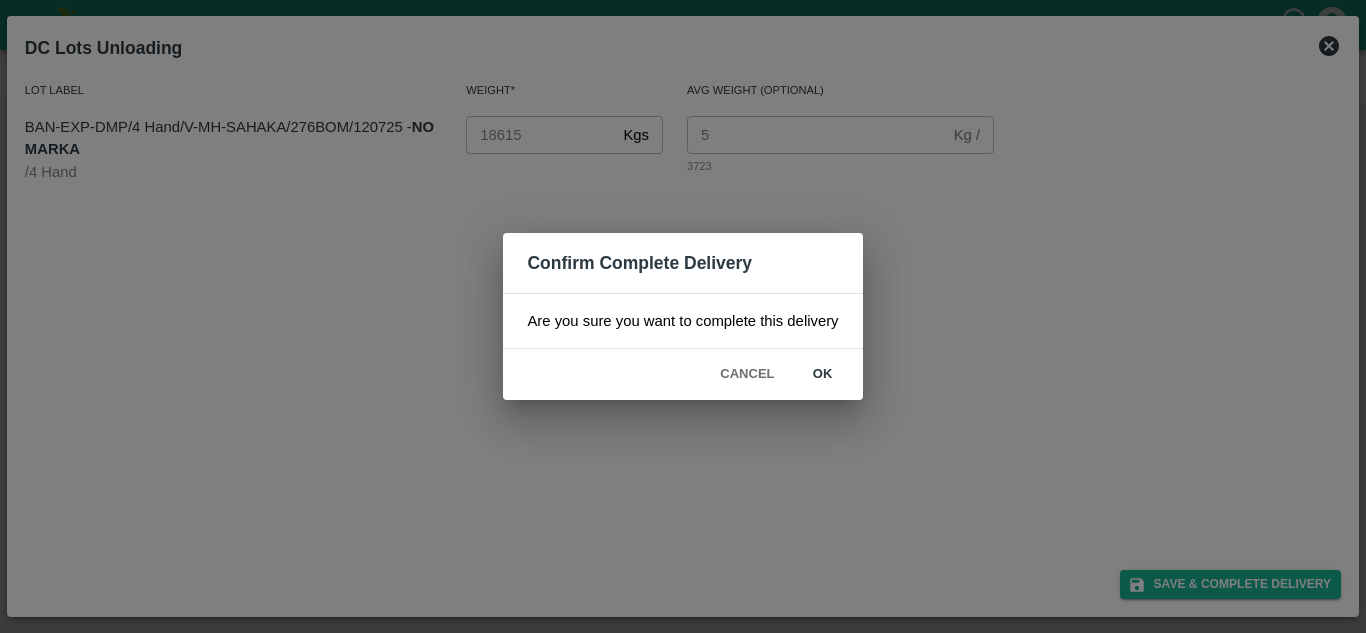 click on "ok" at bounding box center [823, 374] 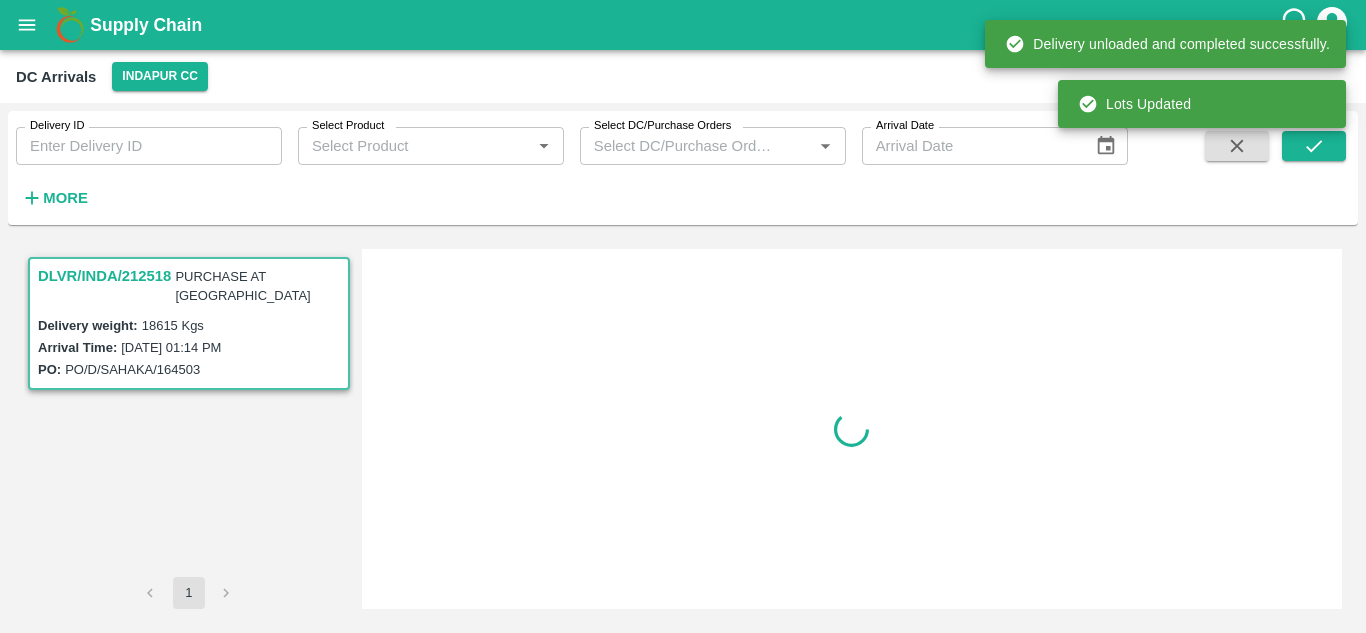 scroll, scrollTop: 0, scrollLeft: 0, axis: both 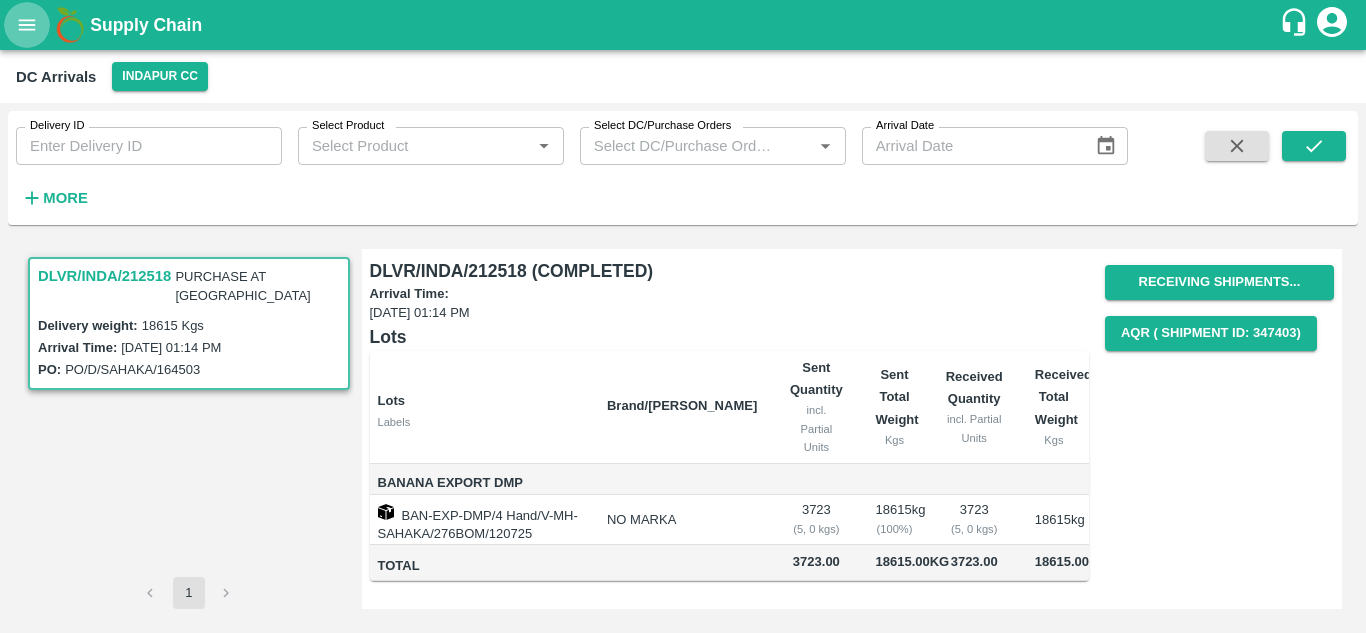 click 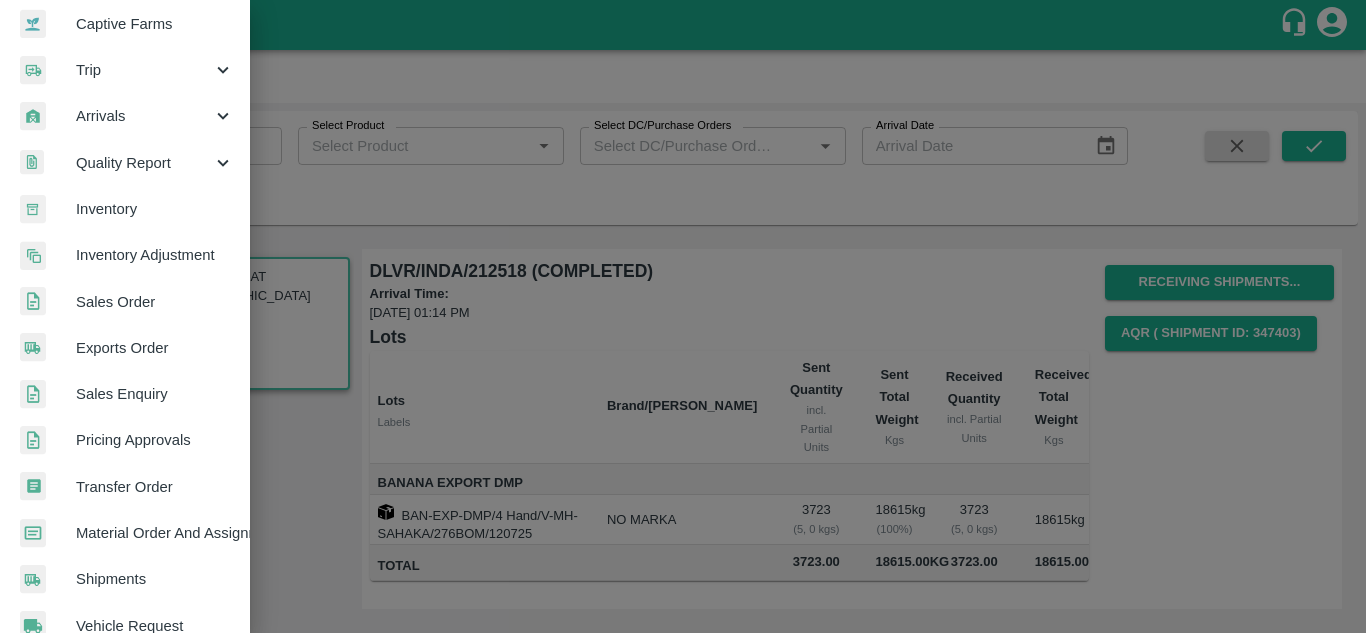 scroll, scrollTop: 222, scrollLeft: 0, axis: vertical 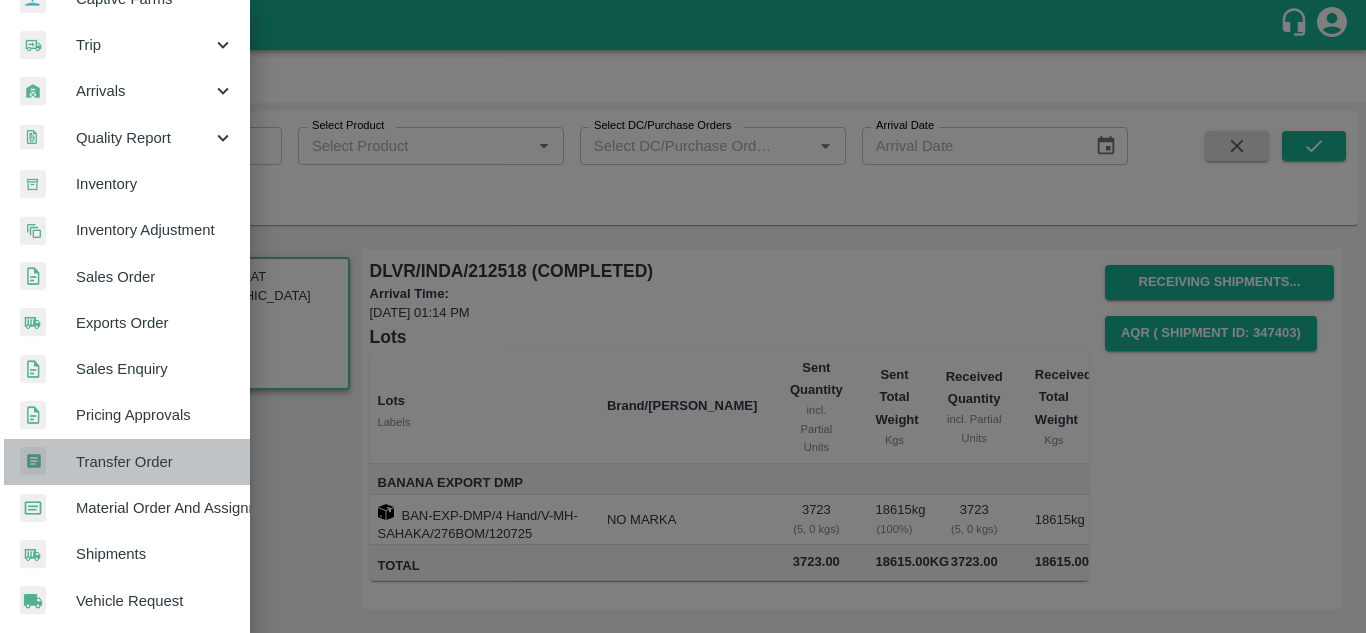 click on "Transfer Order" at bounding box center [125, 462] 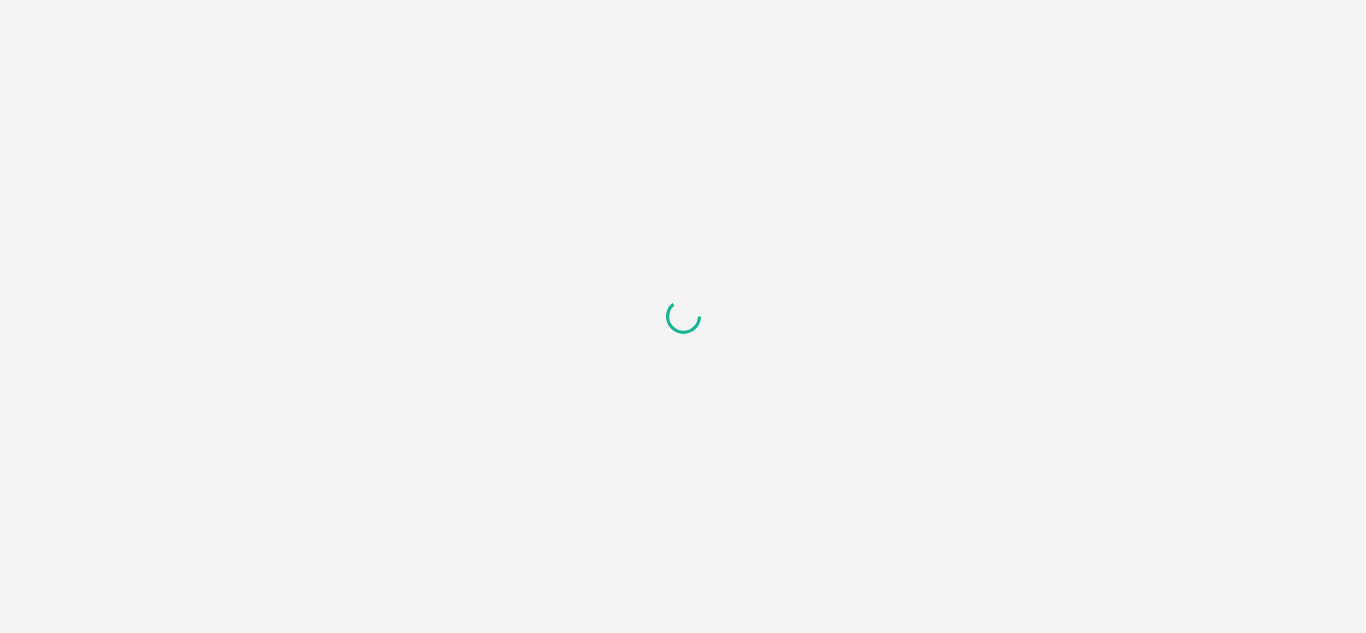 scroll, scrollTop: 0, scrollLeft: 0, axis: both 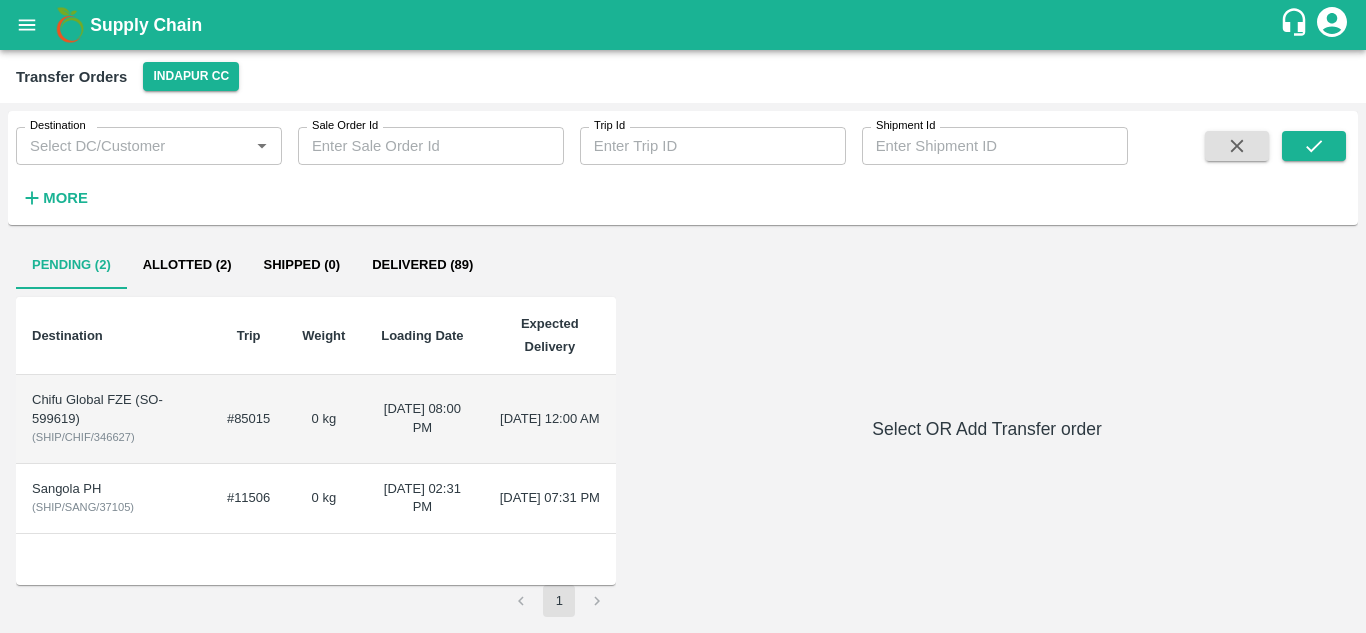 click on "#85015" at bounding box center (248, 419) 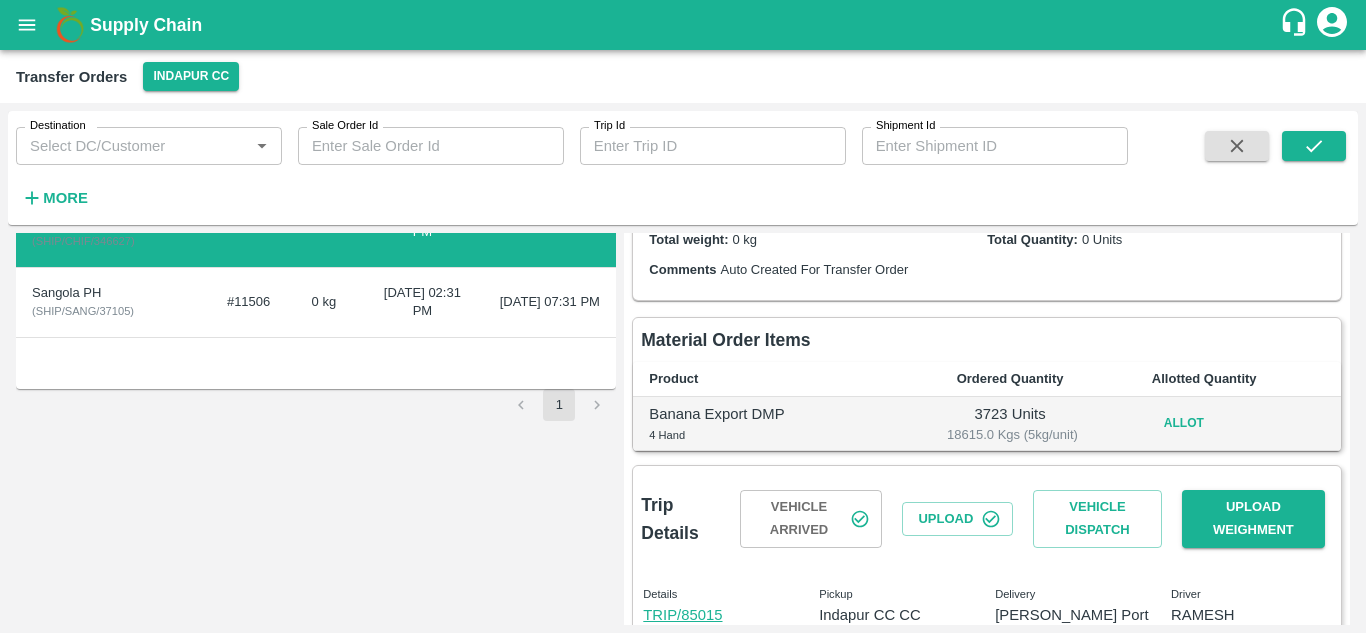 scroll, scrollTop: 196, scrollLeft: 0, axis: vertical 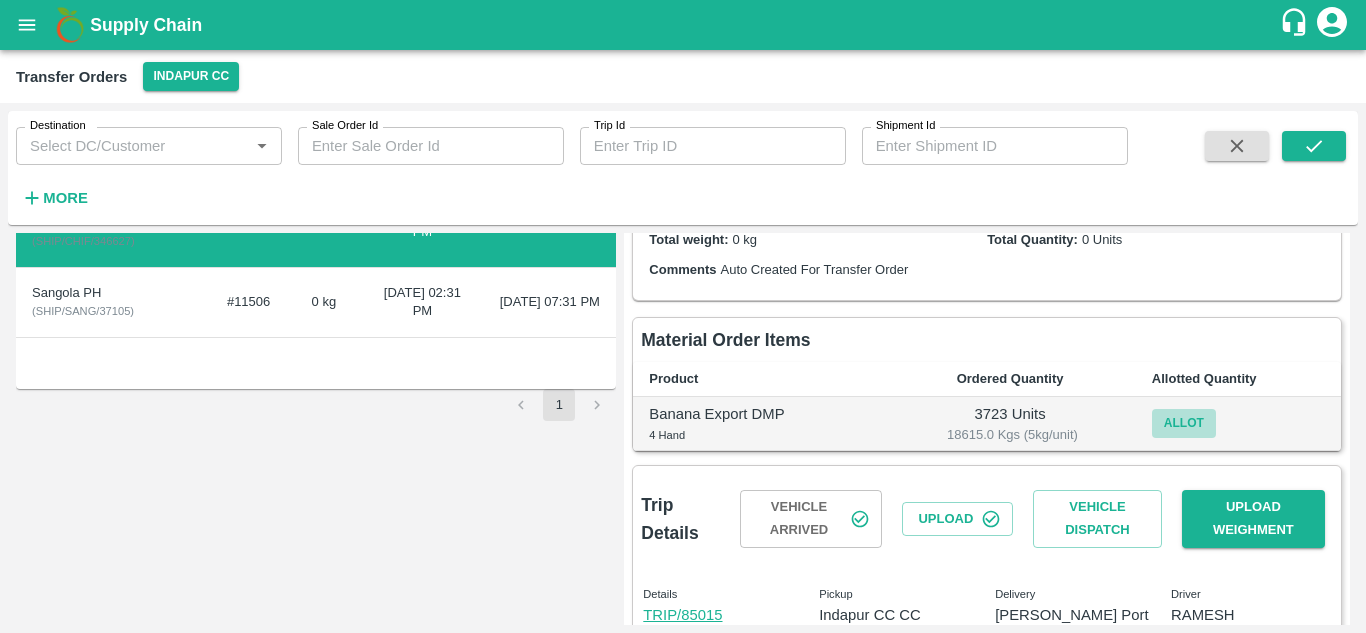 click on "Allot" at bounding box center (1184, 423) 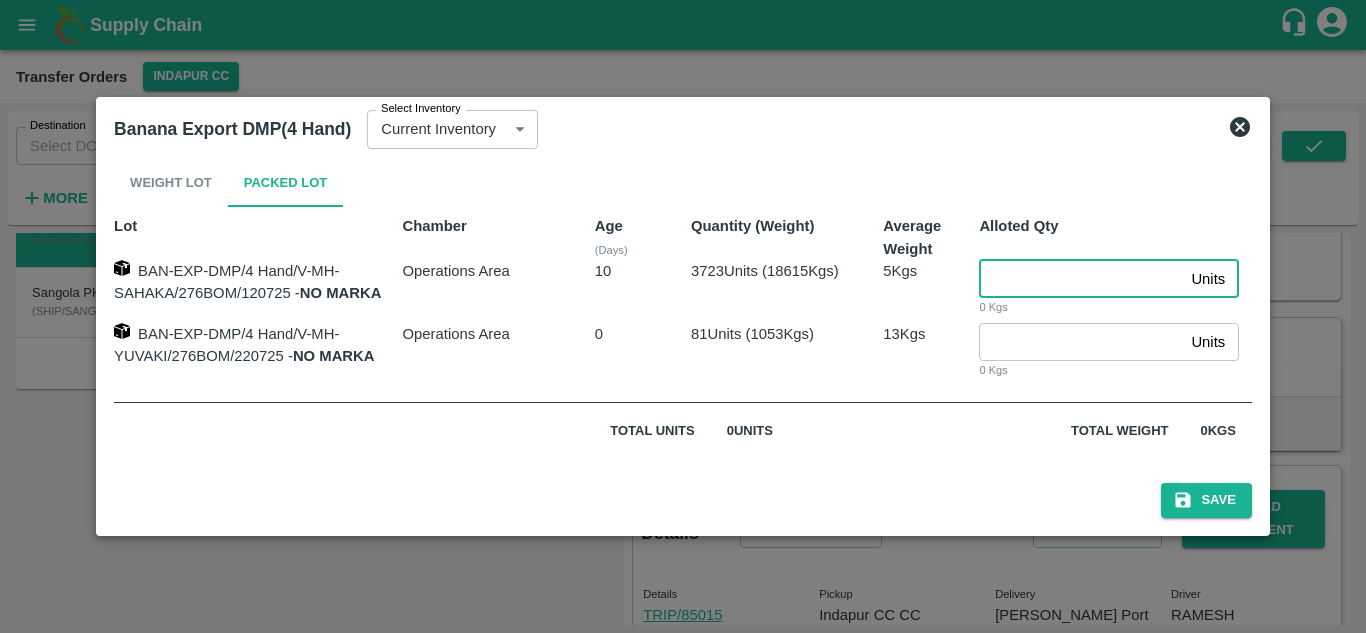 click at bounding box center [1081, 279] 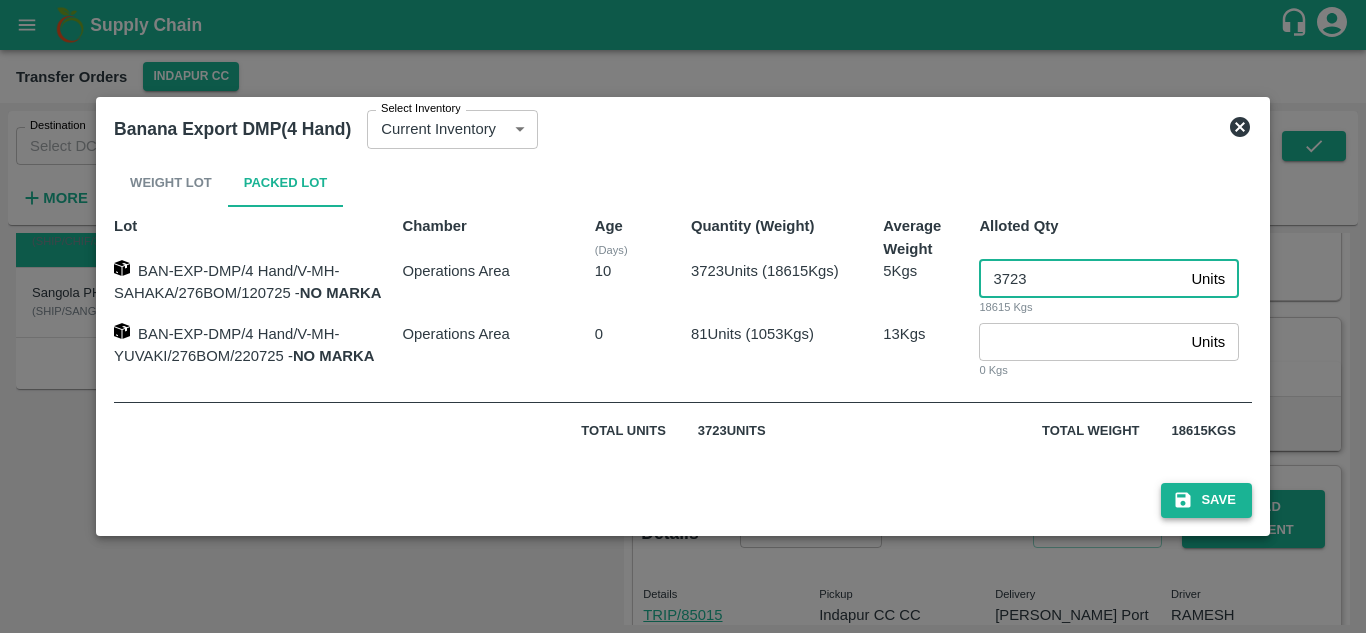type on "3723" 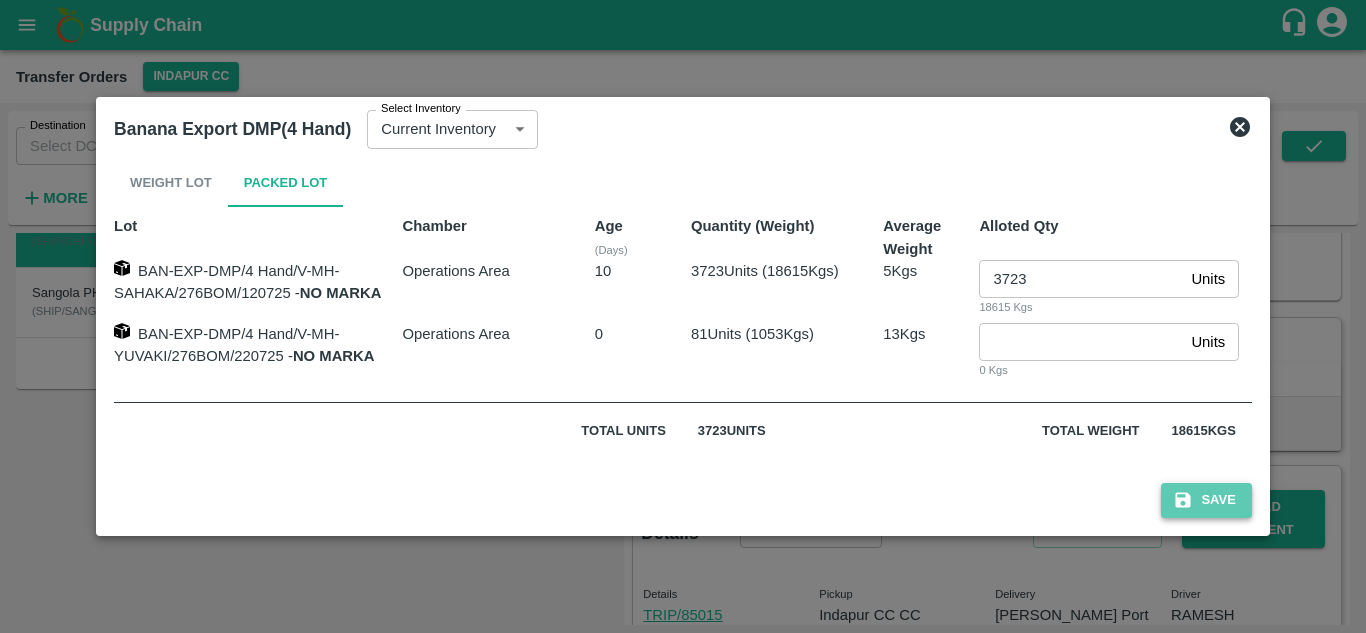 click on "Save" at bounding box center [1206, 500] 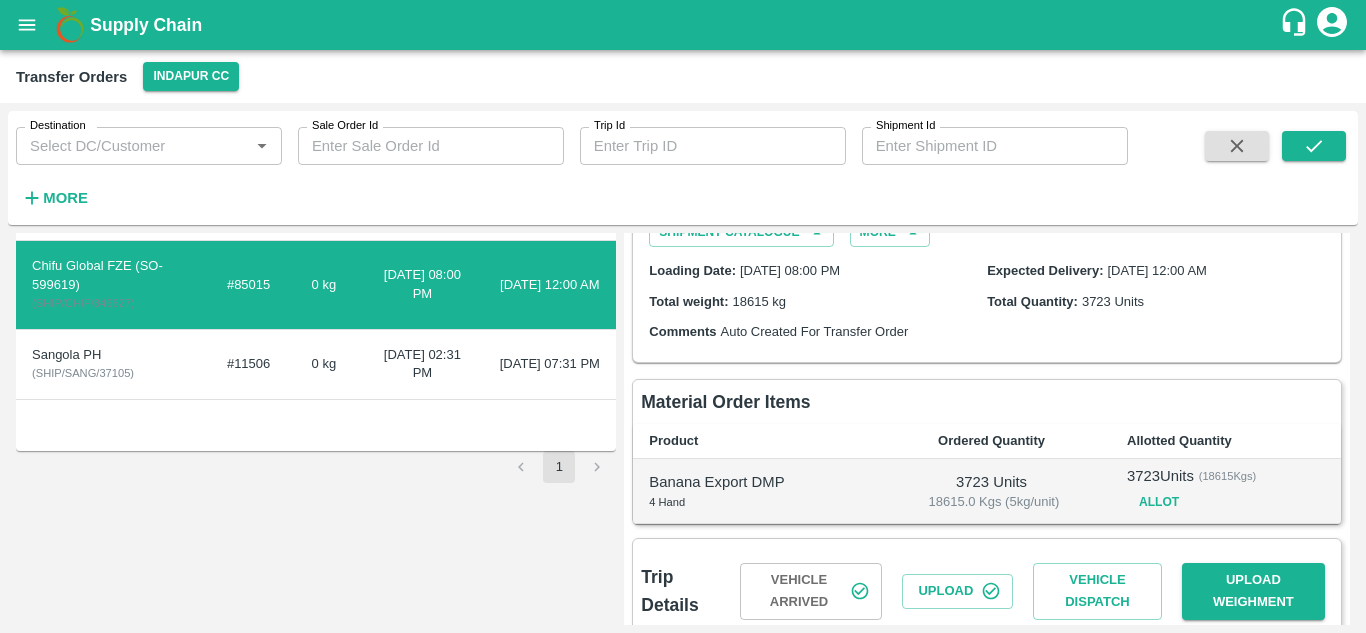 scroll, scrollTop: 0, scrollLeft: 0, axis: both 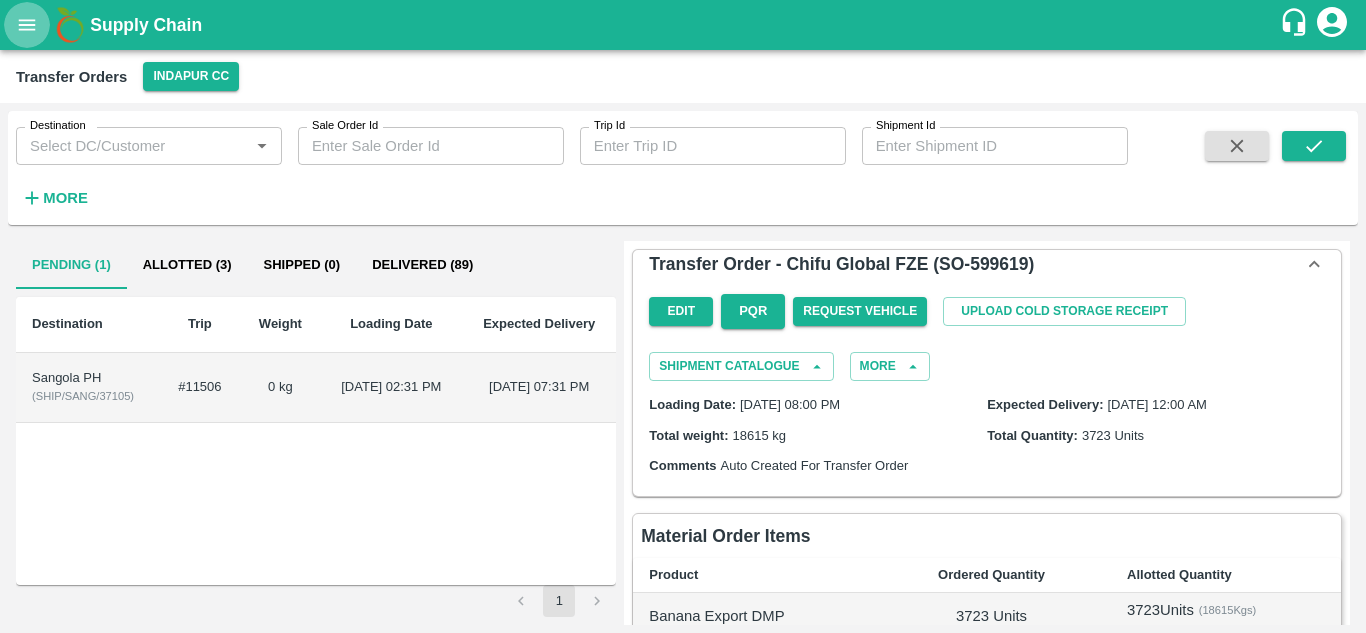 click 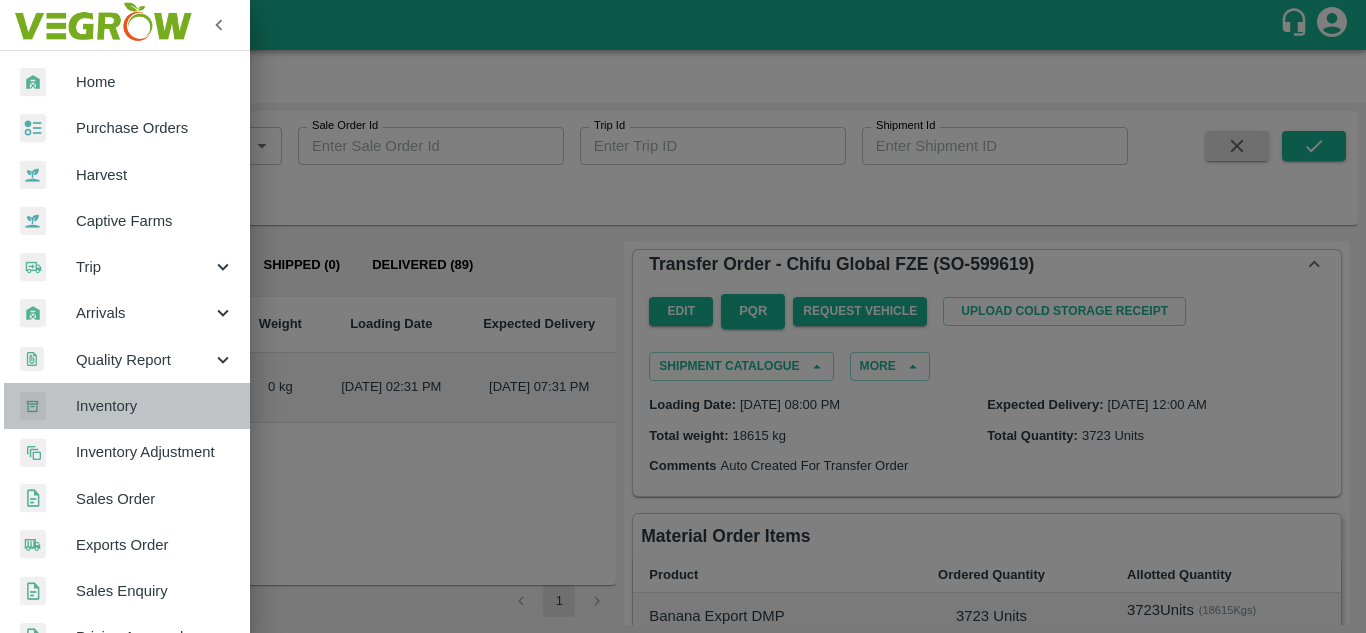 click on "Inventory" at bounding box center [155, 406] 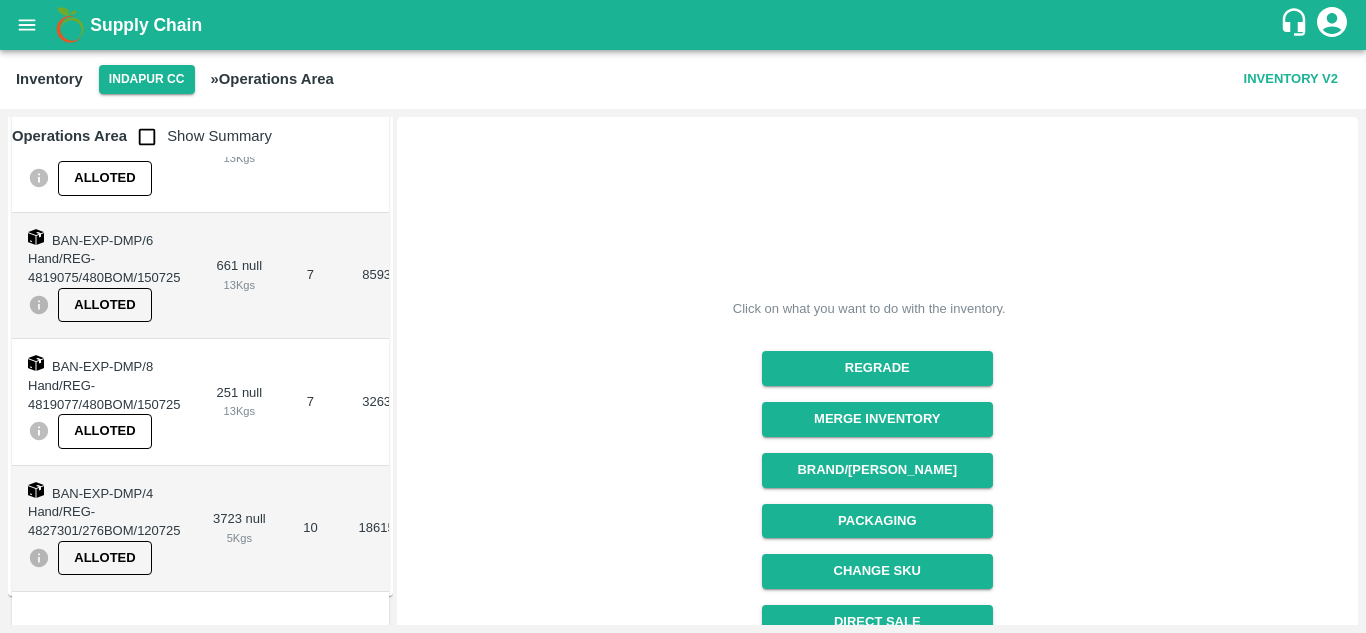 scroll, scrollTop: 1597, scrollLeft: 0, axis: vertical 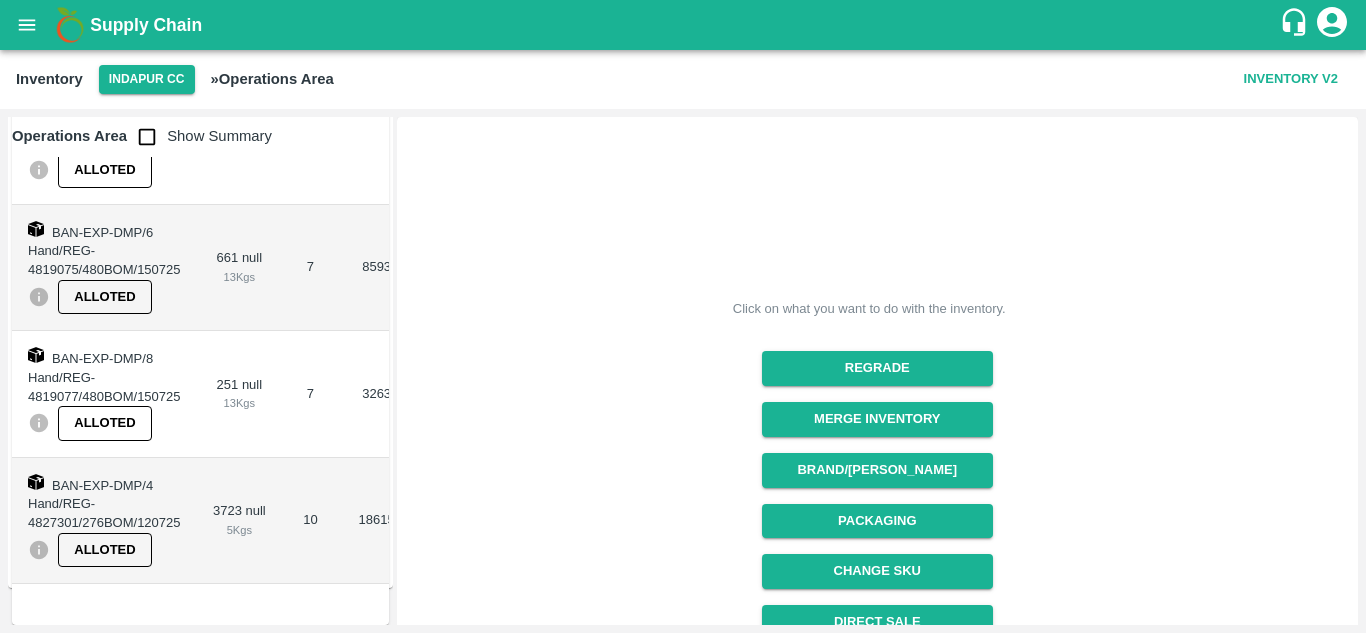 click on "13  Kgs" at bounding box center (239, 403) 